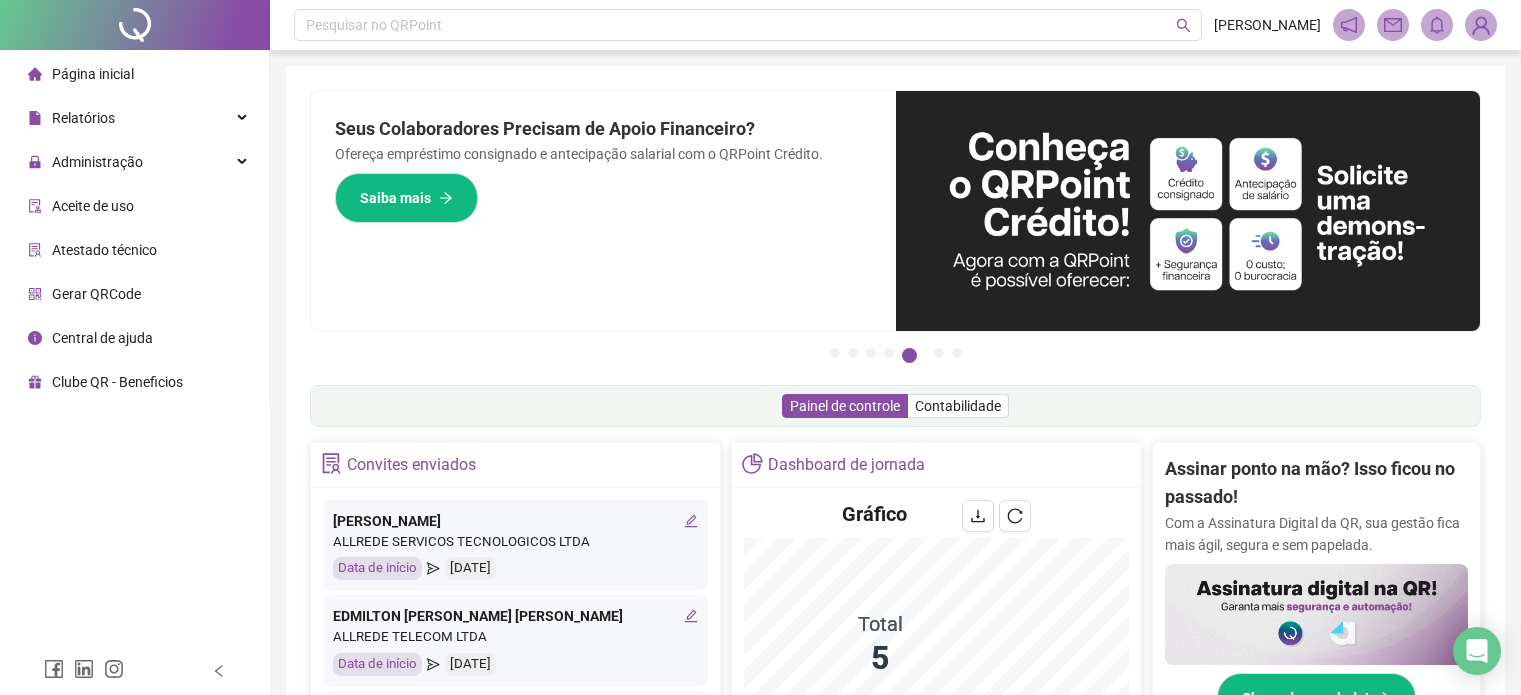 scroll, scrollTop: 604, scrollLeft: 0, axis: vertical 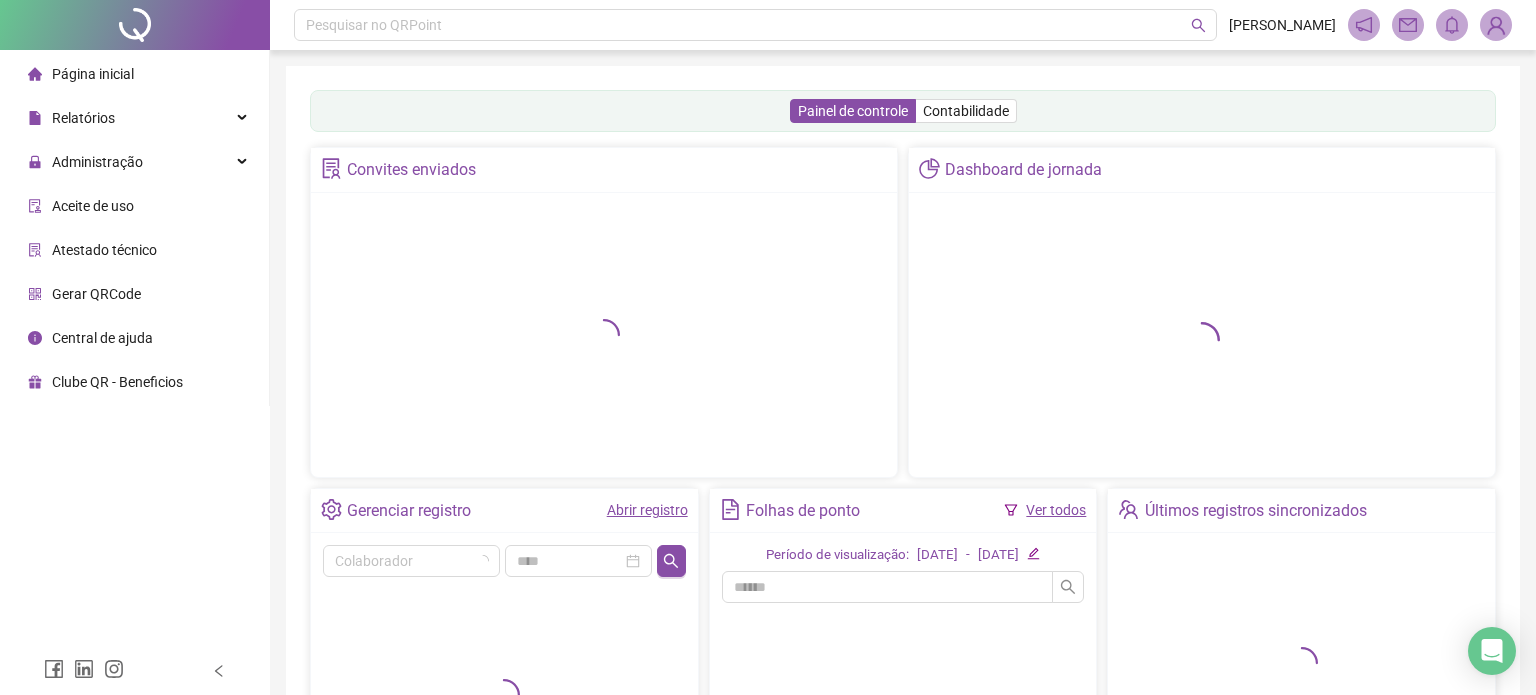 click on "Painel de controle Contabilidade" at bounding box center [903, 111] 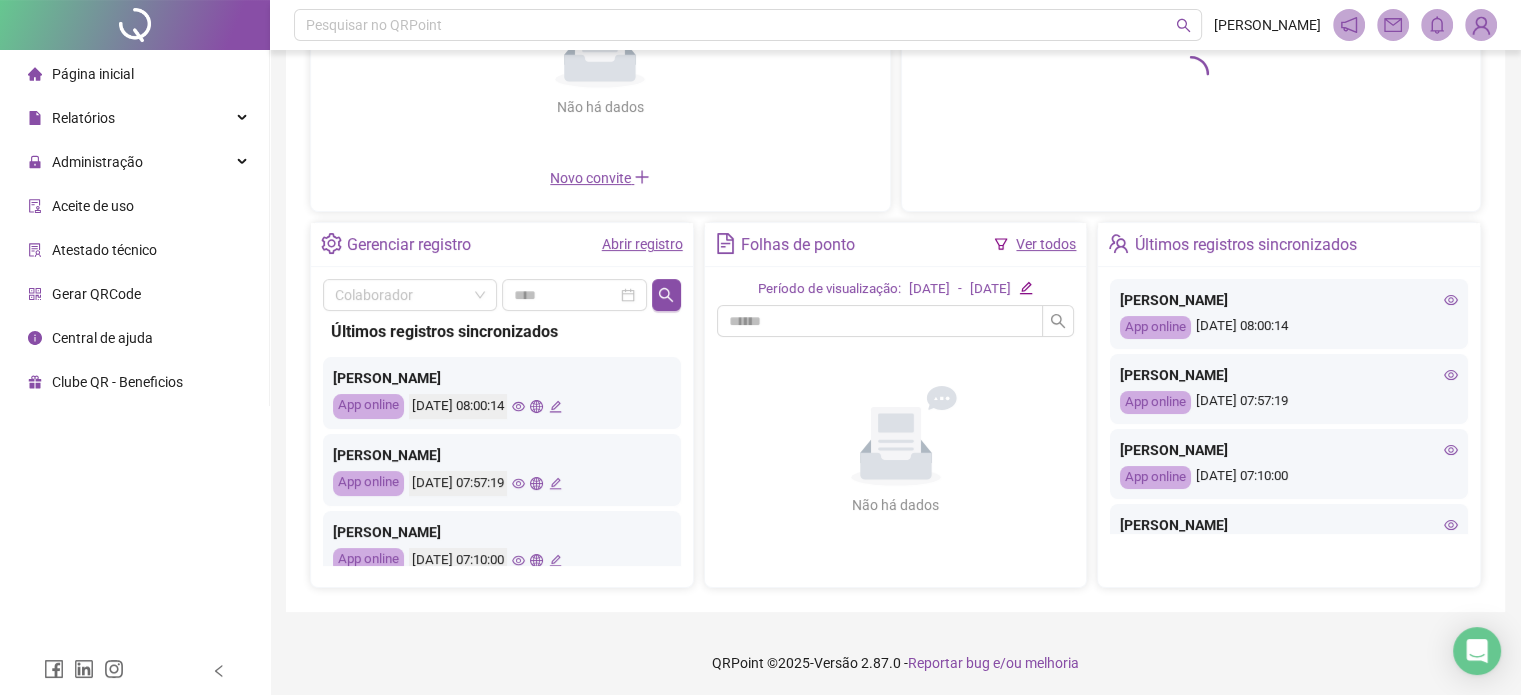 scroll, scrollTop: 267, scrollLeft: 0, axis: vertical 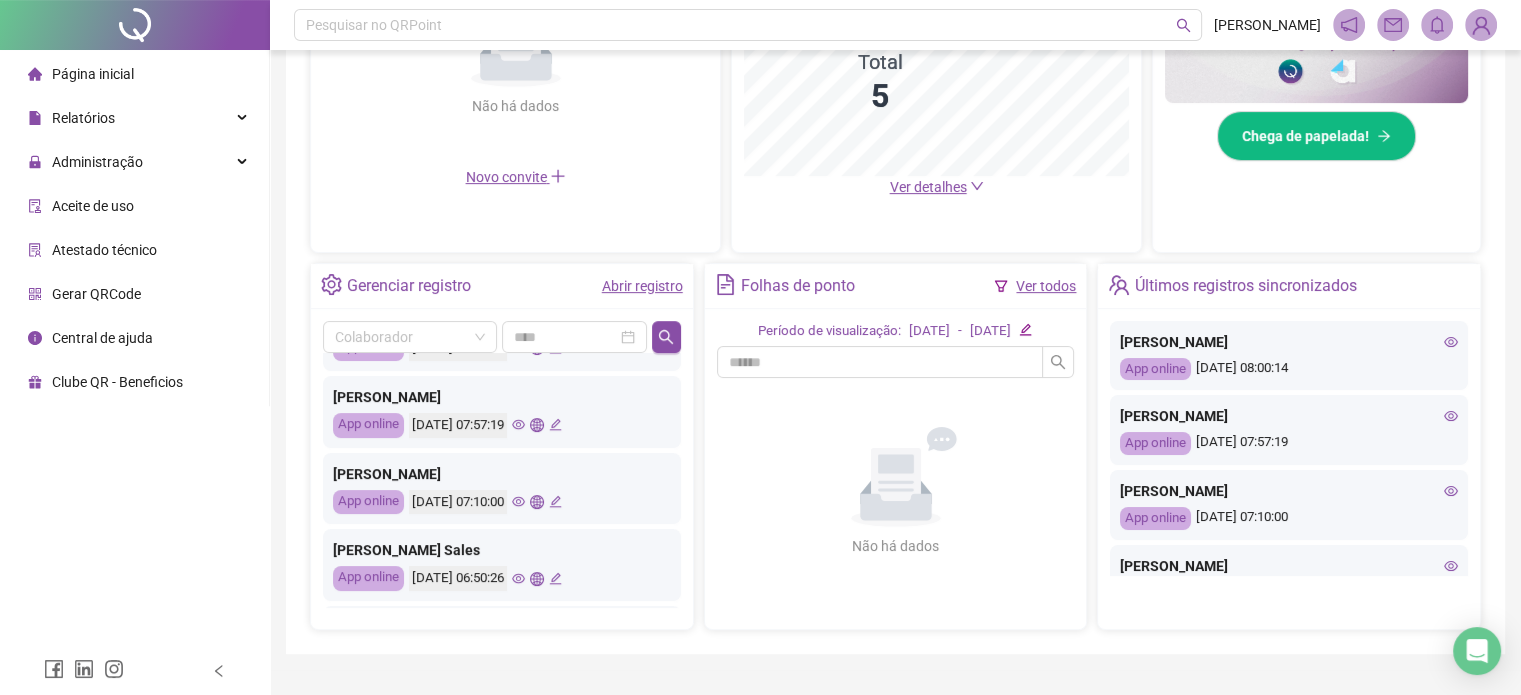 drag, startPoint x: 524, startPoint y: 485, endPoint x: 491, endPoint y: 480, distance: 33.37664 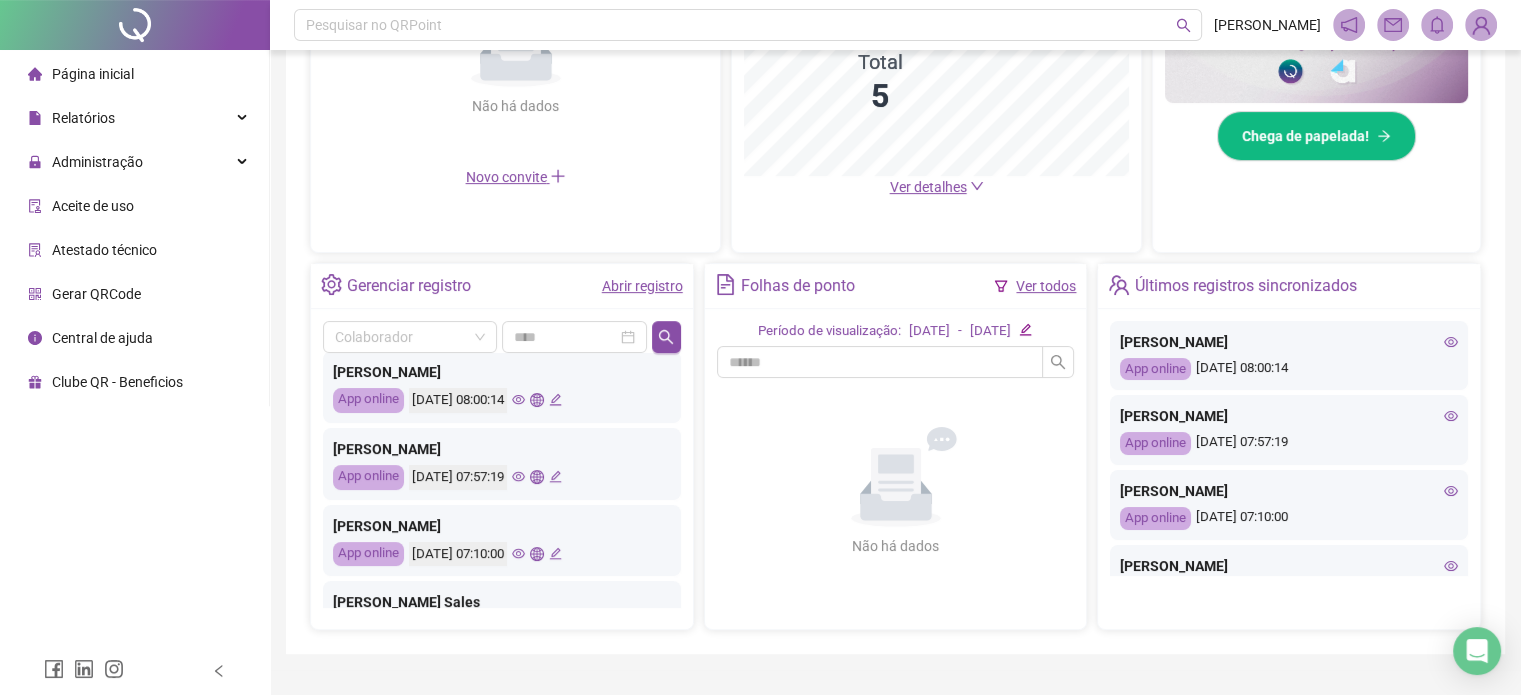 scroll, scrollTop: 0, scrollLeft: 0, axis: both 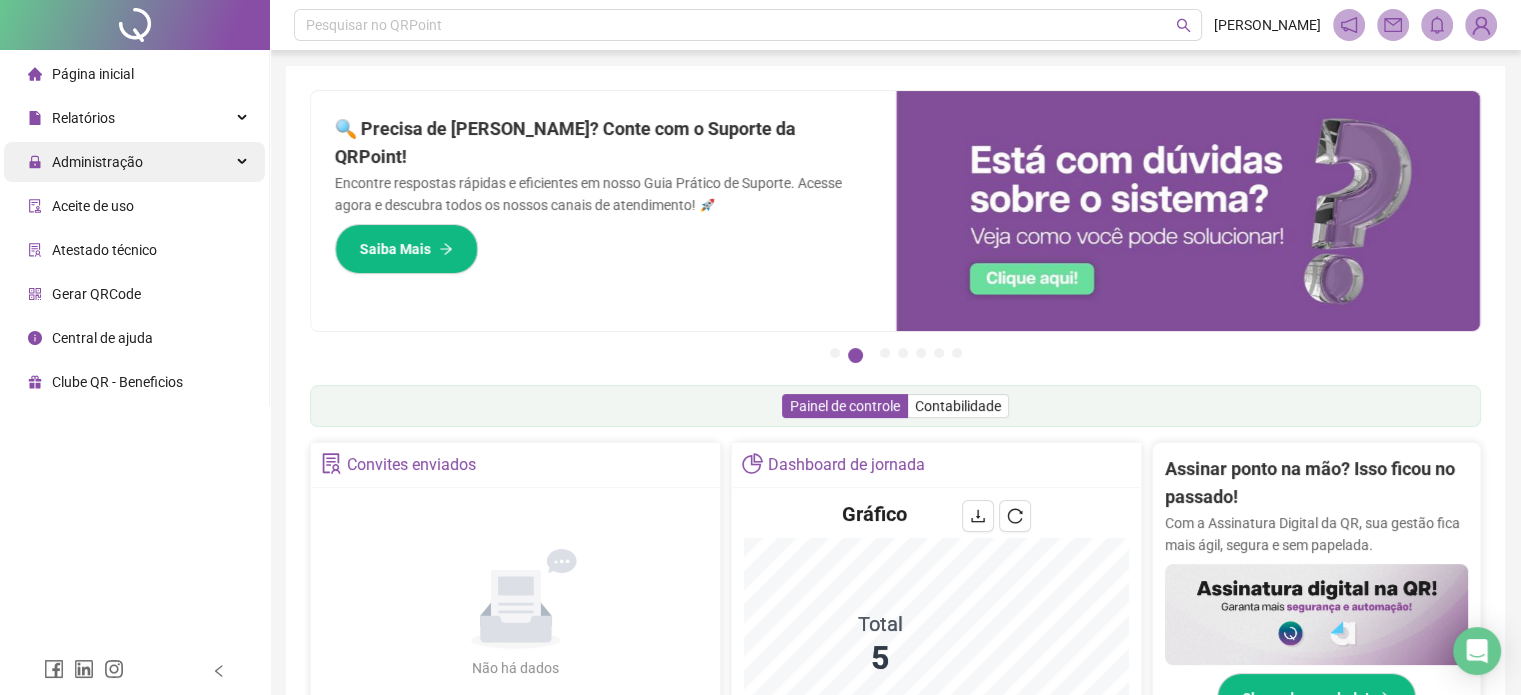 click on "Administração" at bounding box center [134, 162] 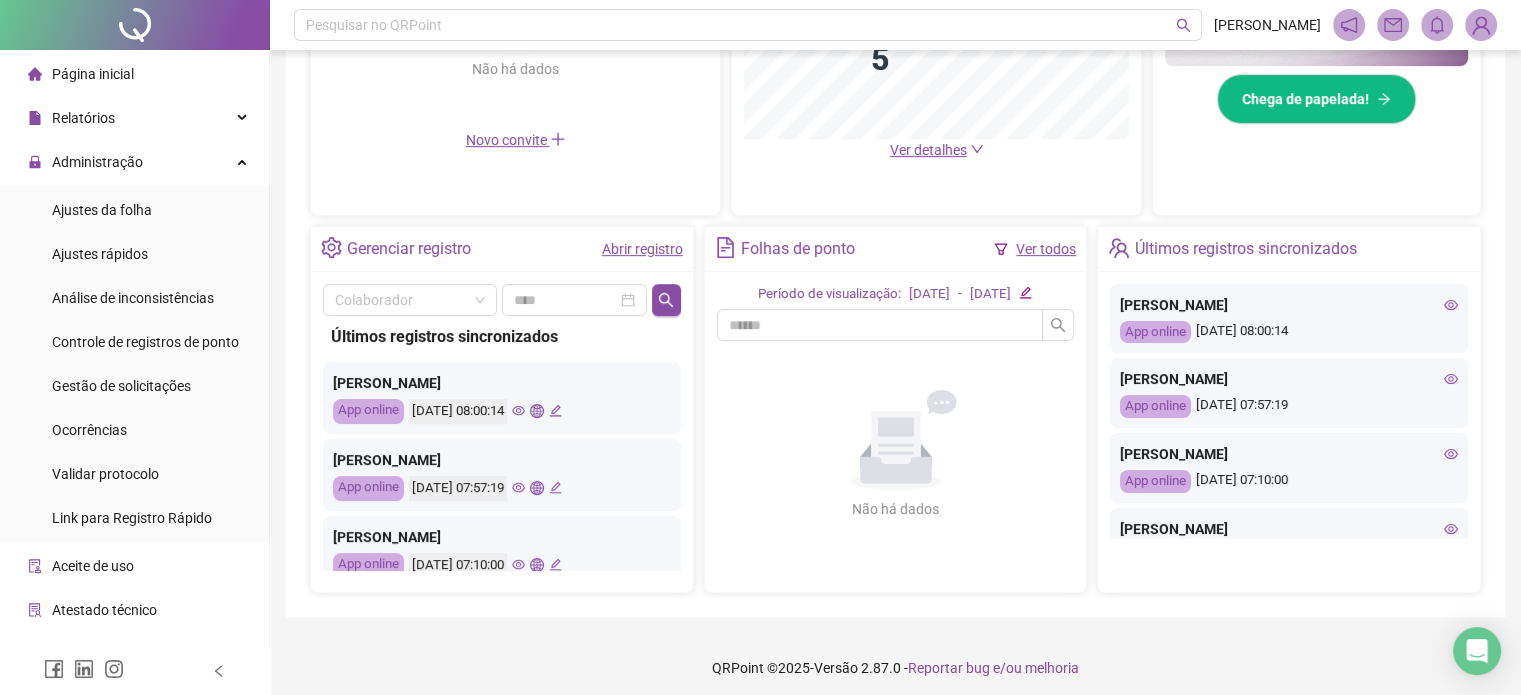 scroll, scrollTop: 604, scrollLeft: 0, axis: vertical 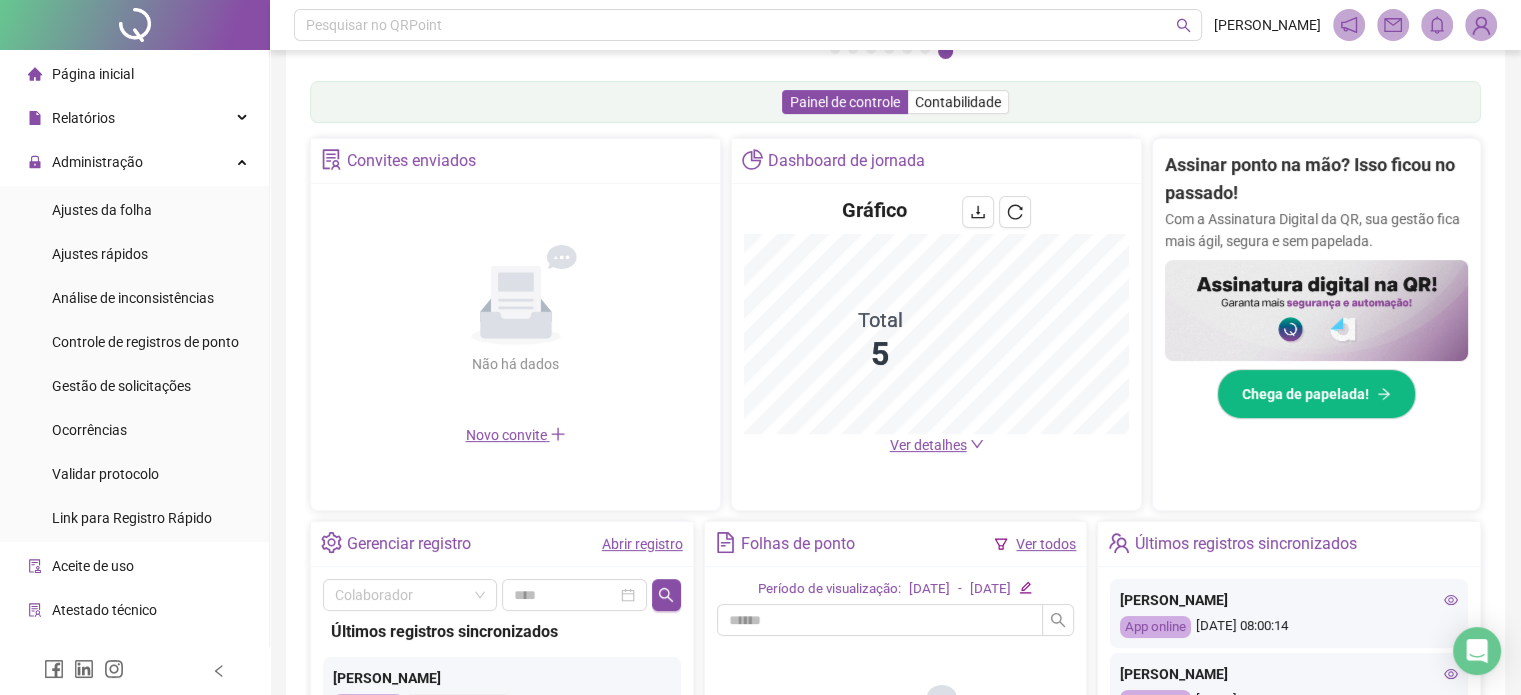 click on "Página inicial" at bounding box center [93, 74] 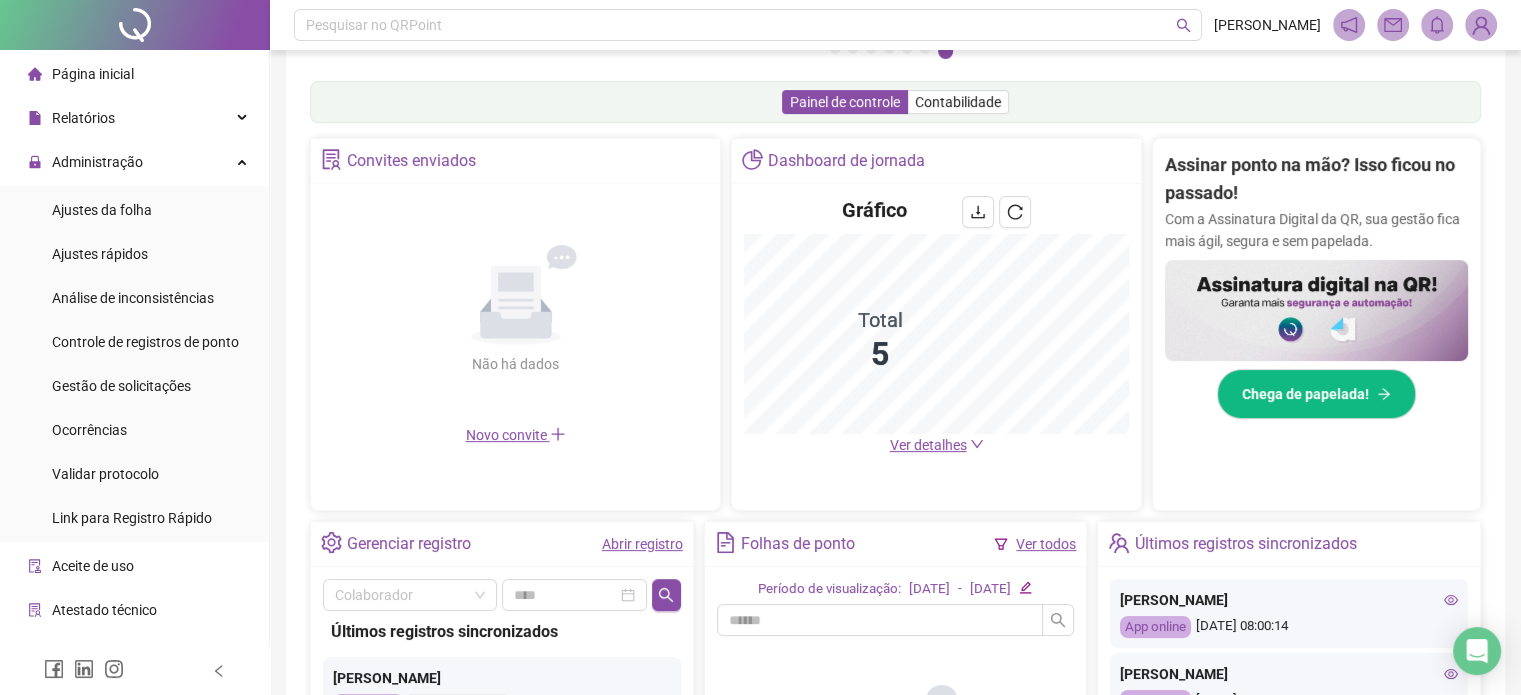 type 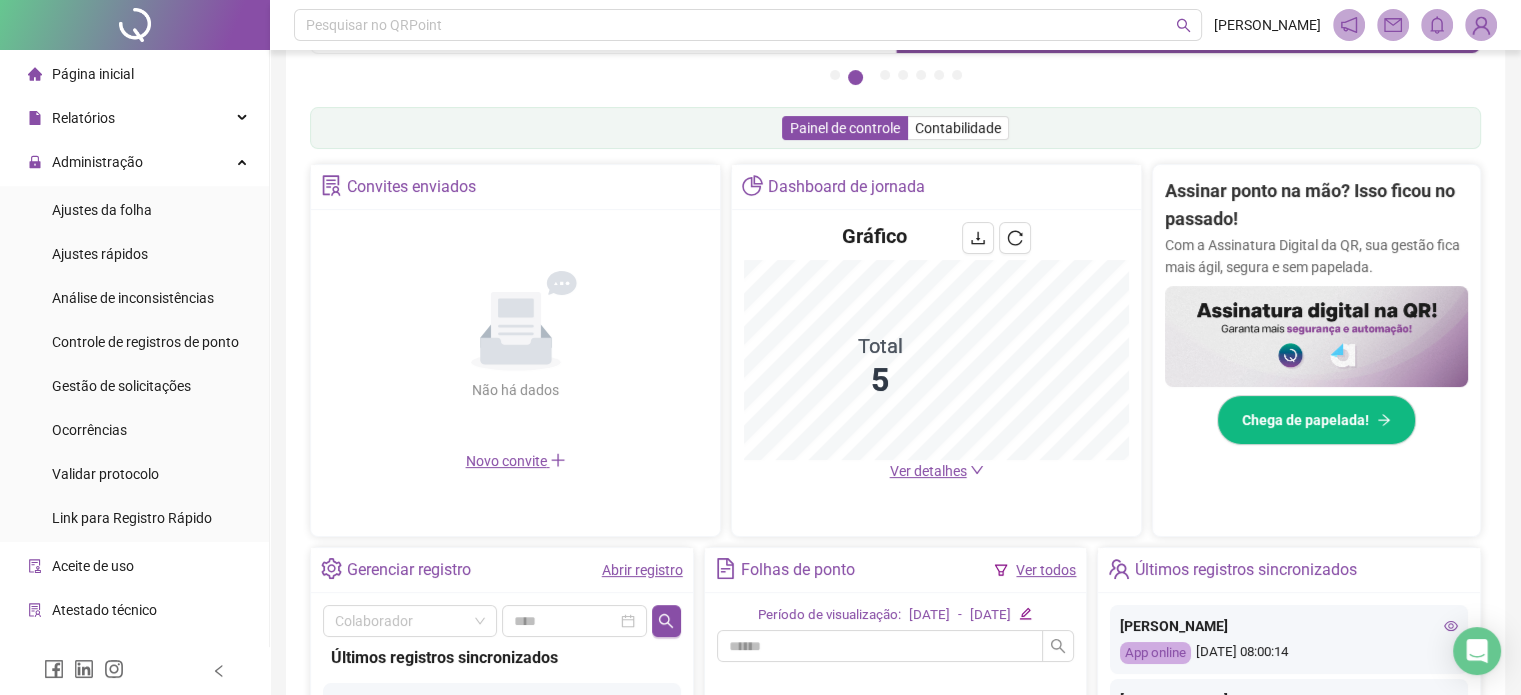 scroll, scrollTop: 0, scrollLeft: 0, axis: both 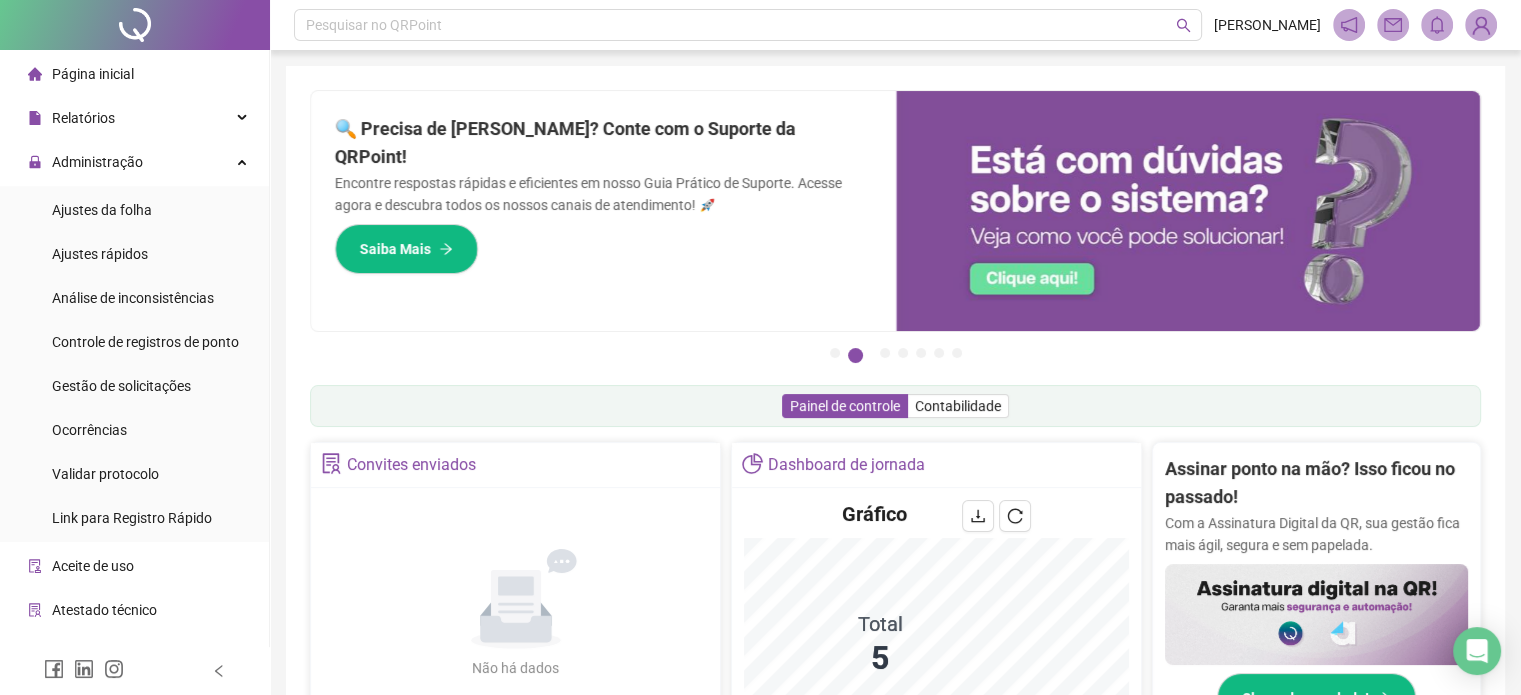click on "Painel de controle Contabilidade" at bounding box center (895, 406) 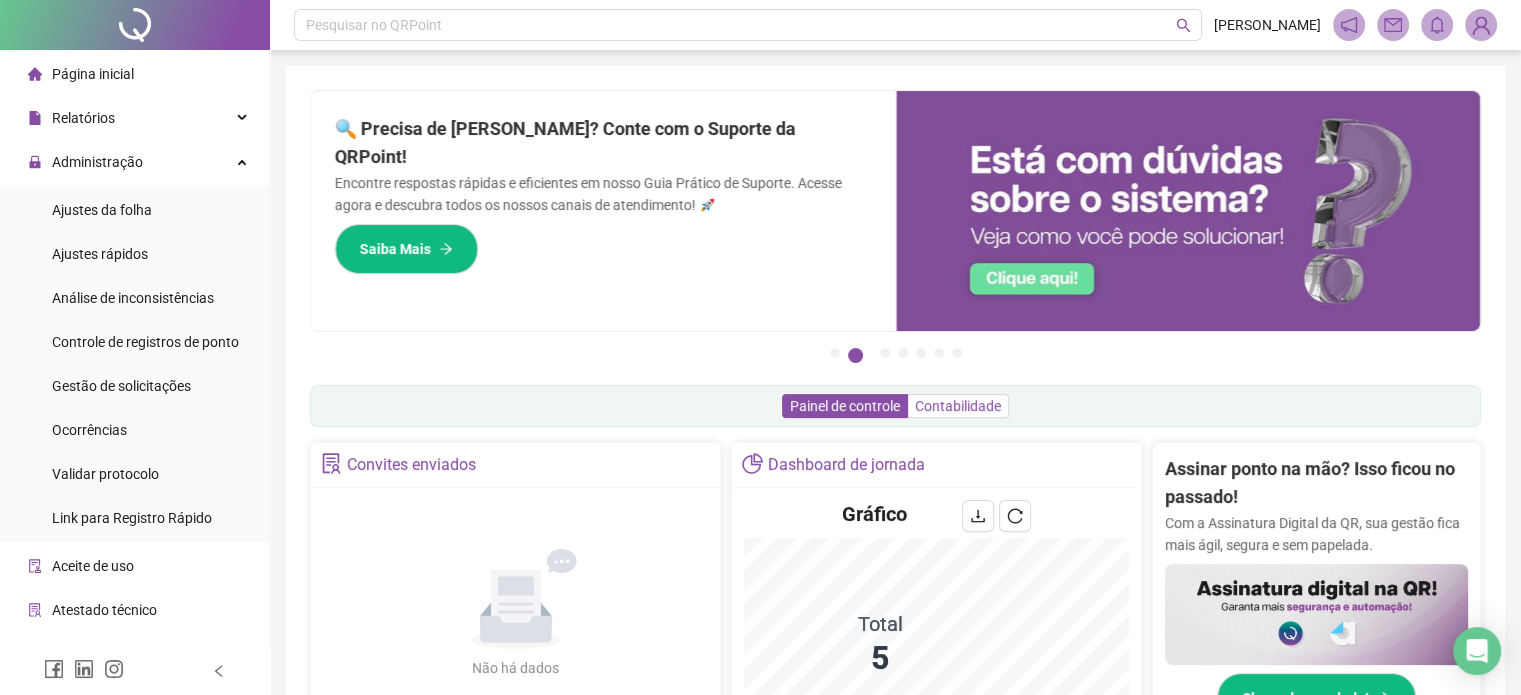 click on "Contabilidade" at bounding box center [958, 406] 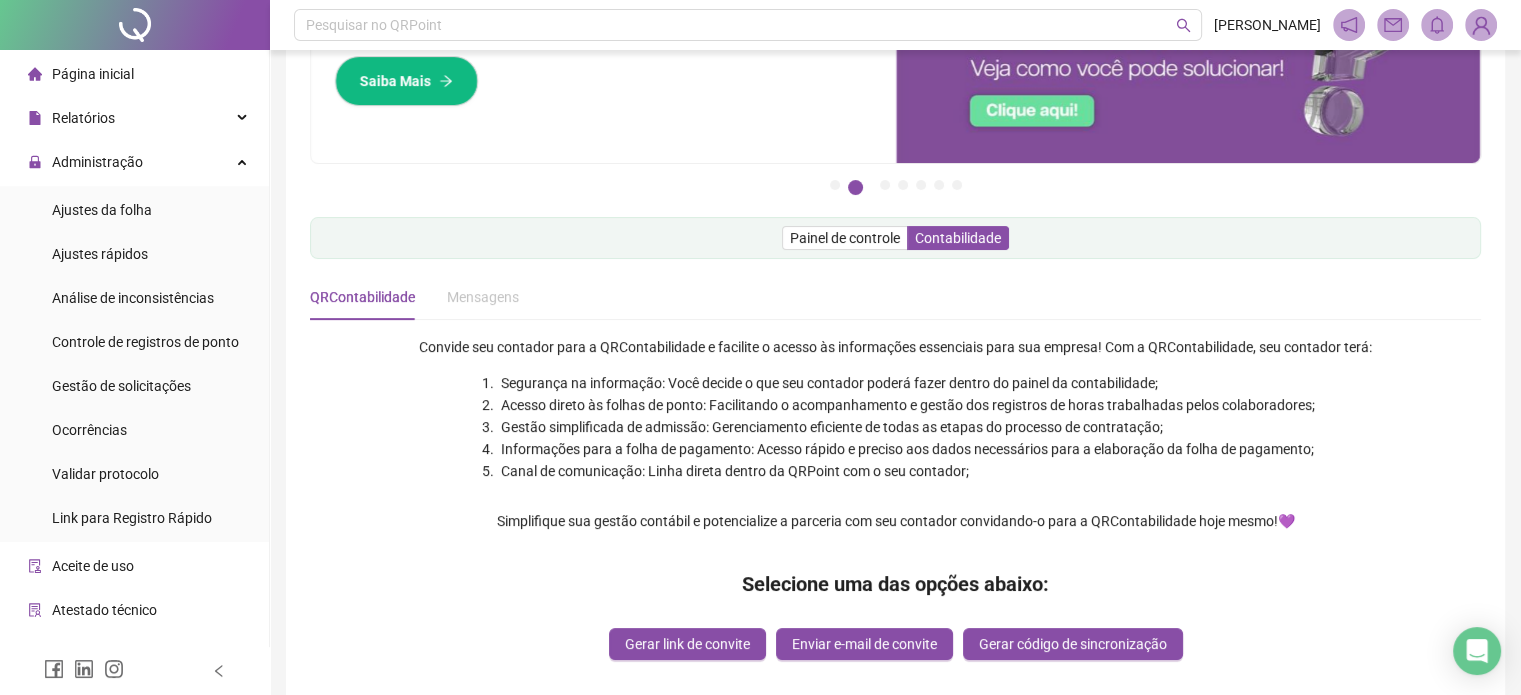 scroll, scrollTop: 0, scrollLeft: 0, axis: both 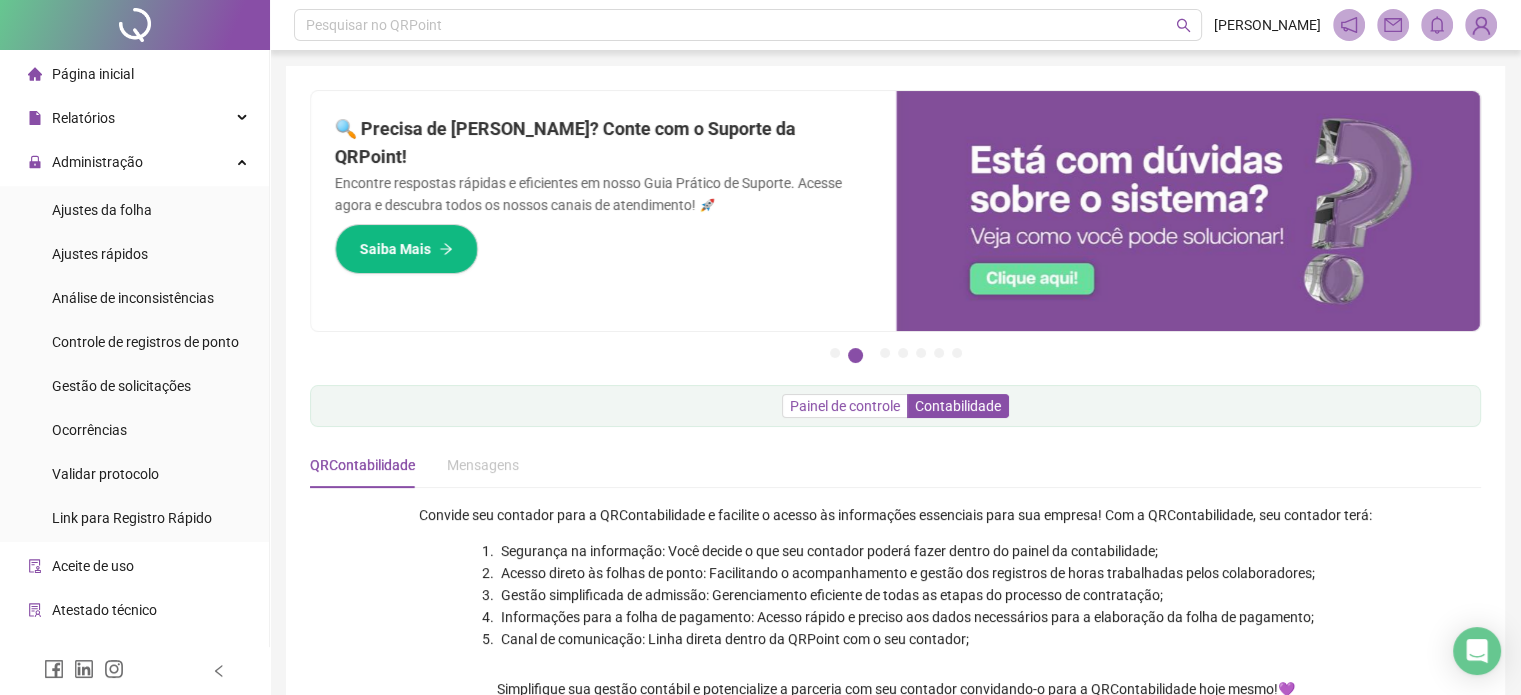 click on "Painel de controle" at bounding box center (845, 406) 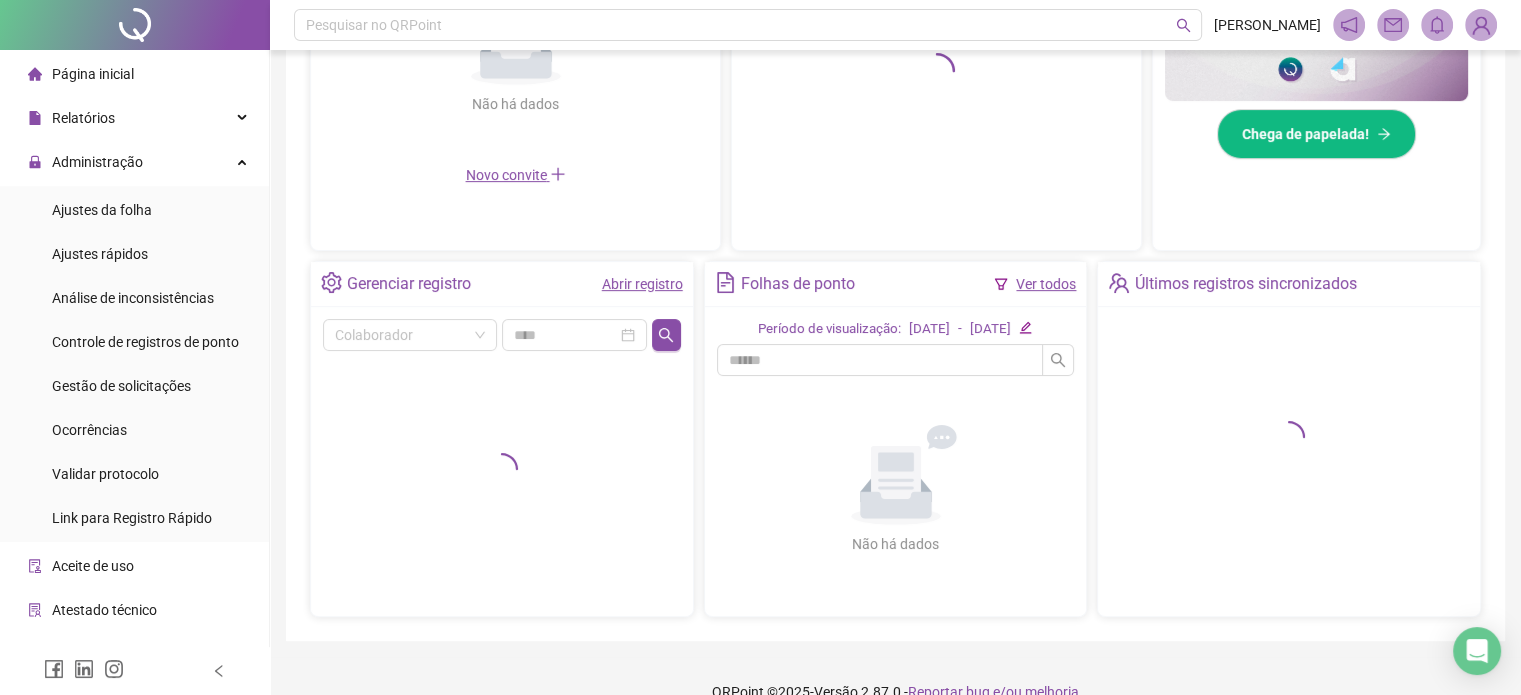 scroll, scrollTop: 595, scrollLeft: 0, axis: vertical 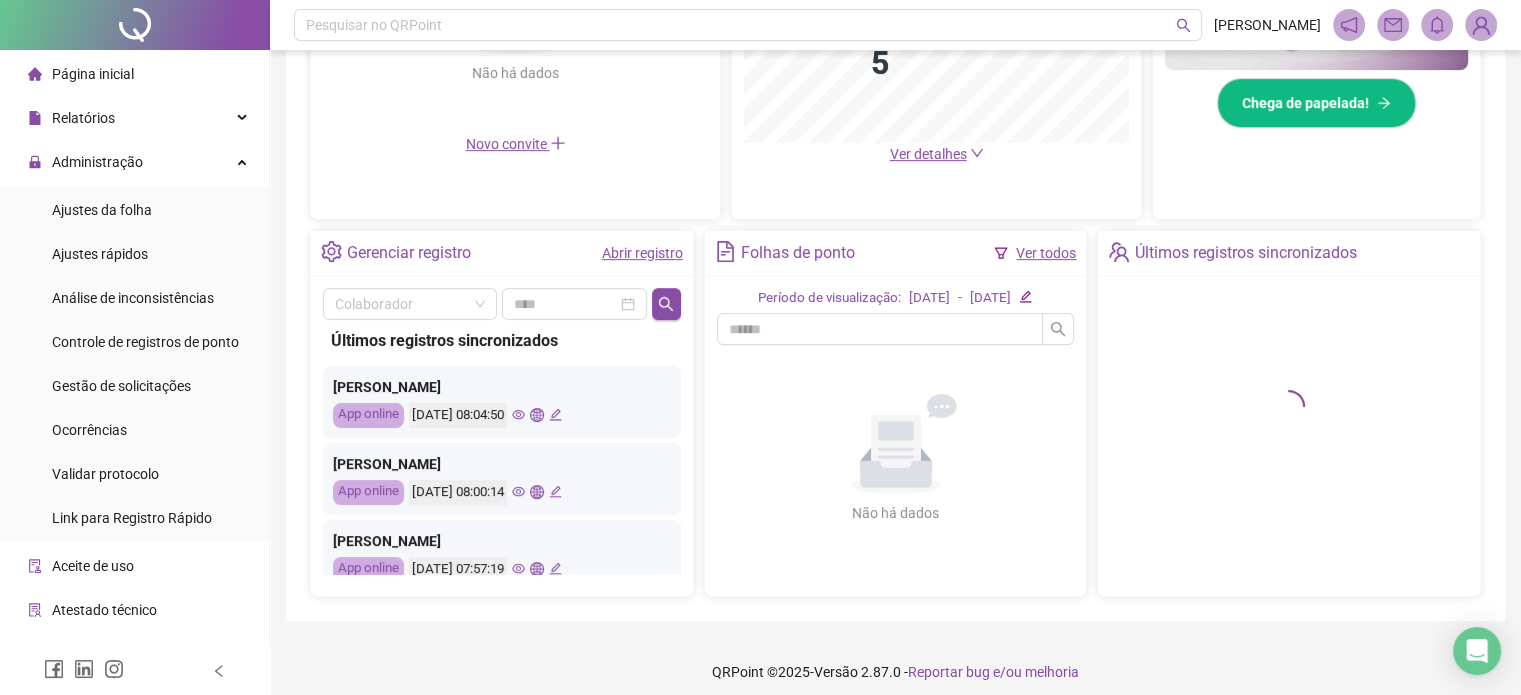 click on "Página inicial" at bounding box center [134, 74] 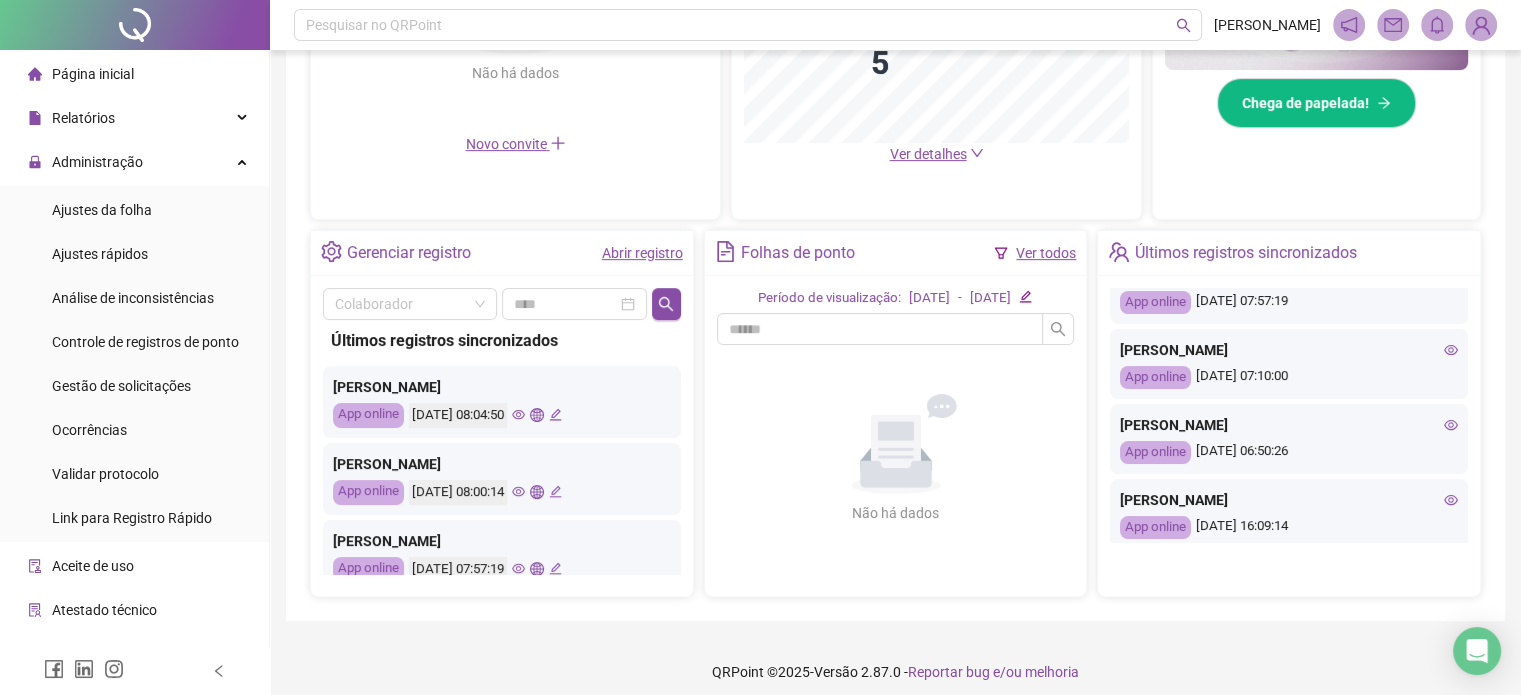 scroll, scrollTop: 200, scrollLeft: 0, axis: vertical 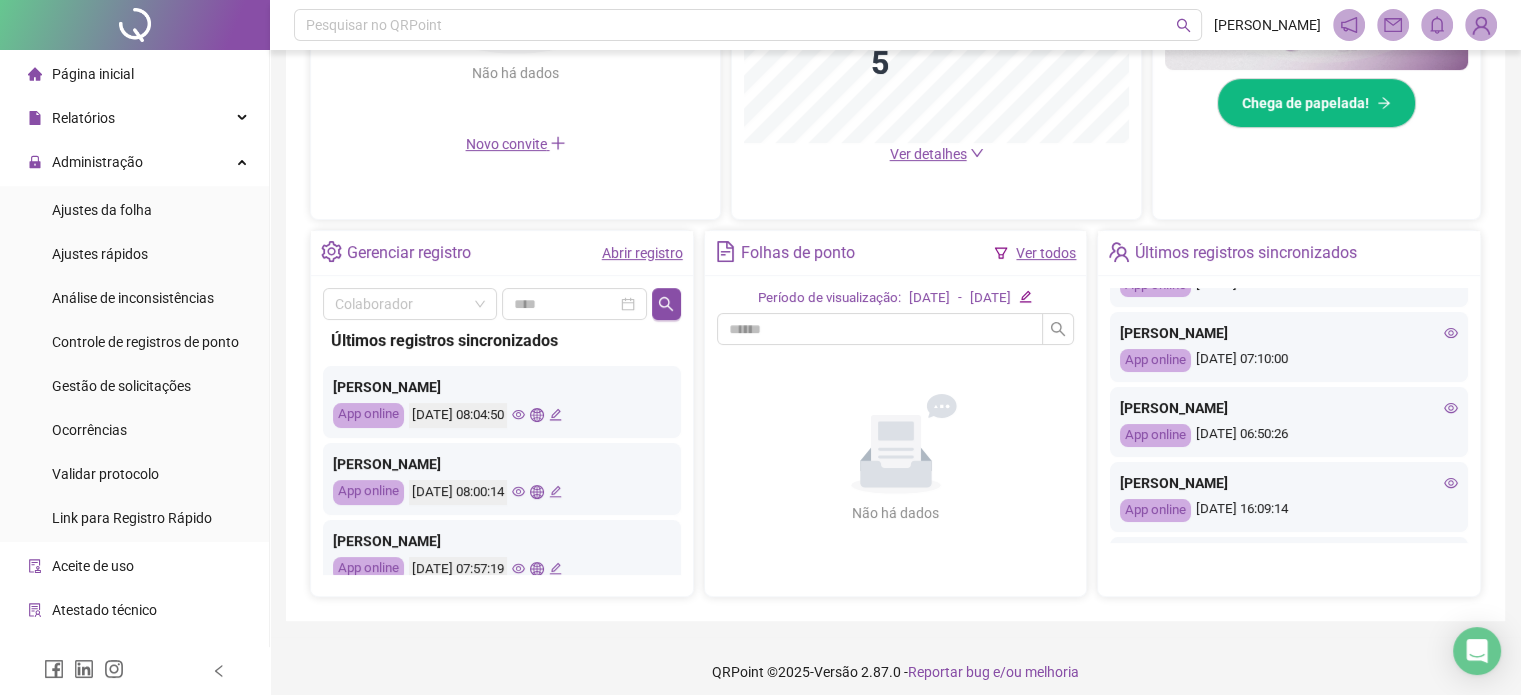 click on "Página inicial" at bounding box center [134, 74] 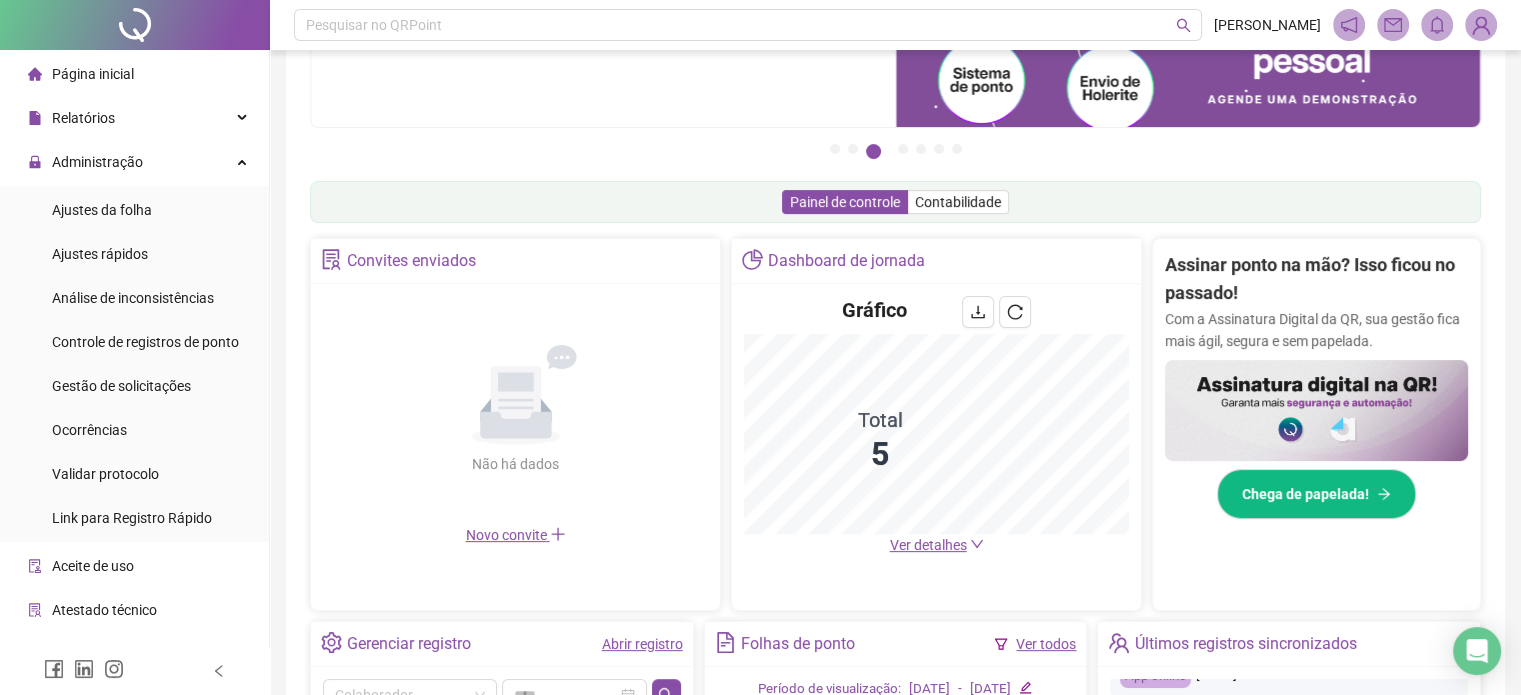scroll, scrollTop: 0, scrollLeft: 0, axis: both 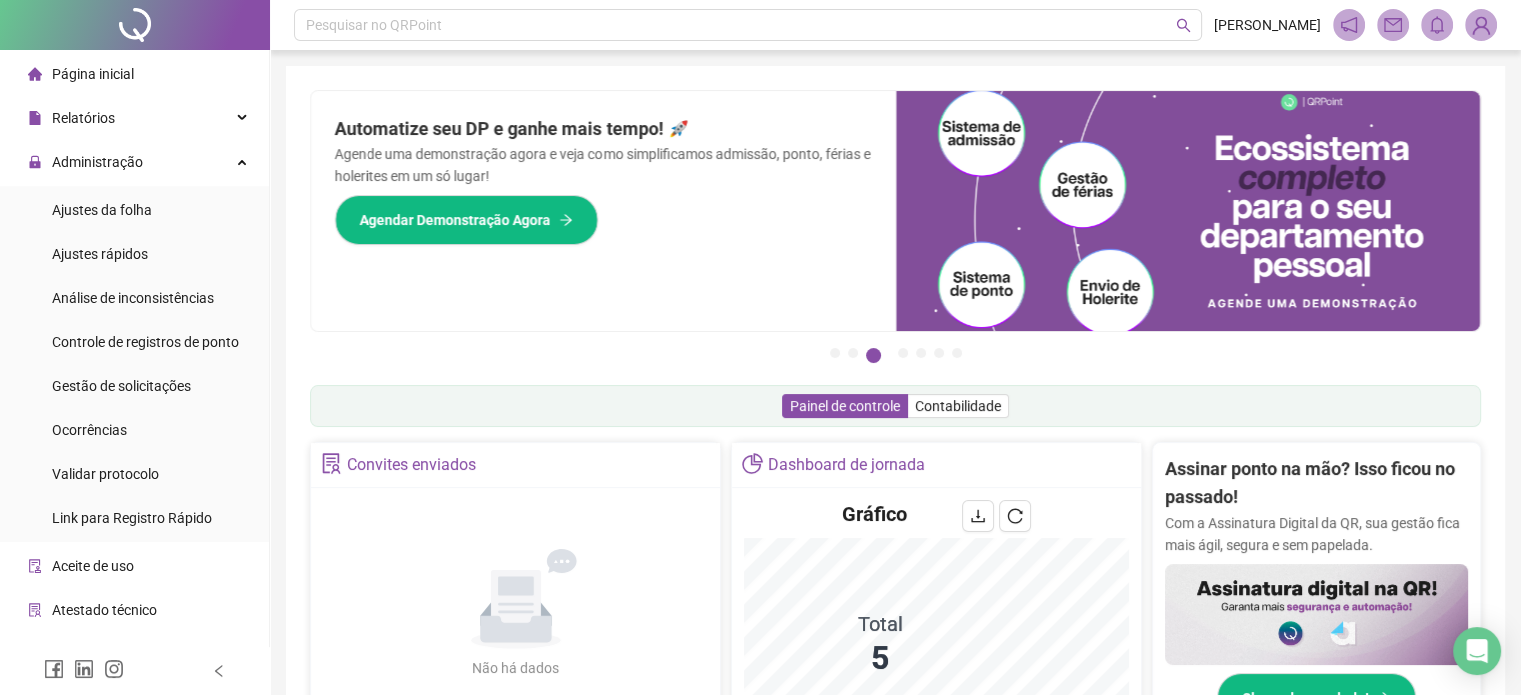drag, startPoint x: 142, startPoint y: 81, endPoint x: 151, endPoint y: 91, distance: 13.453624 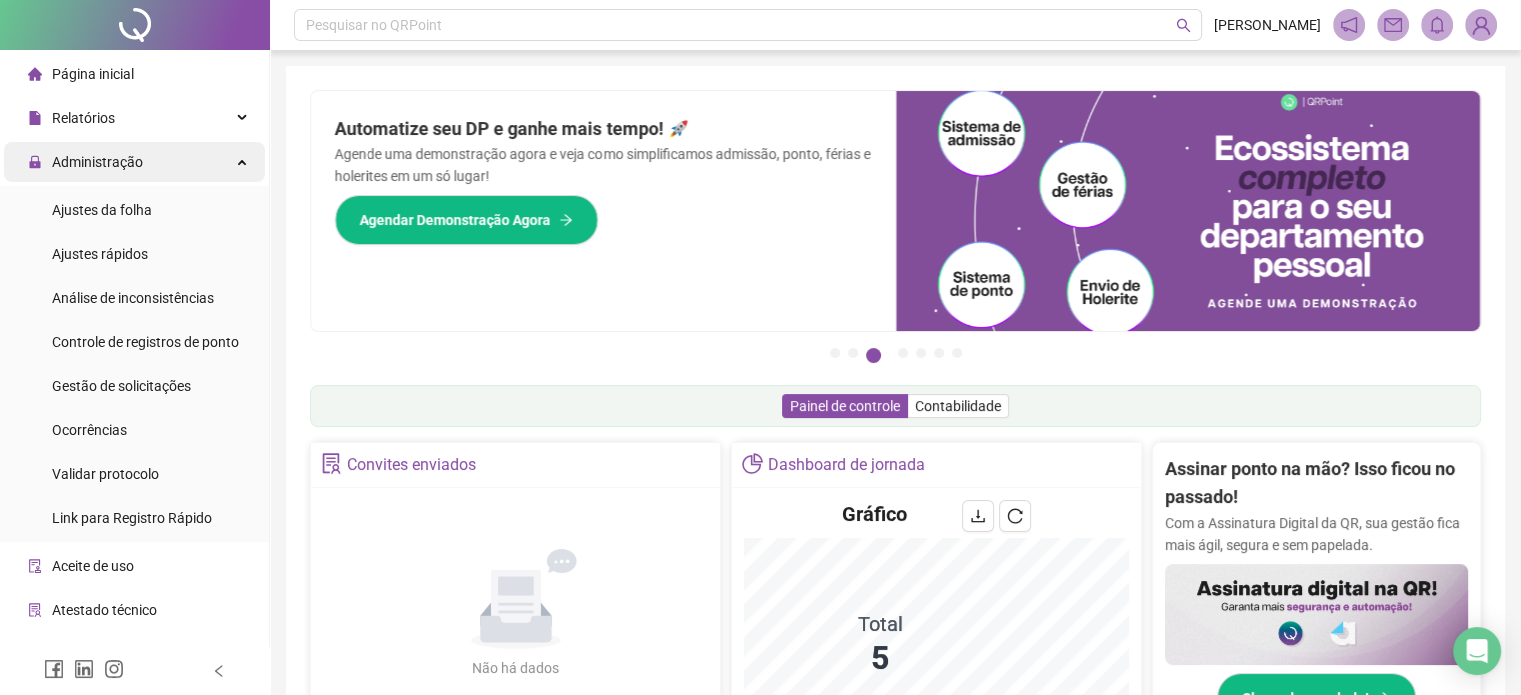 click on "Administração" at bounding box center [97, 162] 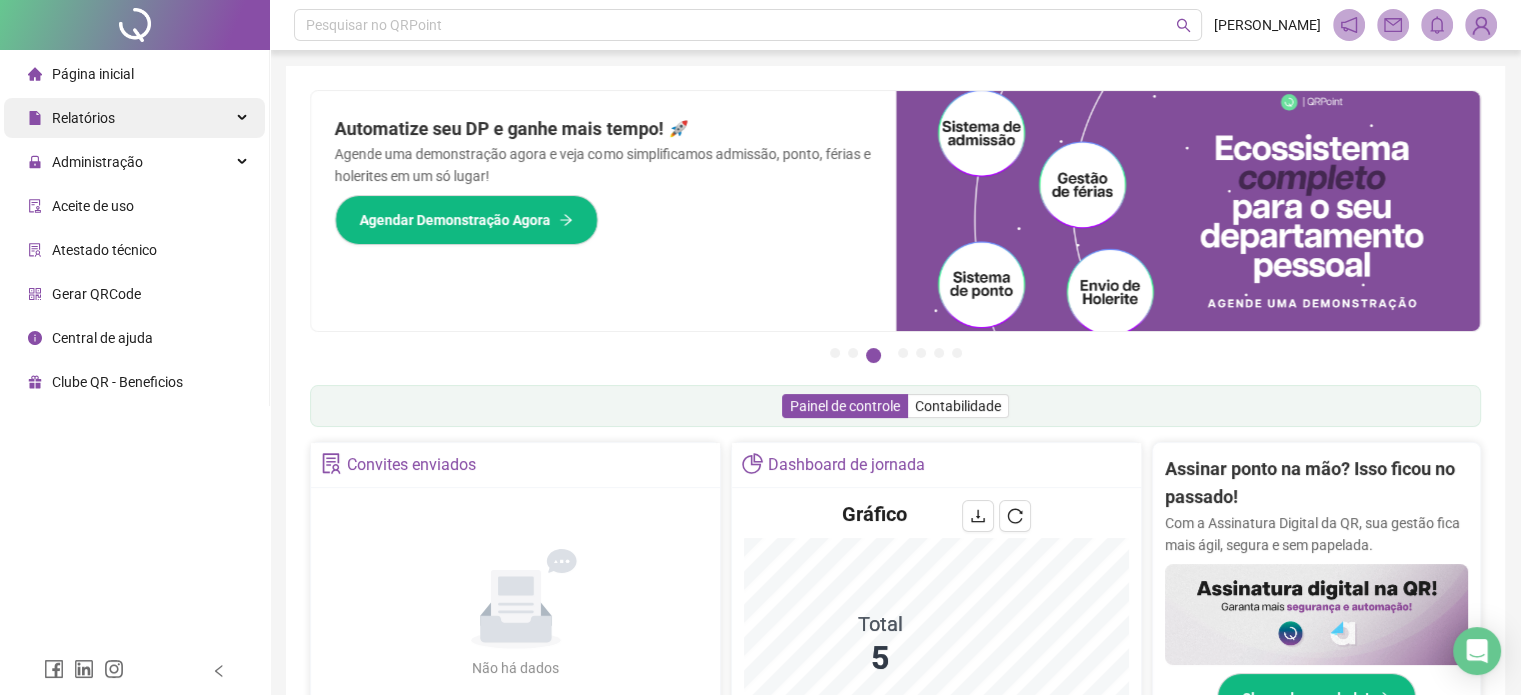 click on "Relatórios" at bounding box center [134, 118] 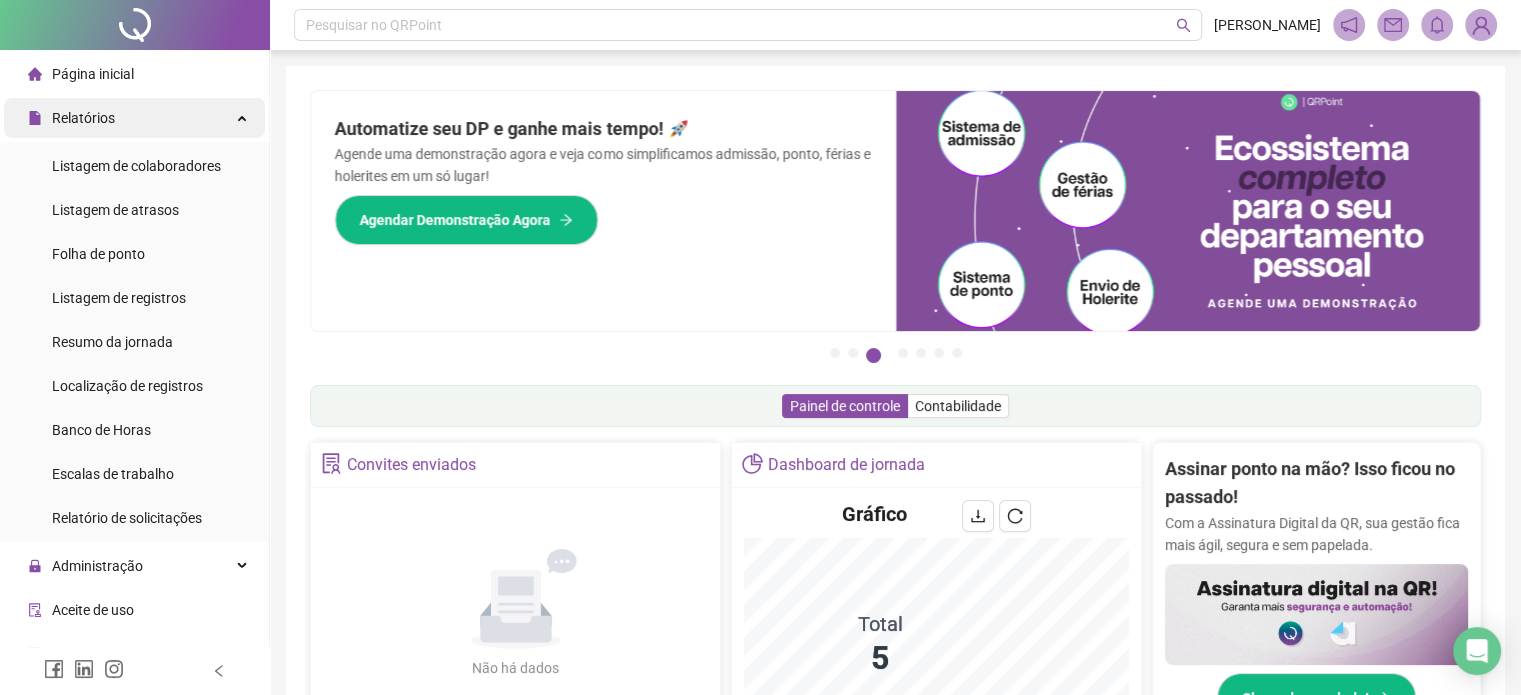 click on "Relatórios" at bounding box center [134, 118] 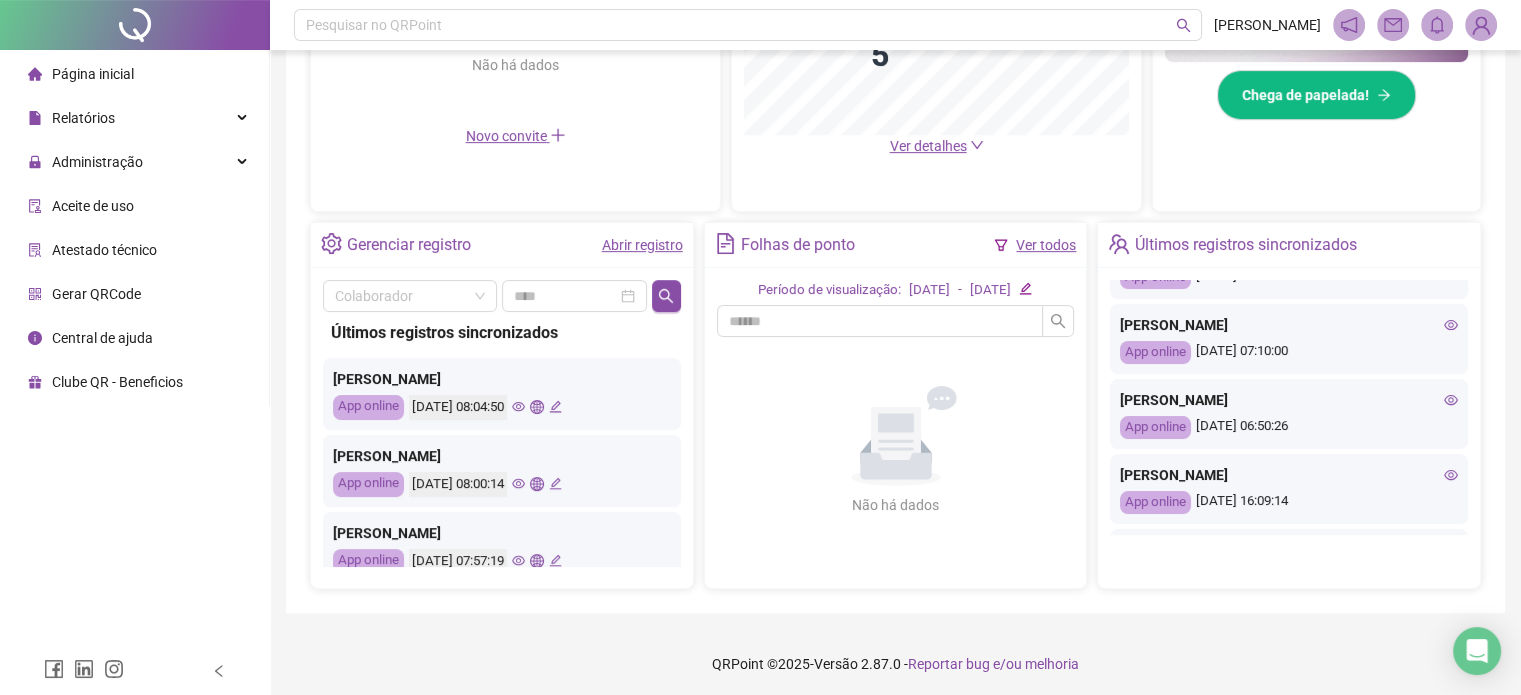 scroll, scrollTop: 604, scrollLeft: 0, axis: vertical 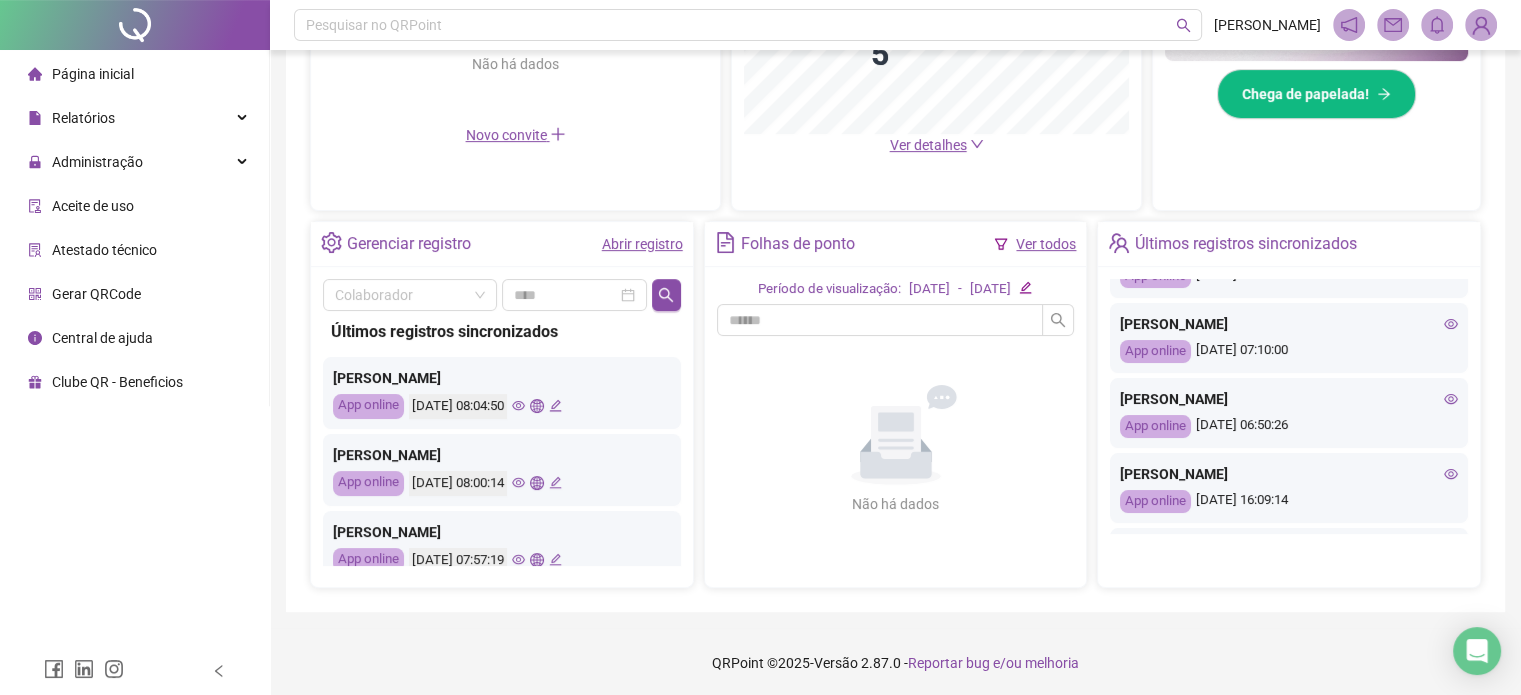 click 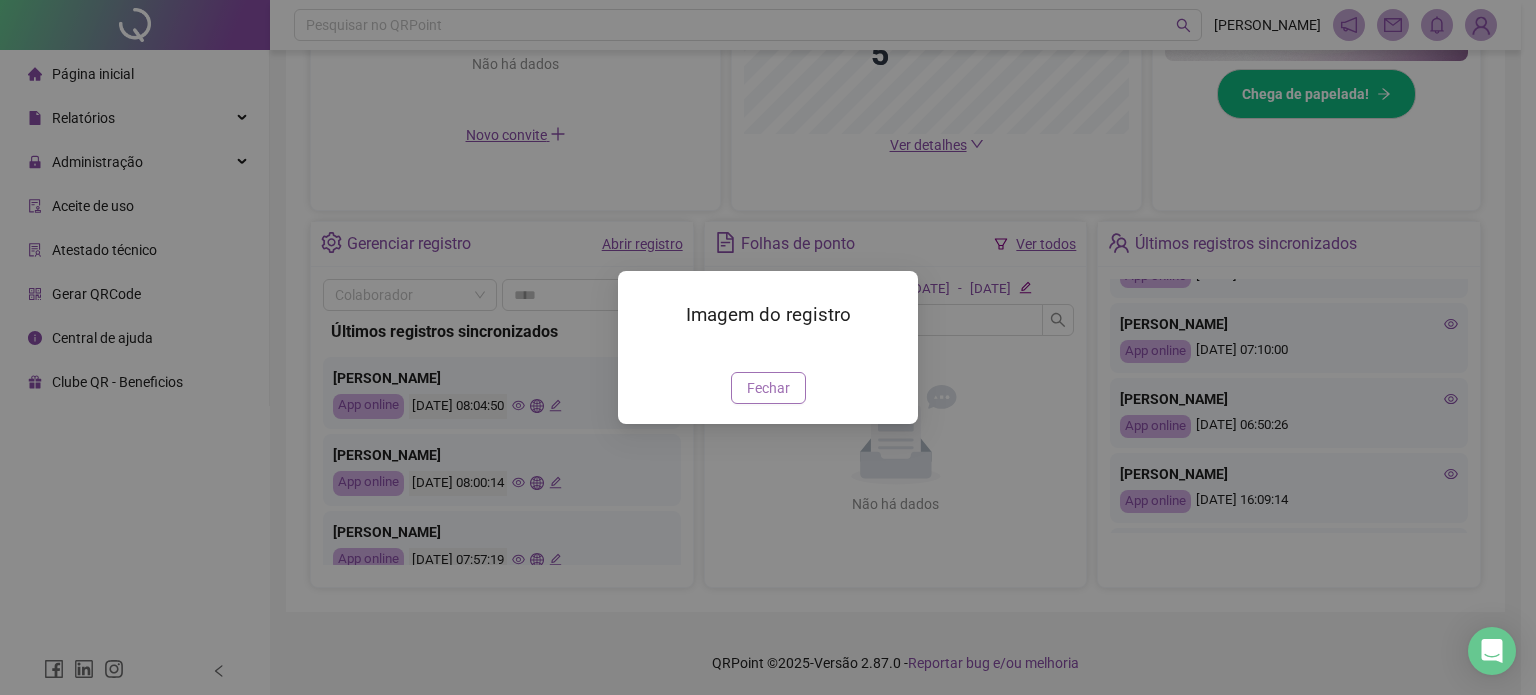 click on "Fechar" at bounding box center [768, 388] 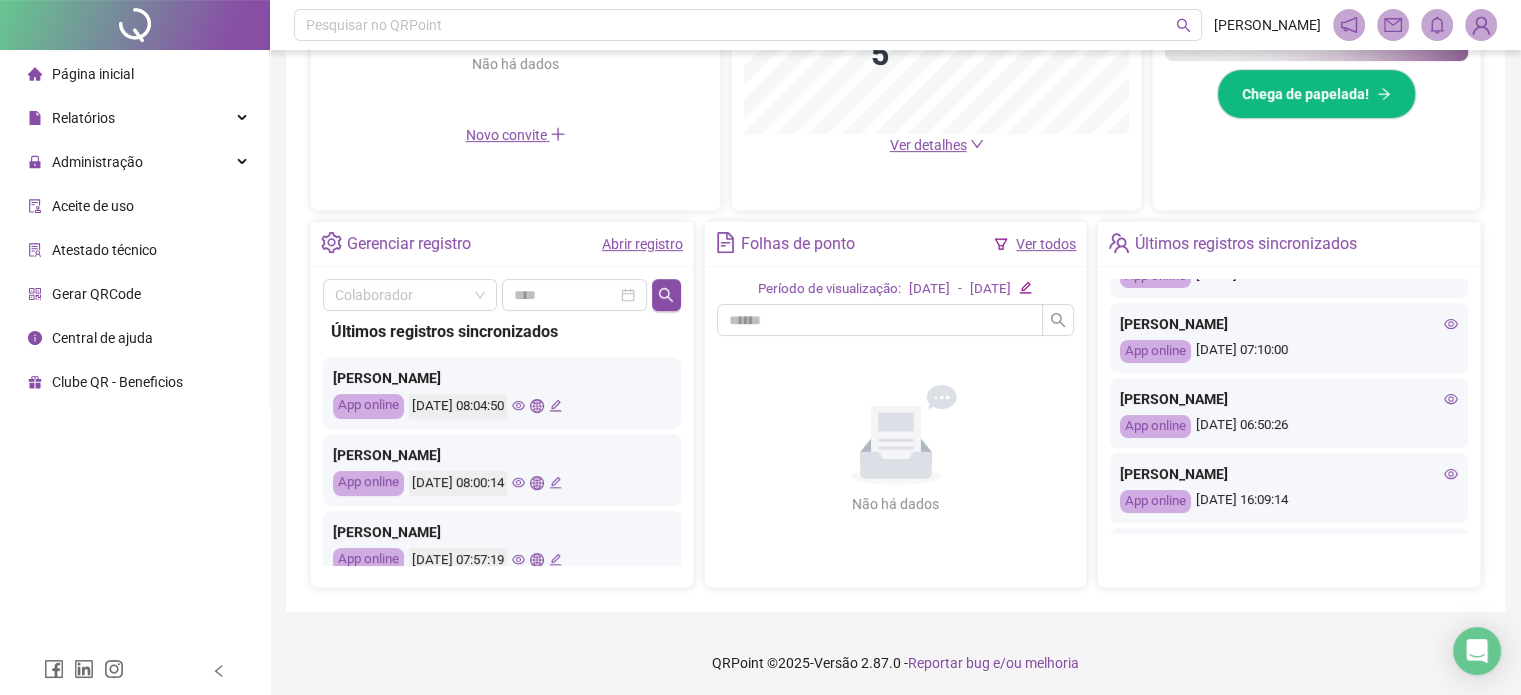 click 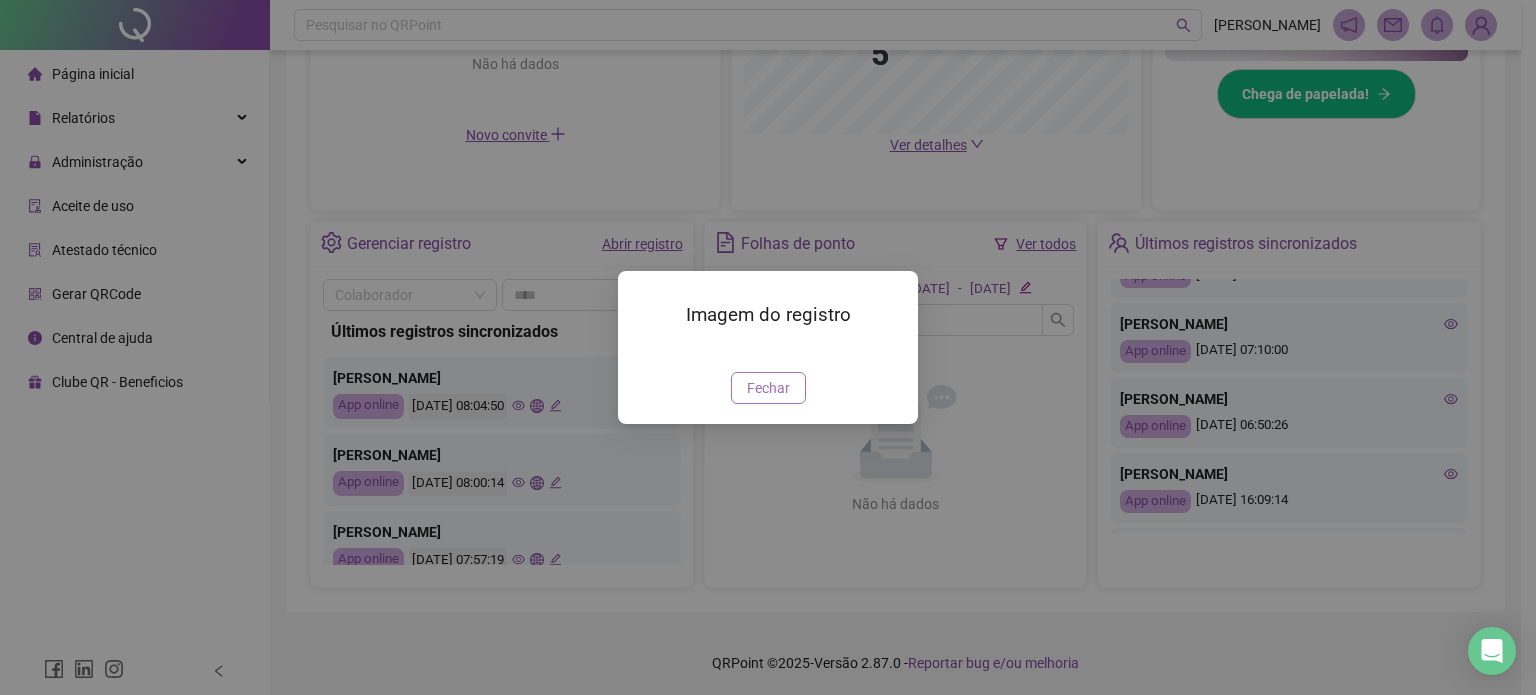 click on "Fechar" at bounding box center (768, 388) 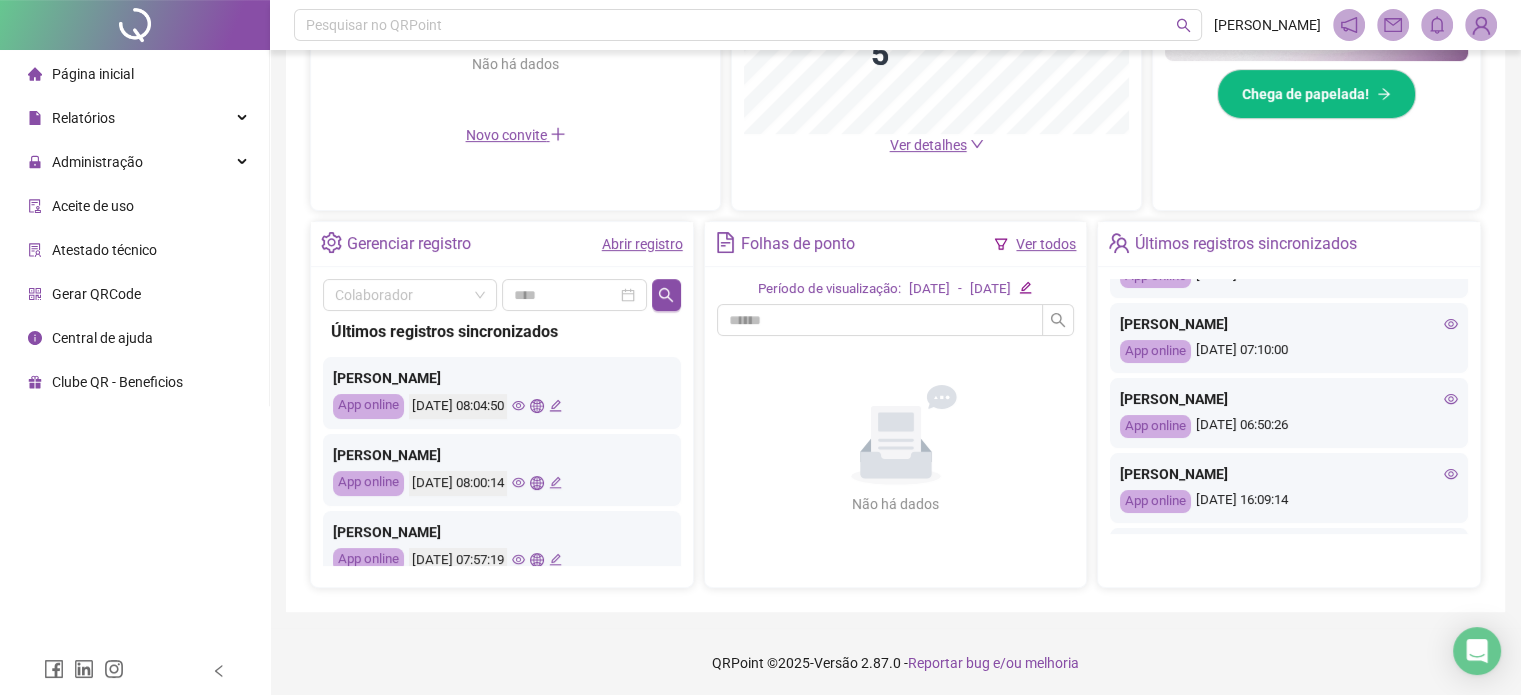 scroll, scrollTop: 100, scrollLeft: 0, axis: vertical 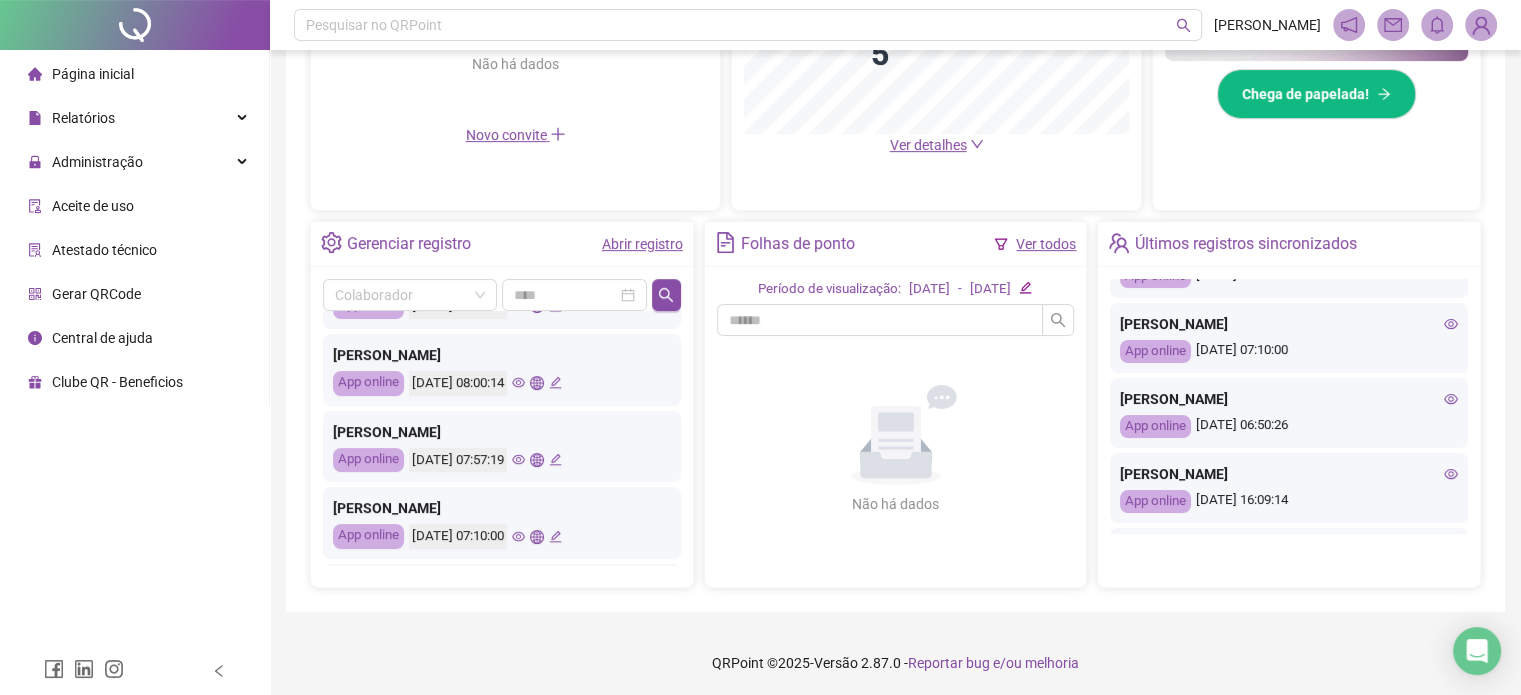 click 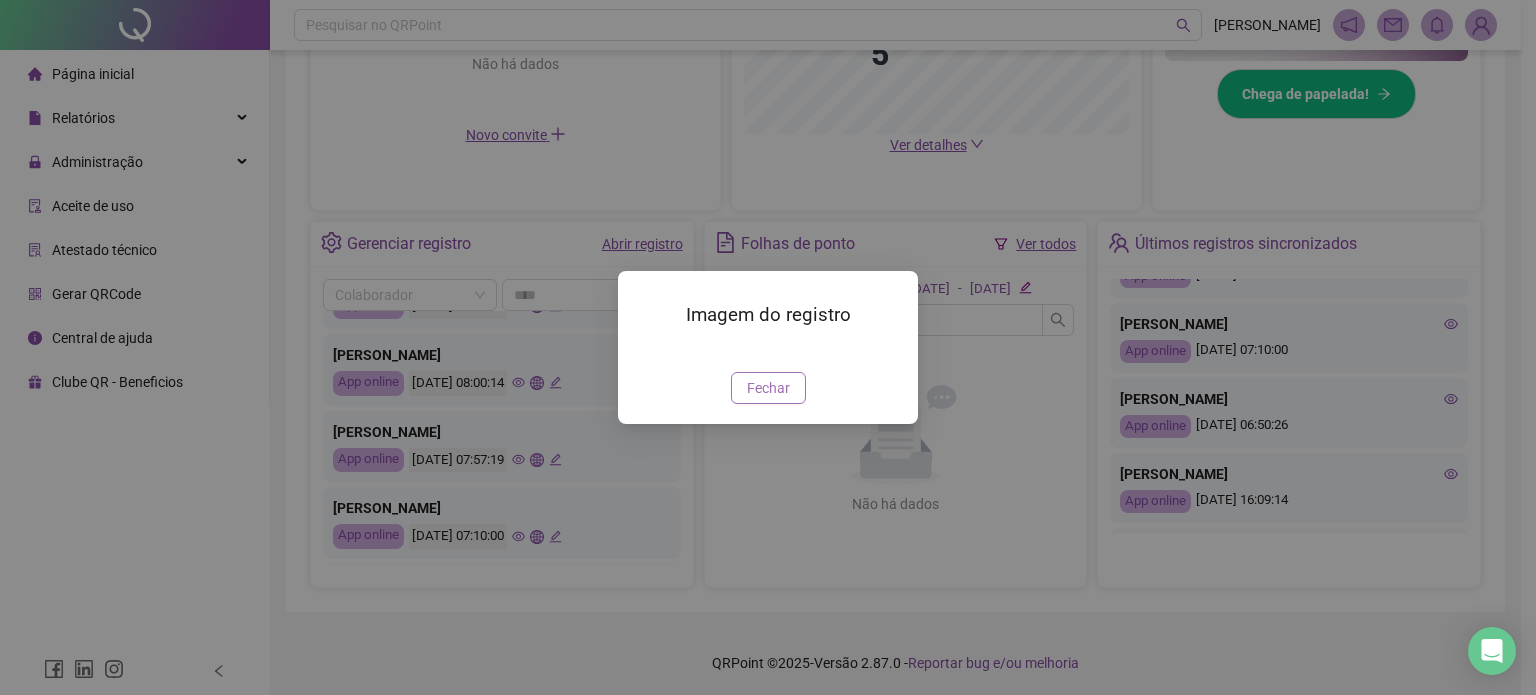 click on "Fechar" at bounding box center (768, 388) 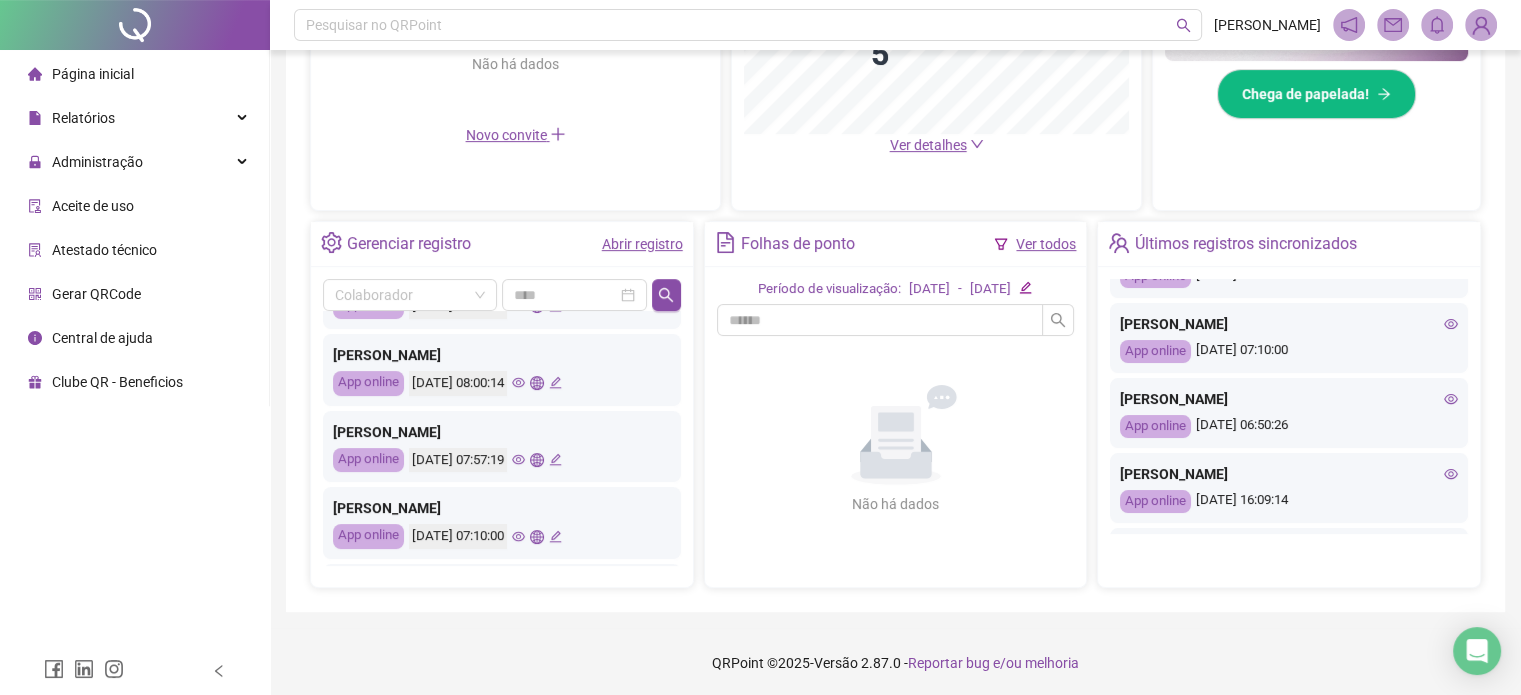 scroll, scrollTop: 200, scrollLeft: 0, axis: vertical 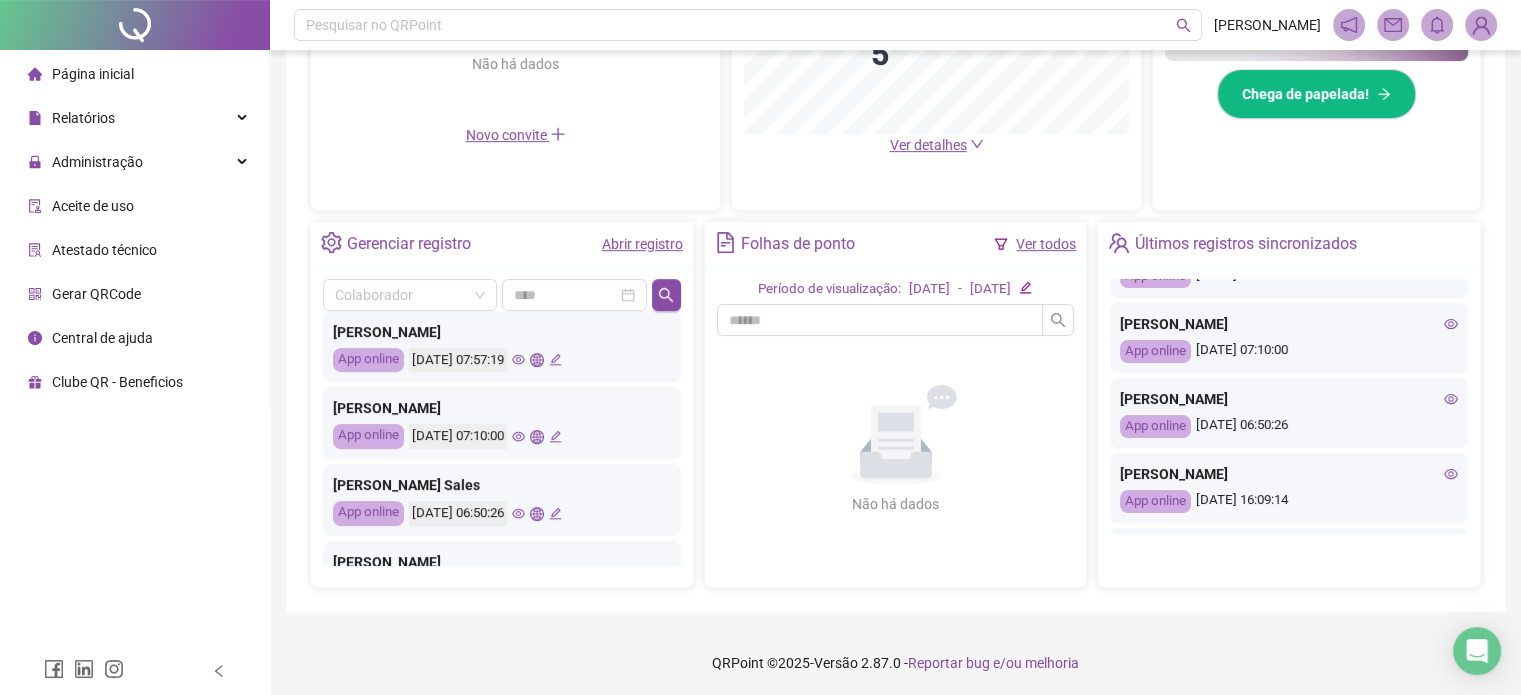 click on "[DATE] 06:50:26" at bounding box center (485, 513) 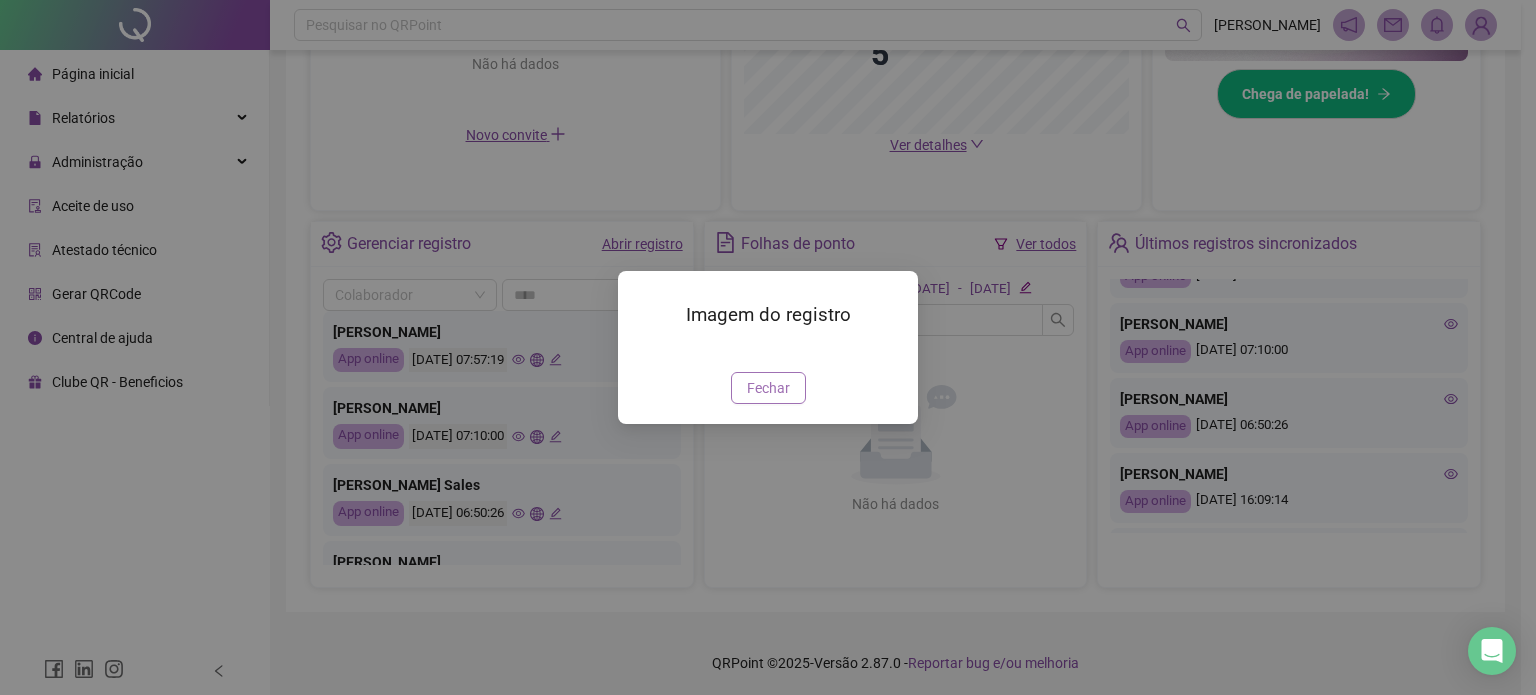 click on "Fechar" at bounding box center (768, 388) 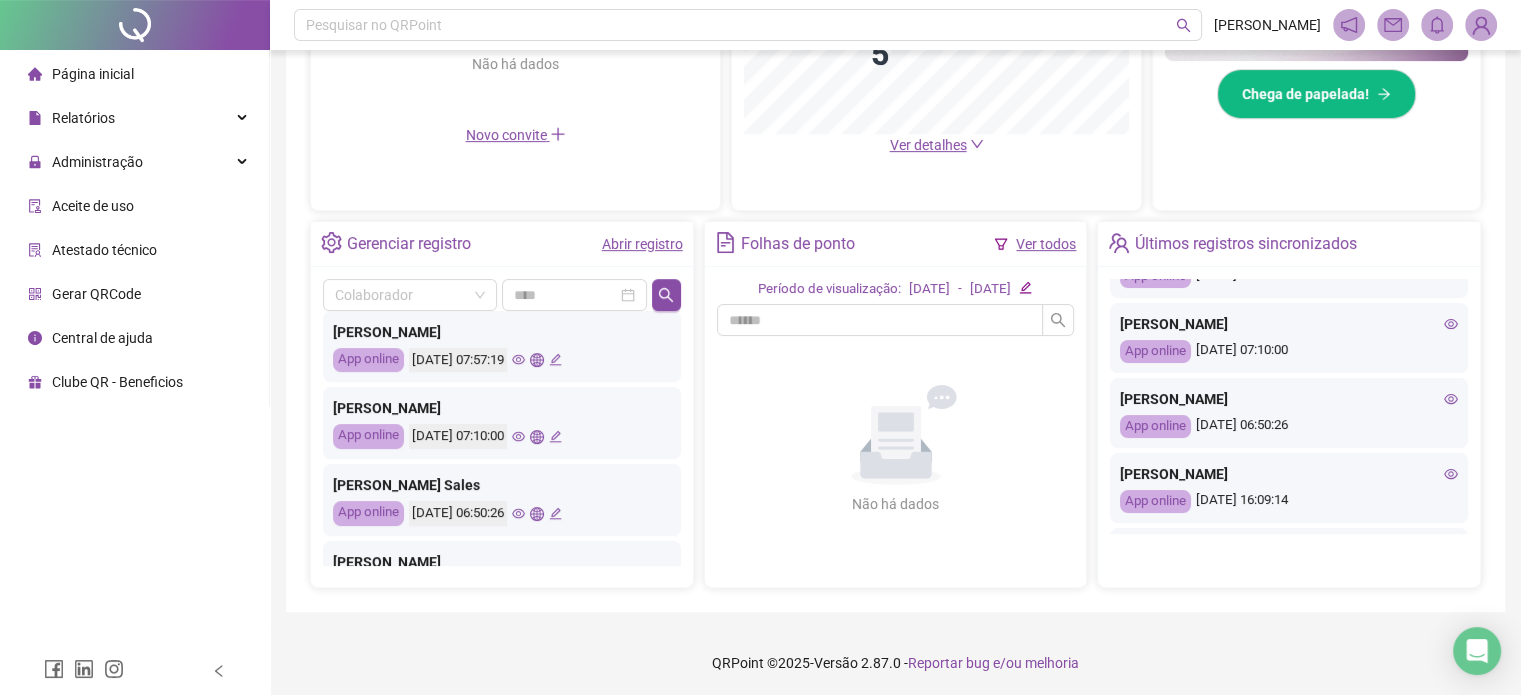 click 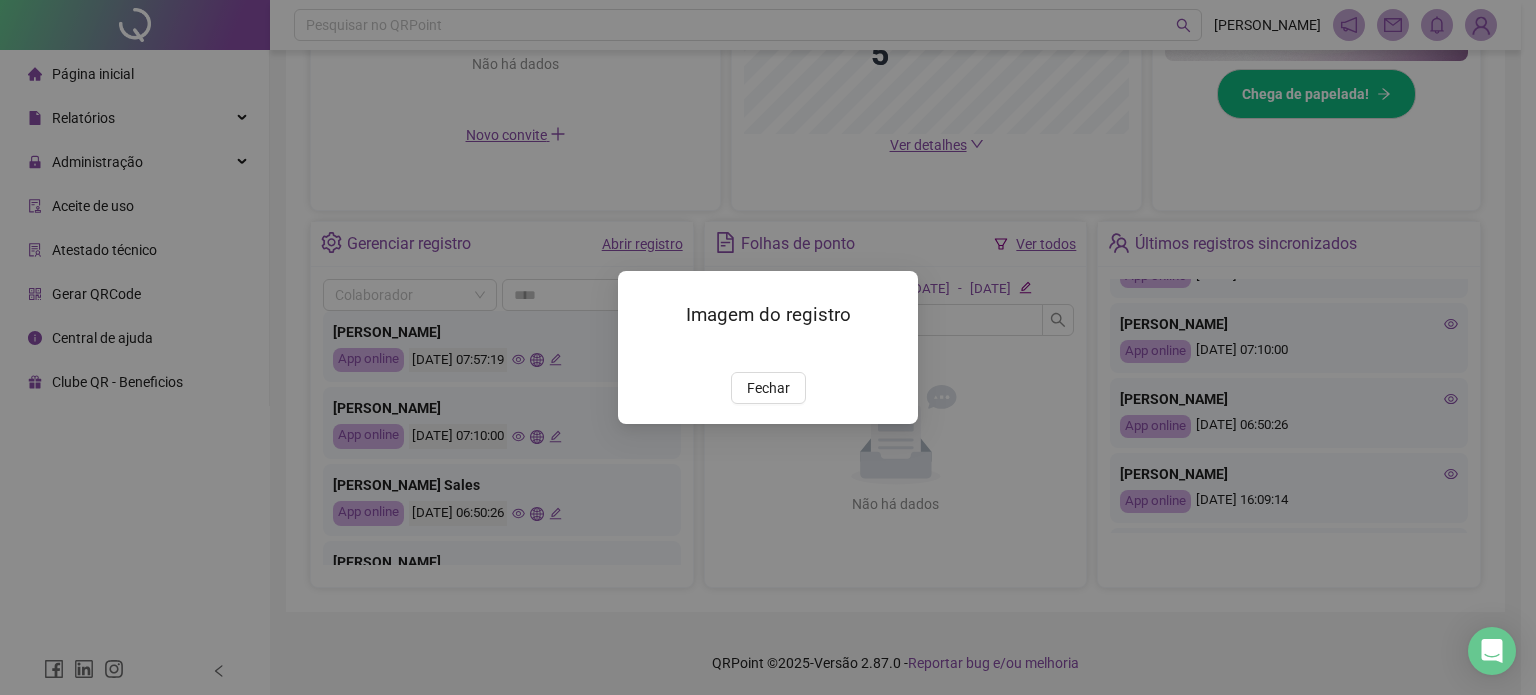 click on "Fechar" at bounding box center [768, 388] 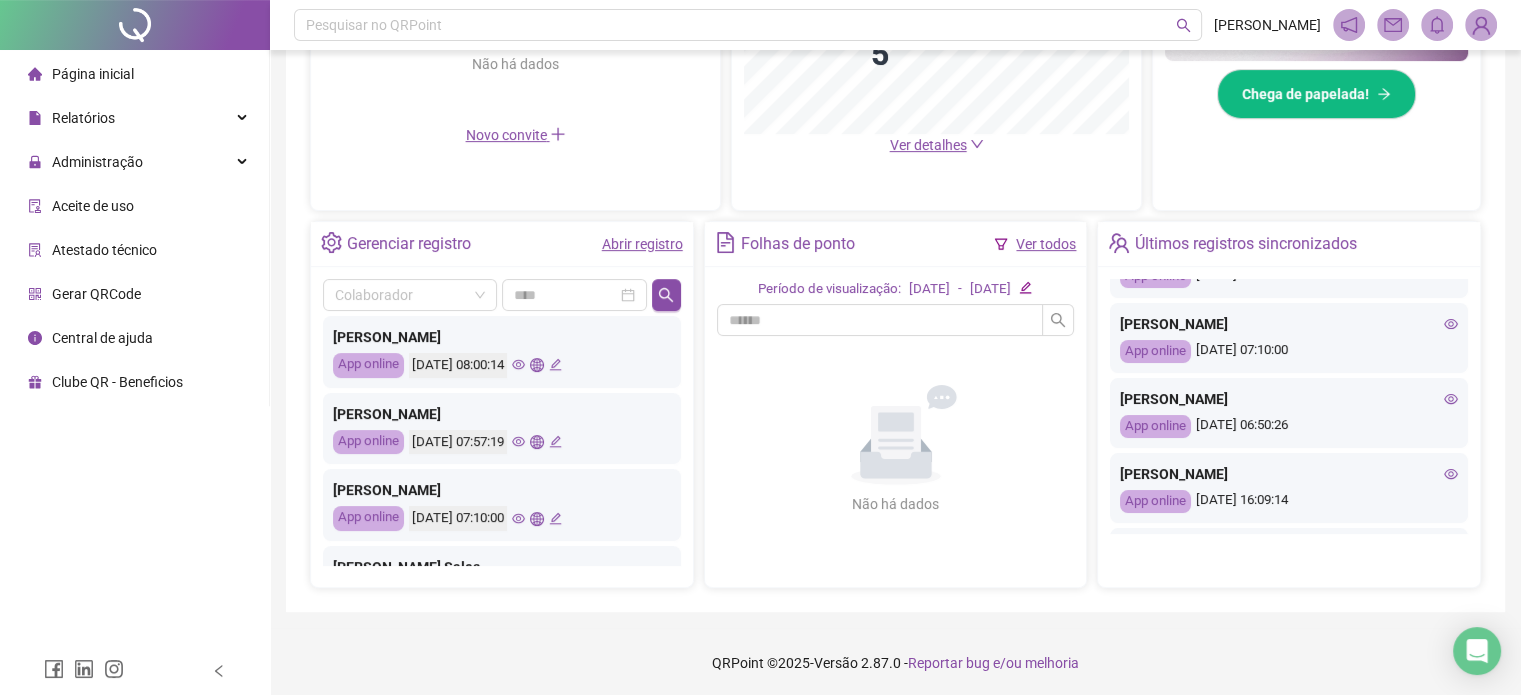 scroll, scrollTop: 0, scrollLeft: 0, axis: both 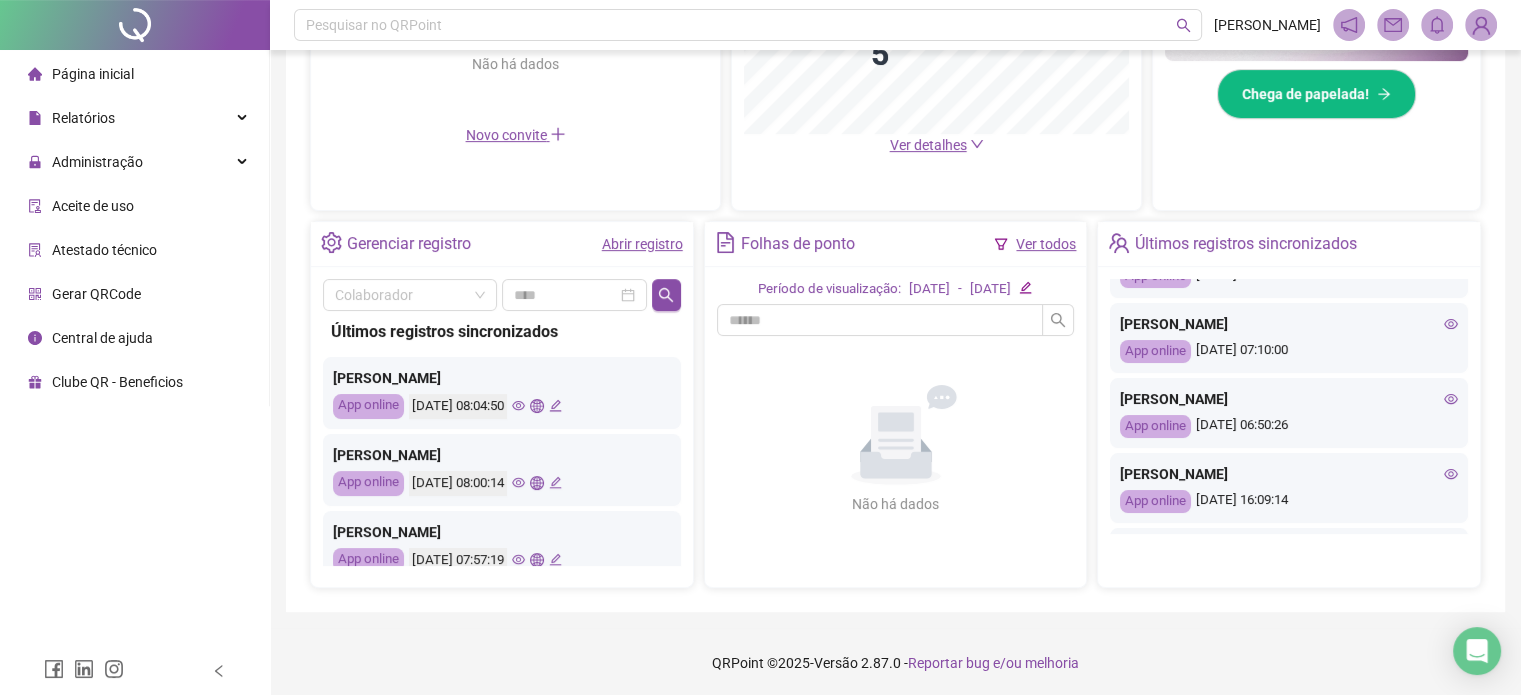click 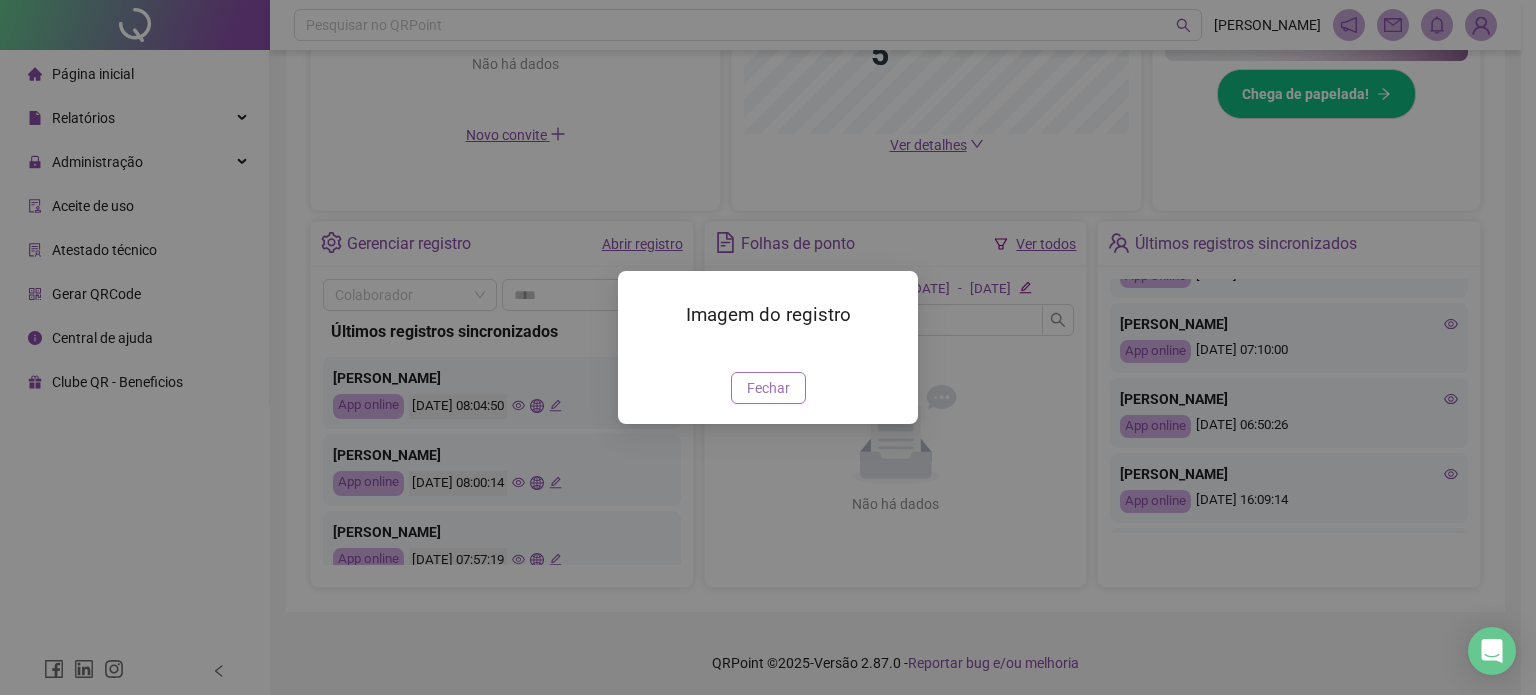 click on "Fechar" at bounding box center (768, 388) 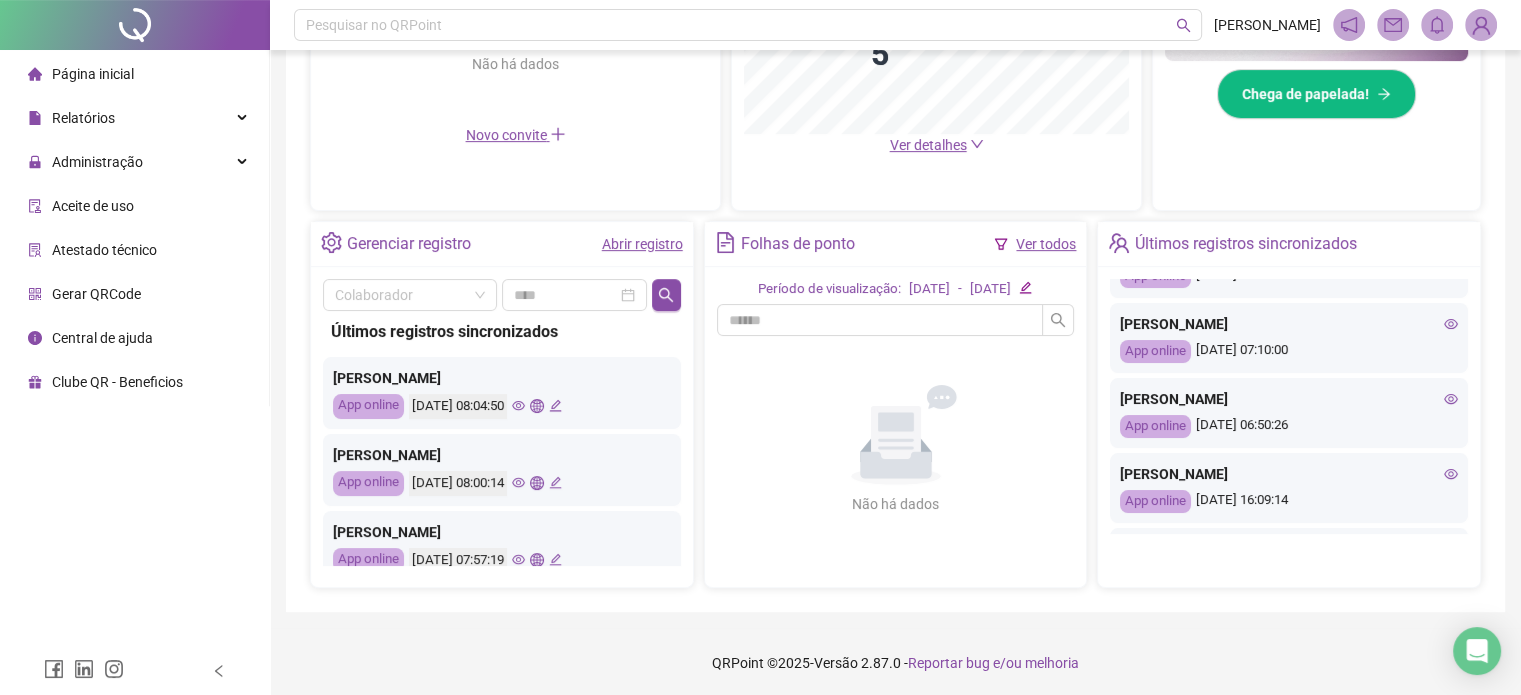 click 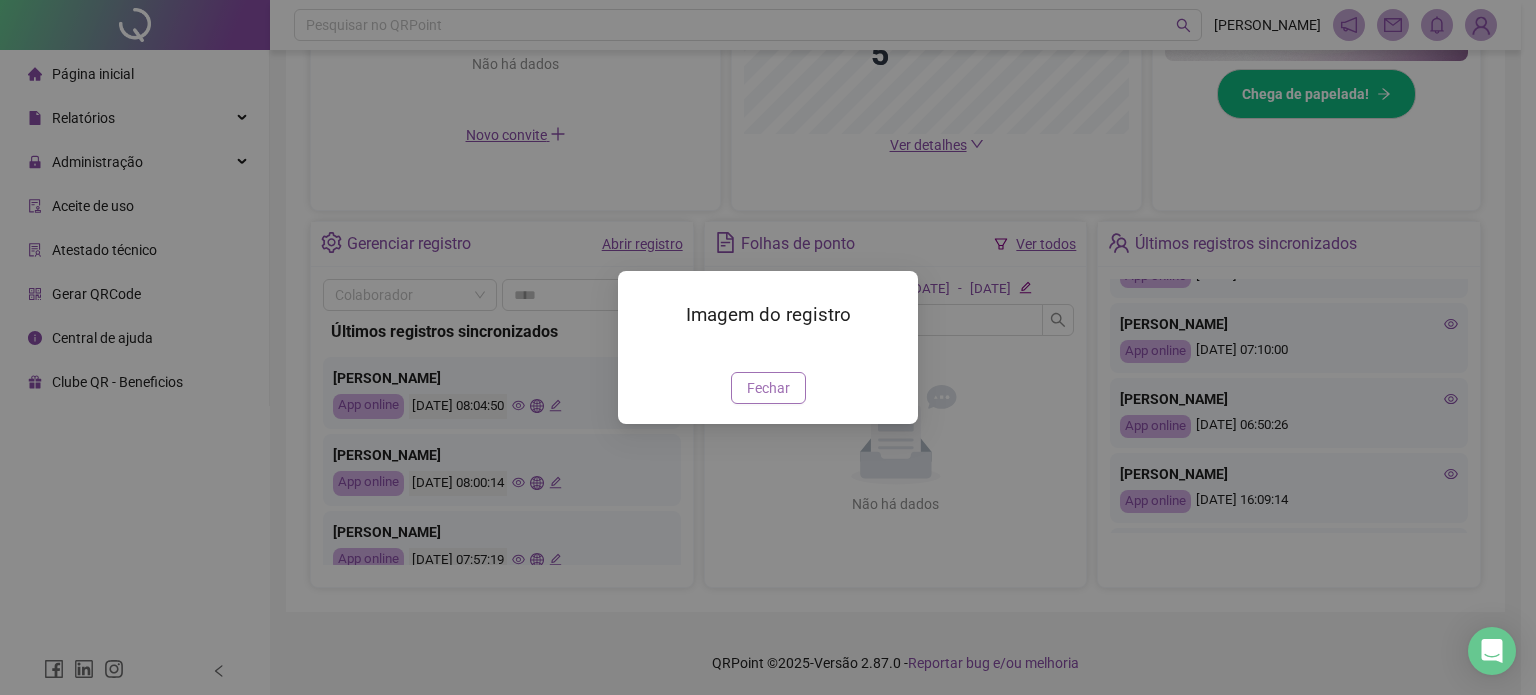 click on "Fechar" at bounding box center (768, 388) 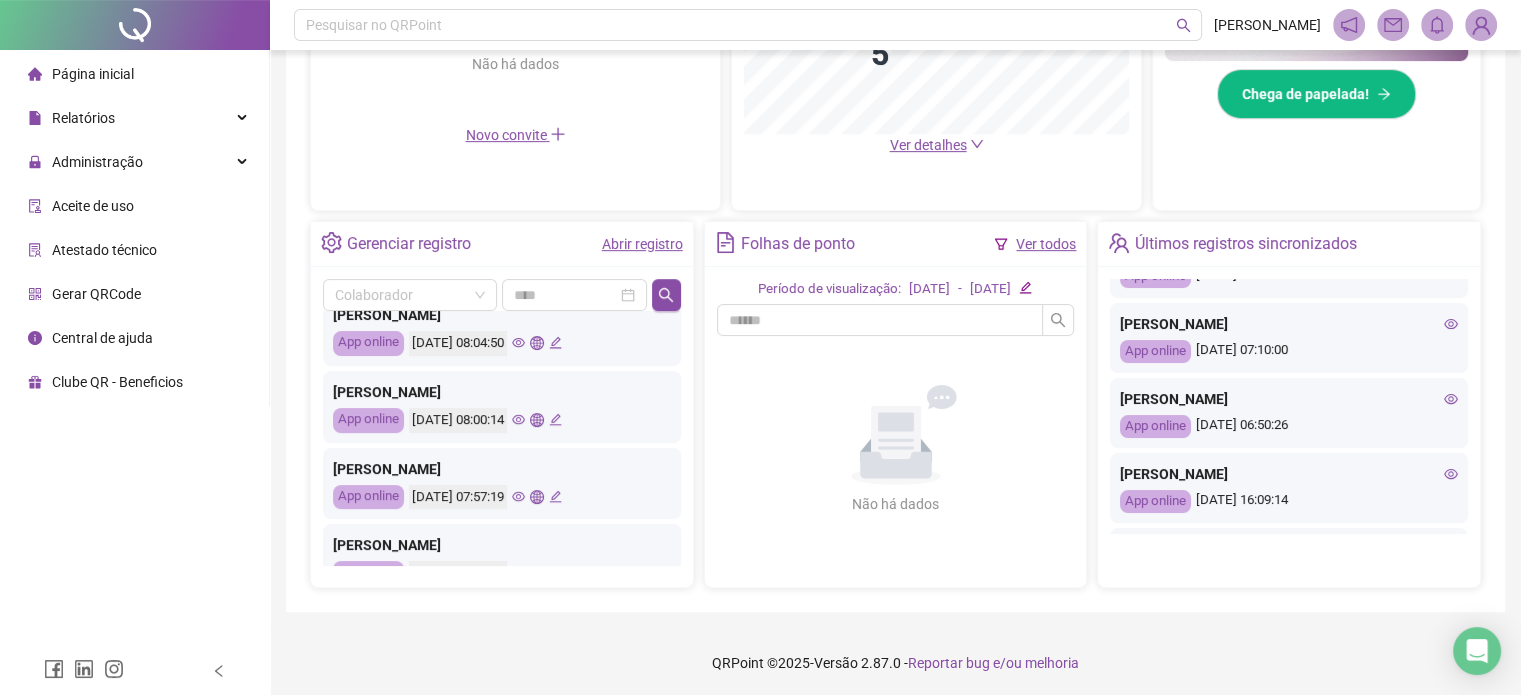 scroll, scrollTop: 0, scrollLeft: 0, axis: both 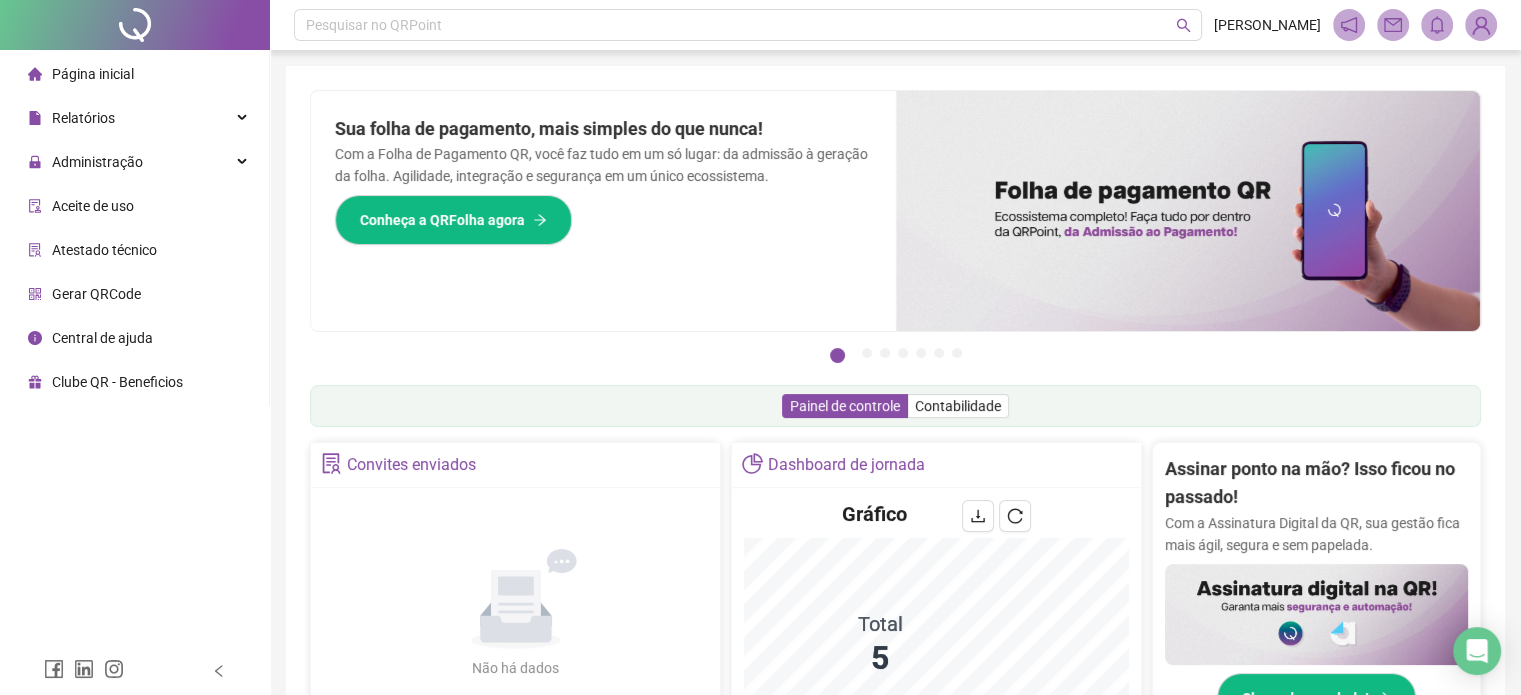 click on "Página inicial" at bounding box center [134, 74] 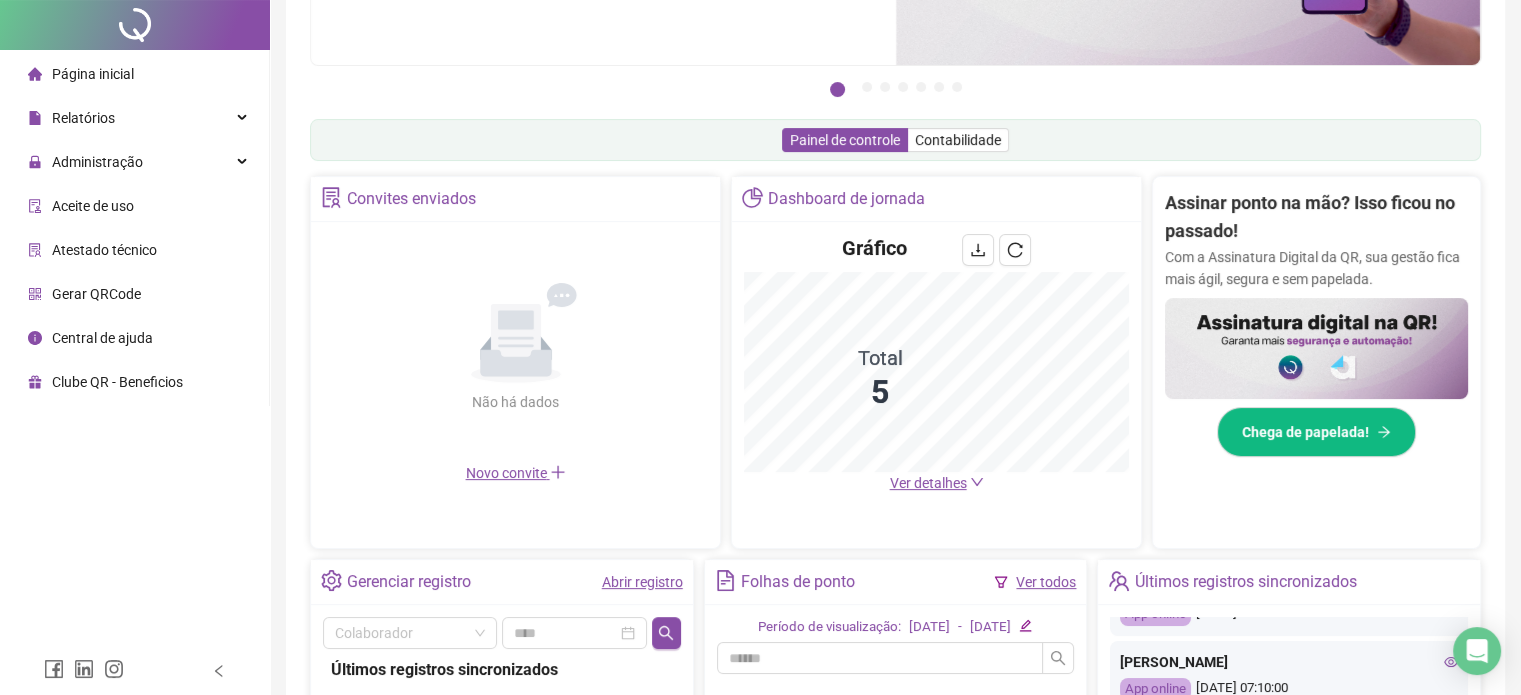 scroll, scrollTop: 600, scrollLeft: 0, axis: vertical 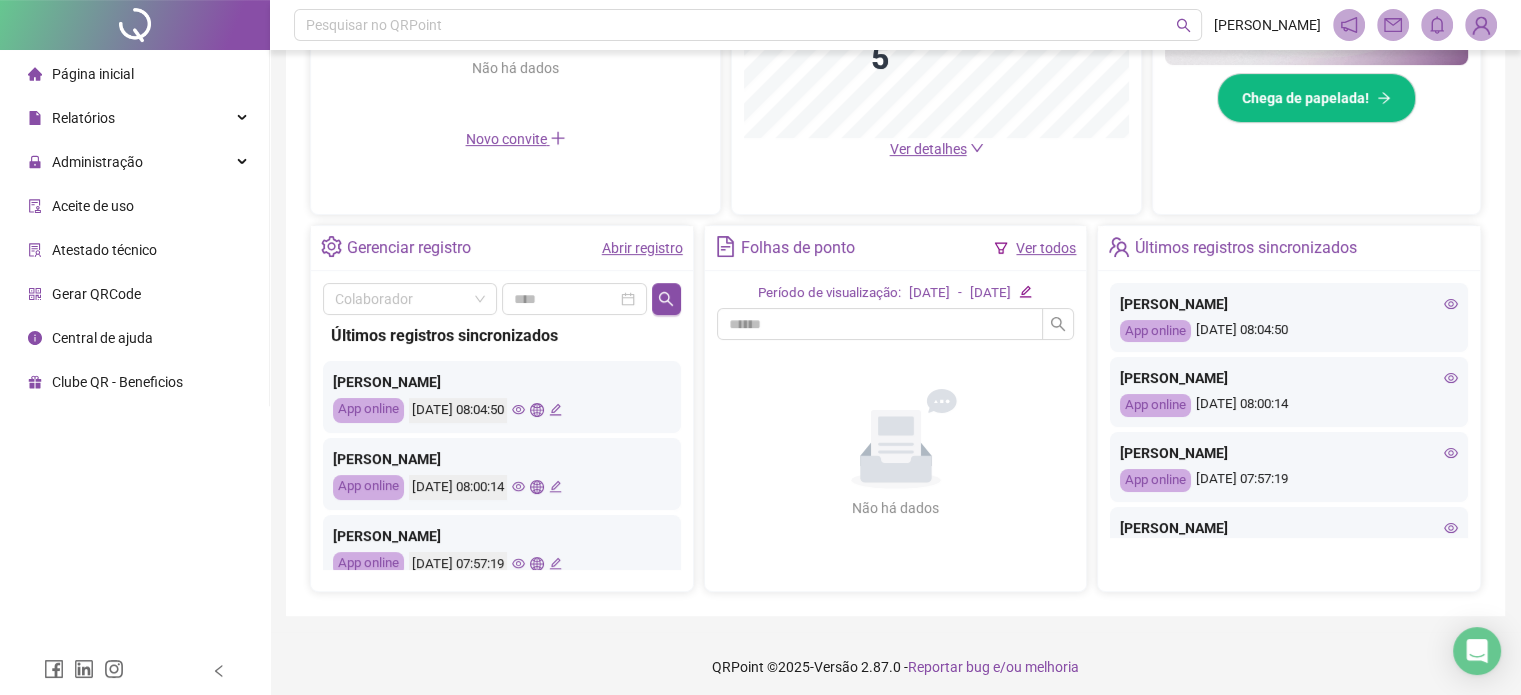 click on "Ver detalhes" at bounding box center (928, 149) 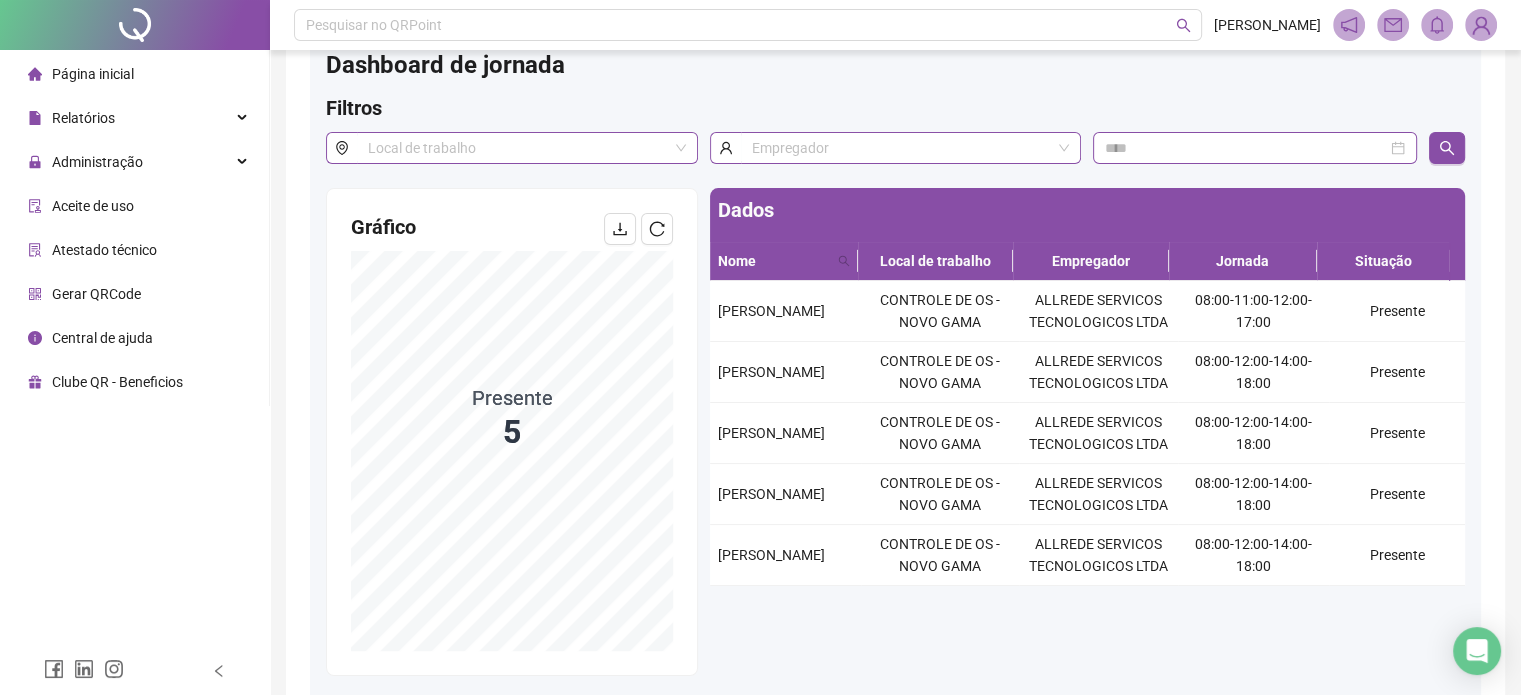 scroll, scrollTop: 0, scrollLeft: 0, axis: both 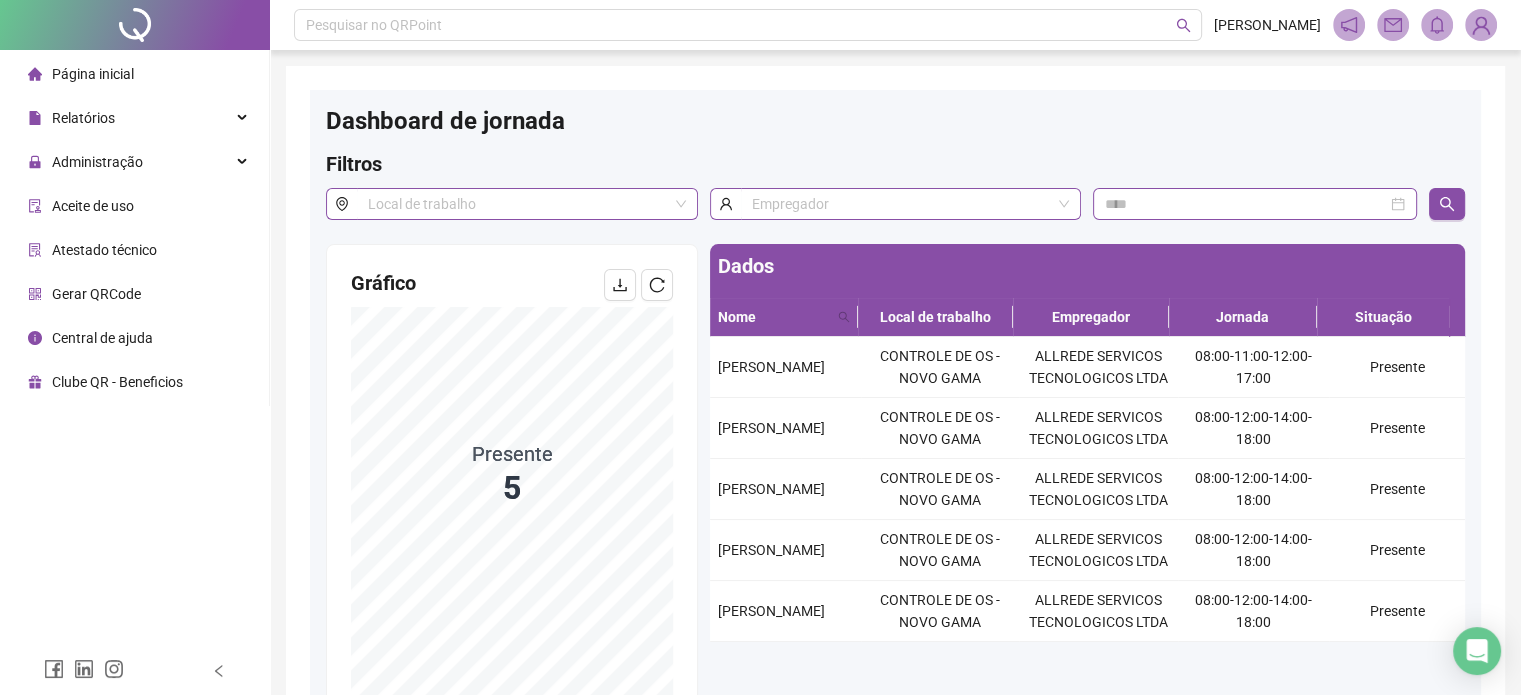 click on "Página inicial" at bounding box center [93, 74] 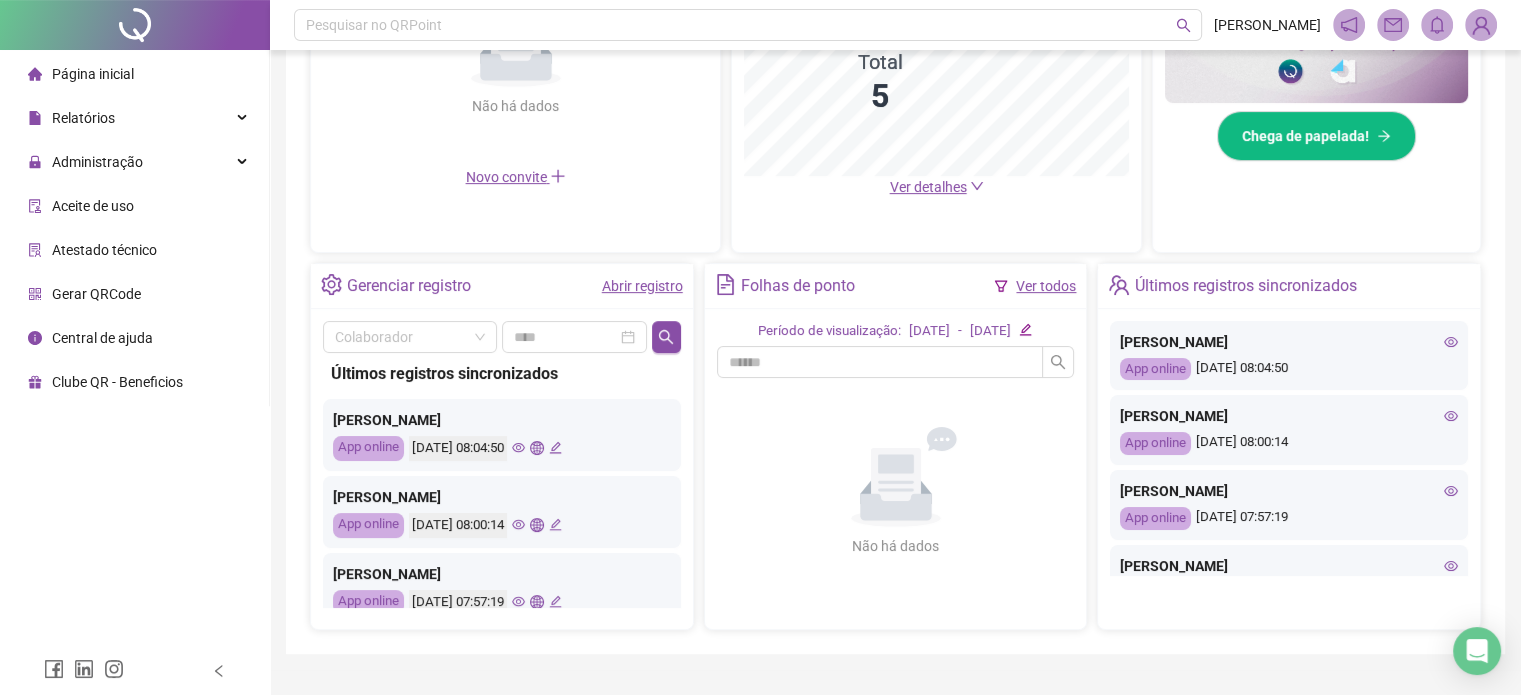 scroll, scrollTop: 0, scrollLeft: 0, axis: both 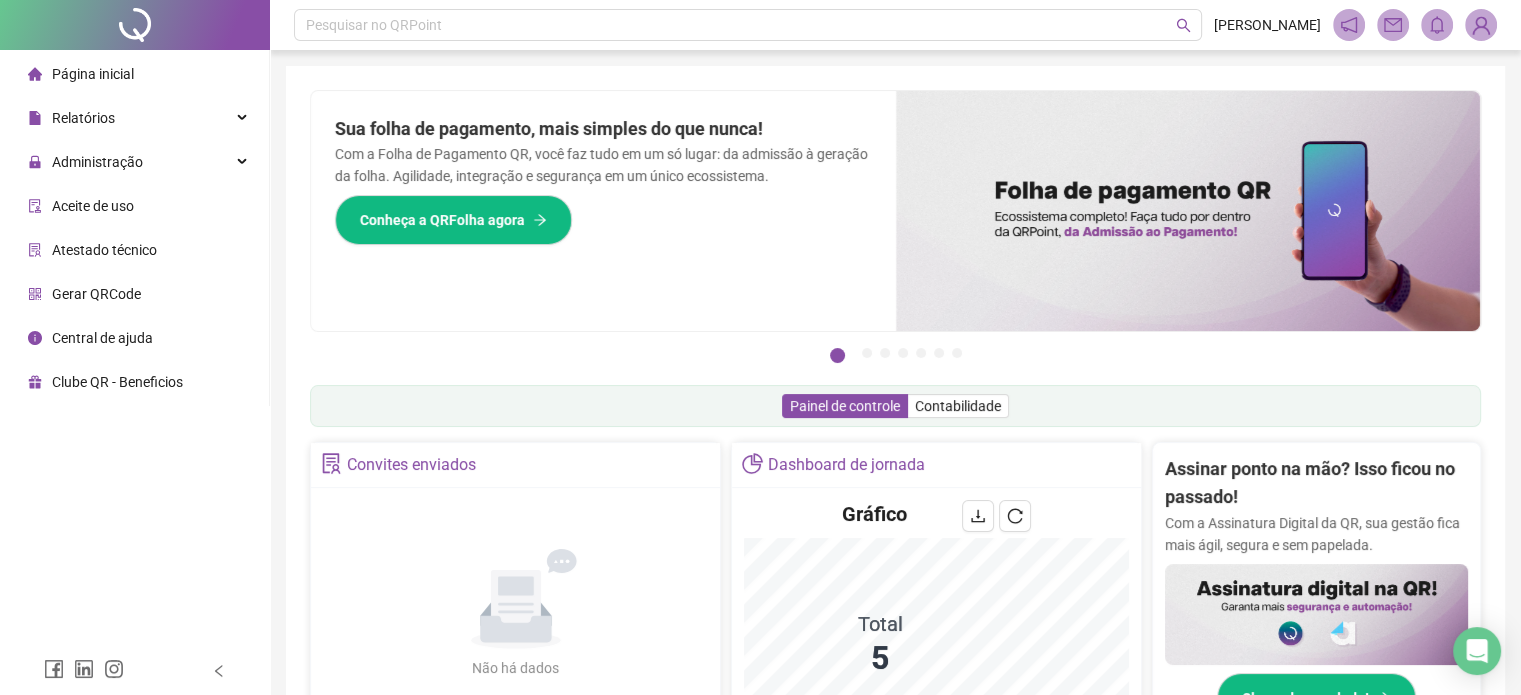 click on "Página inicial" at bounding box center [134, 74] 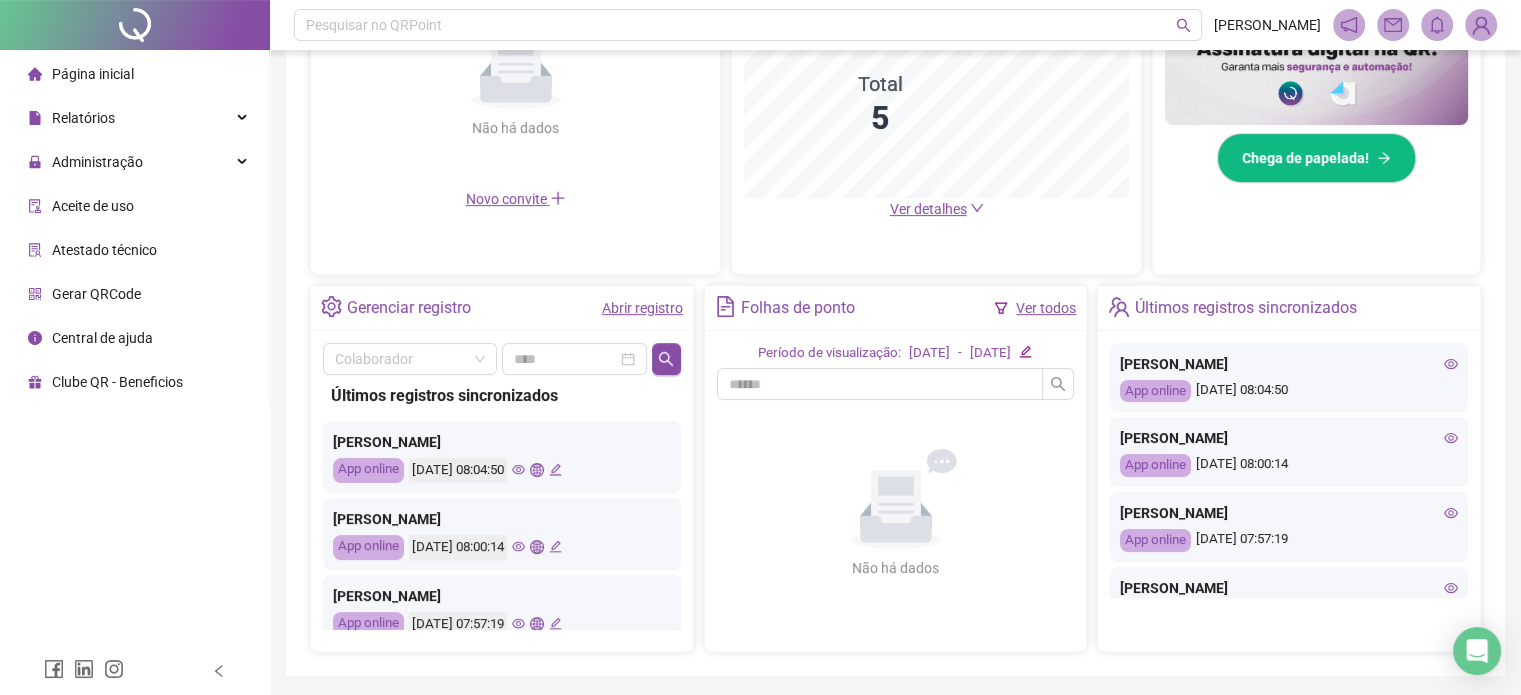scroll, scrollTop: 600, scrollLeft: 0, axis: vertical 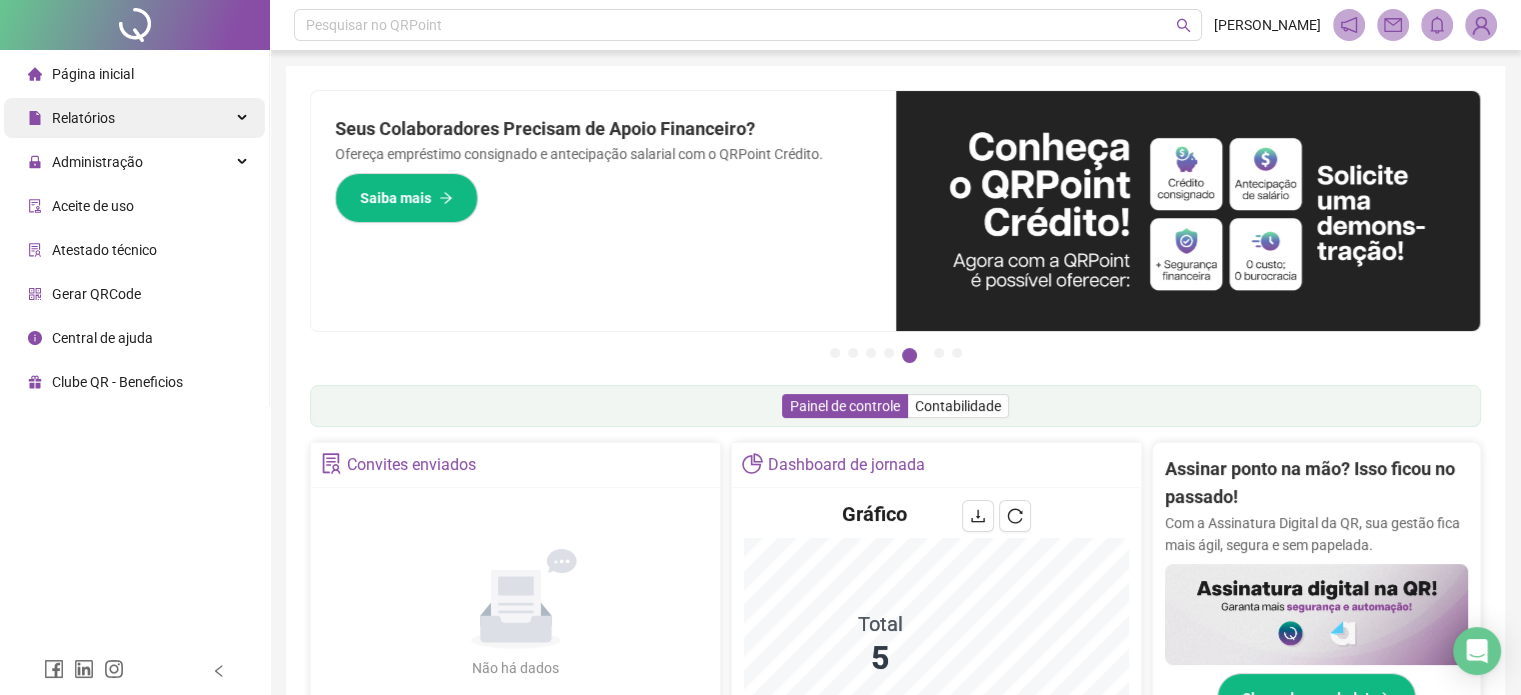 click on "Relatórios" at bounding box center [134, 118] 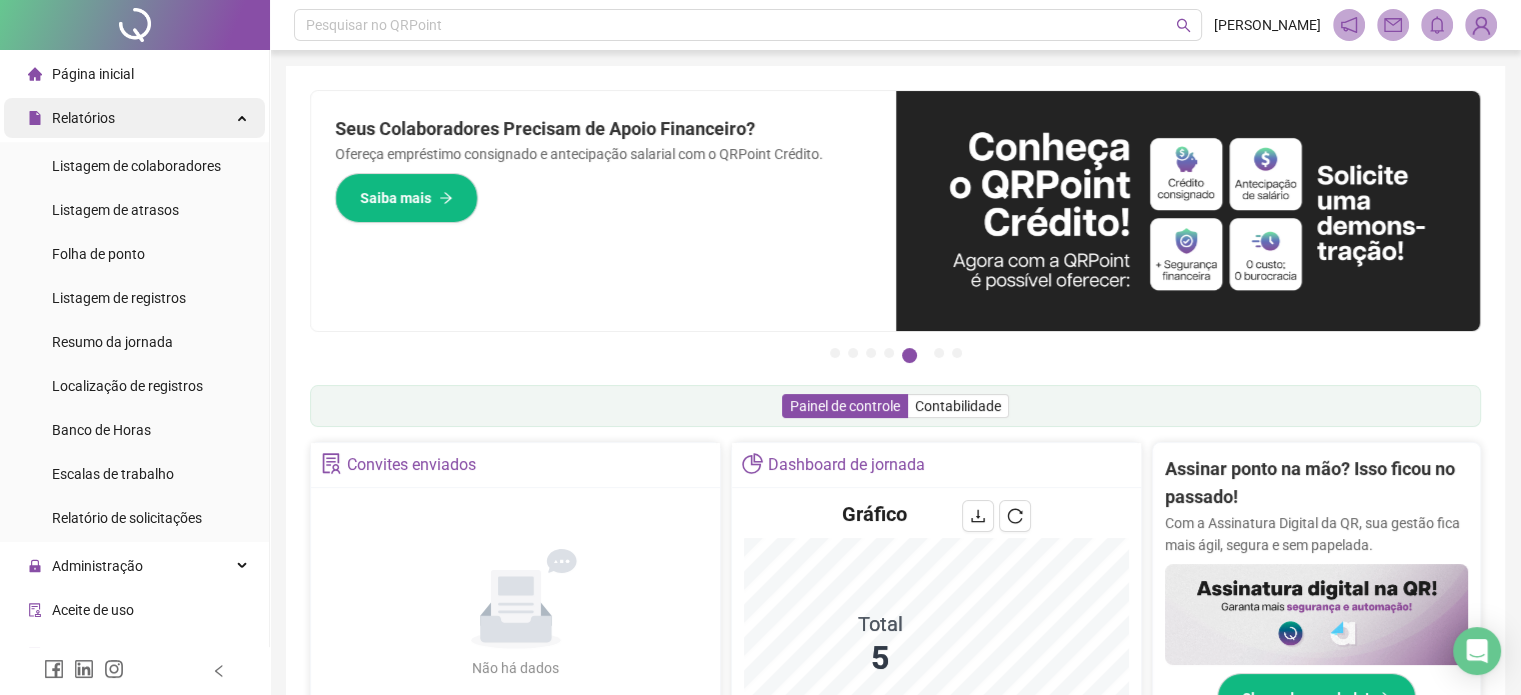 click on "Relatórios" at bounding box center (134, 118) 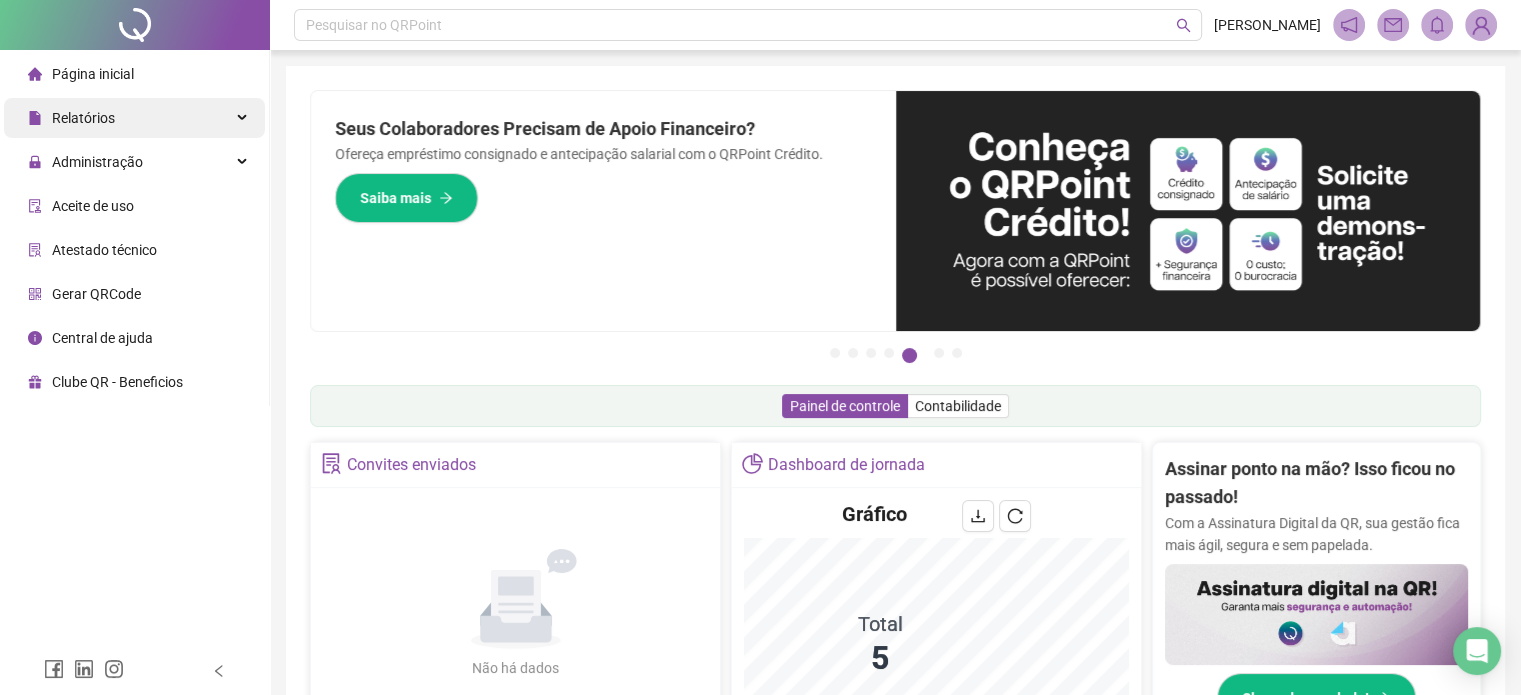 click on "Relatórios" at bounding box center (134, 118) 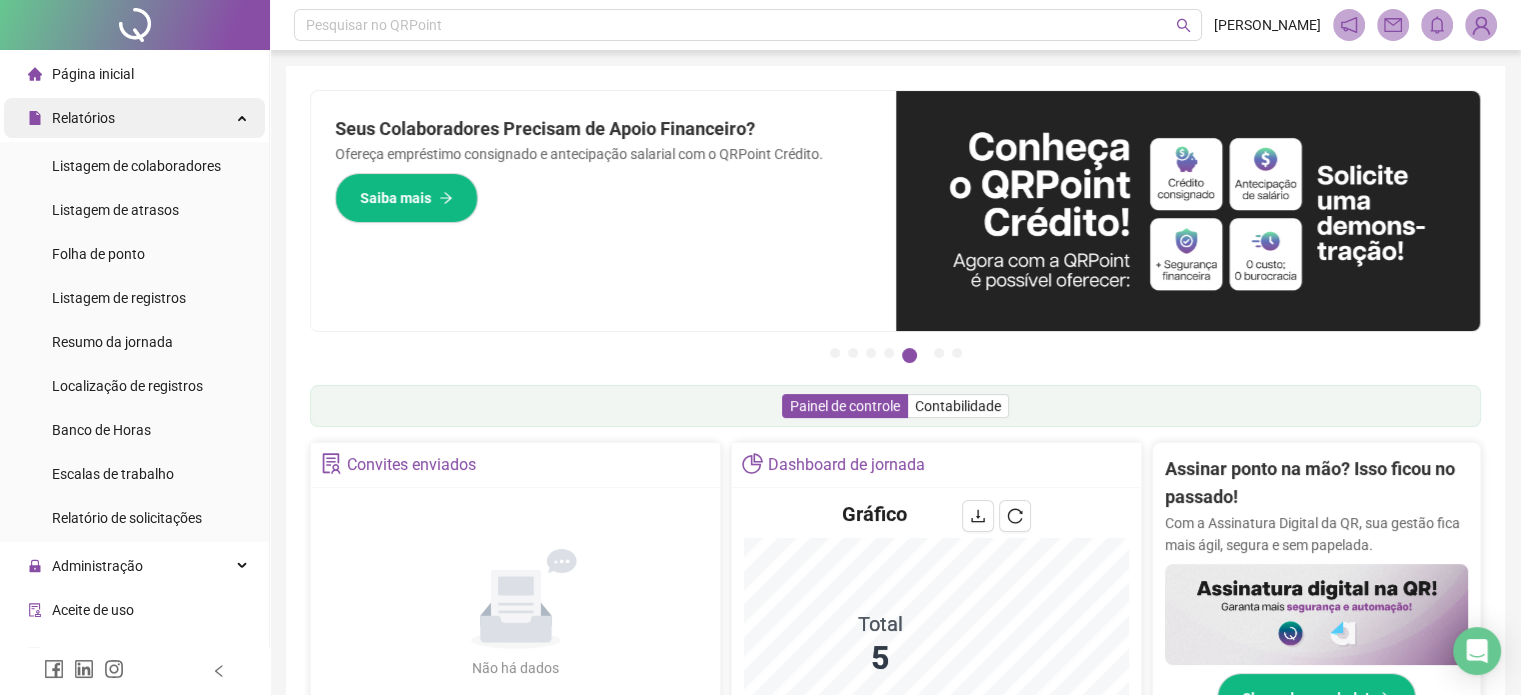 click on "Relatórios" at bounding box center (134, 118) 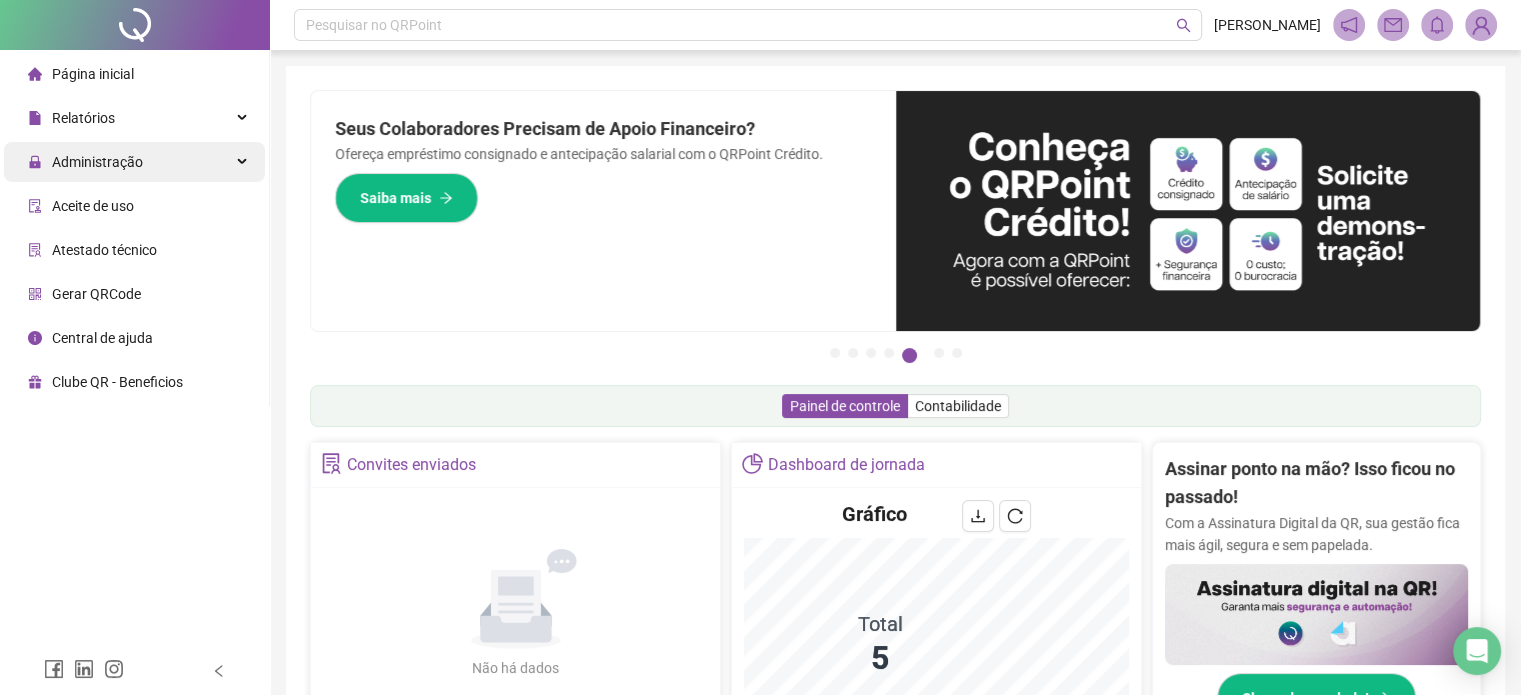 click on "Administração" at bounding box center (134, 162) 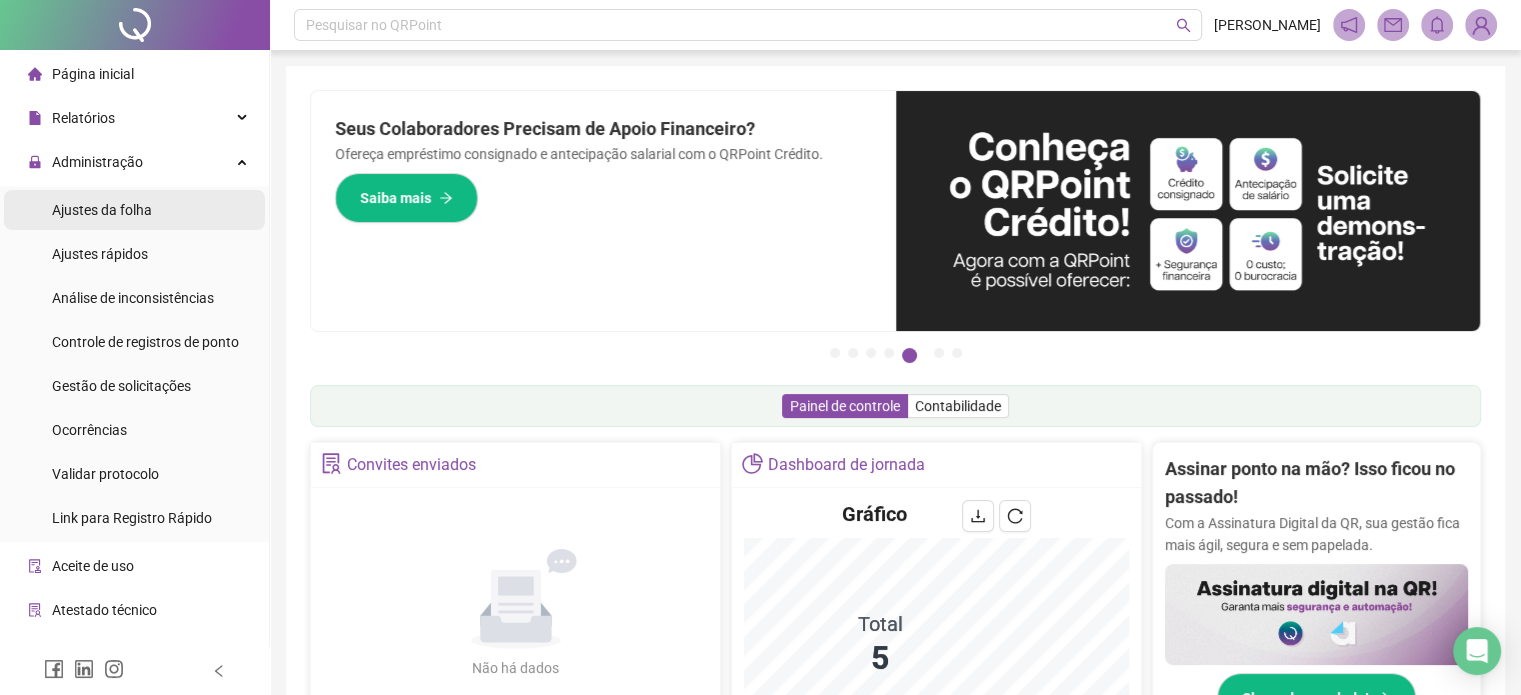 click on "Ajustes da folha" at bounding box center (134, 210) 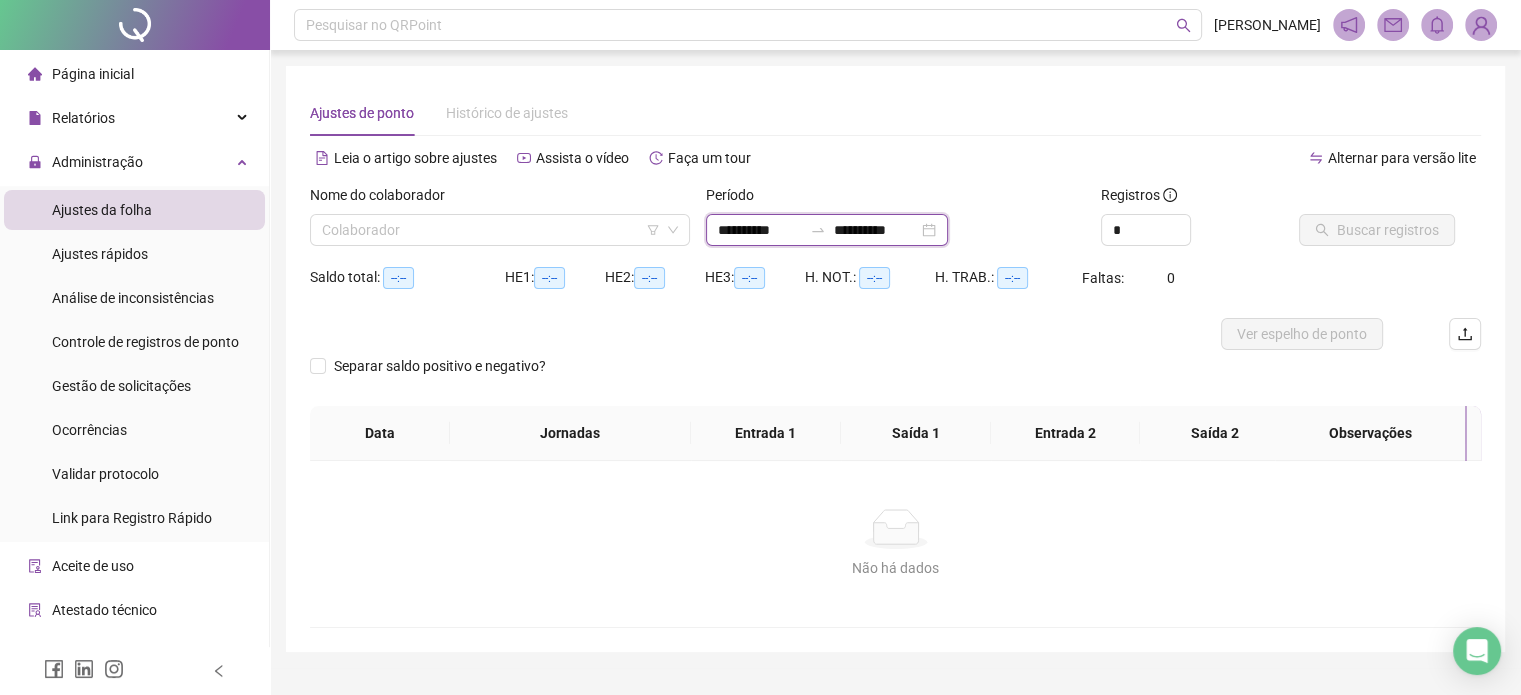click on "**********" at bounding box center [760, 230] 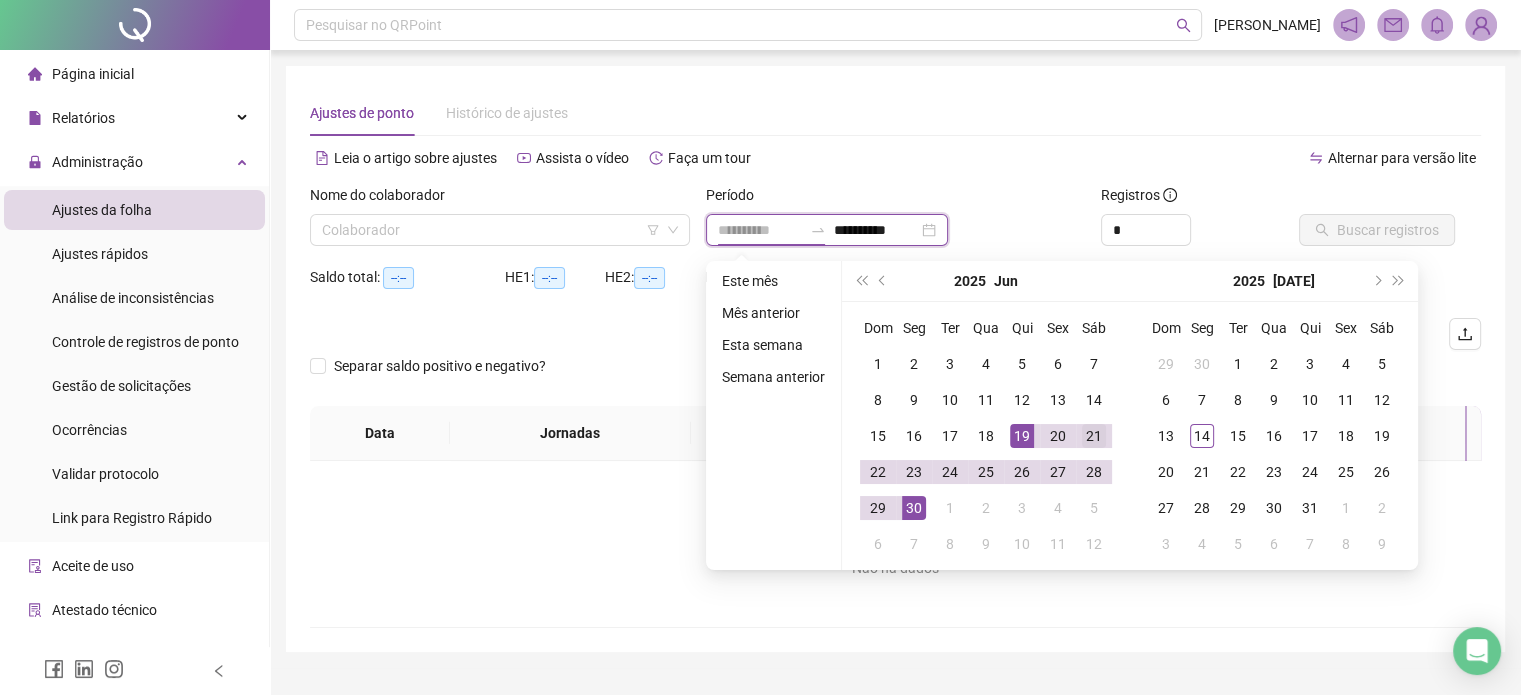 type on "**********" 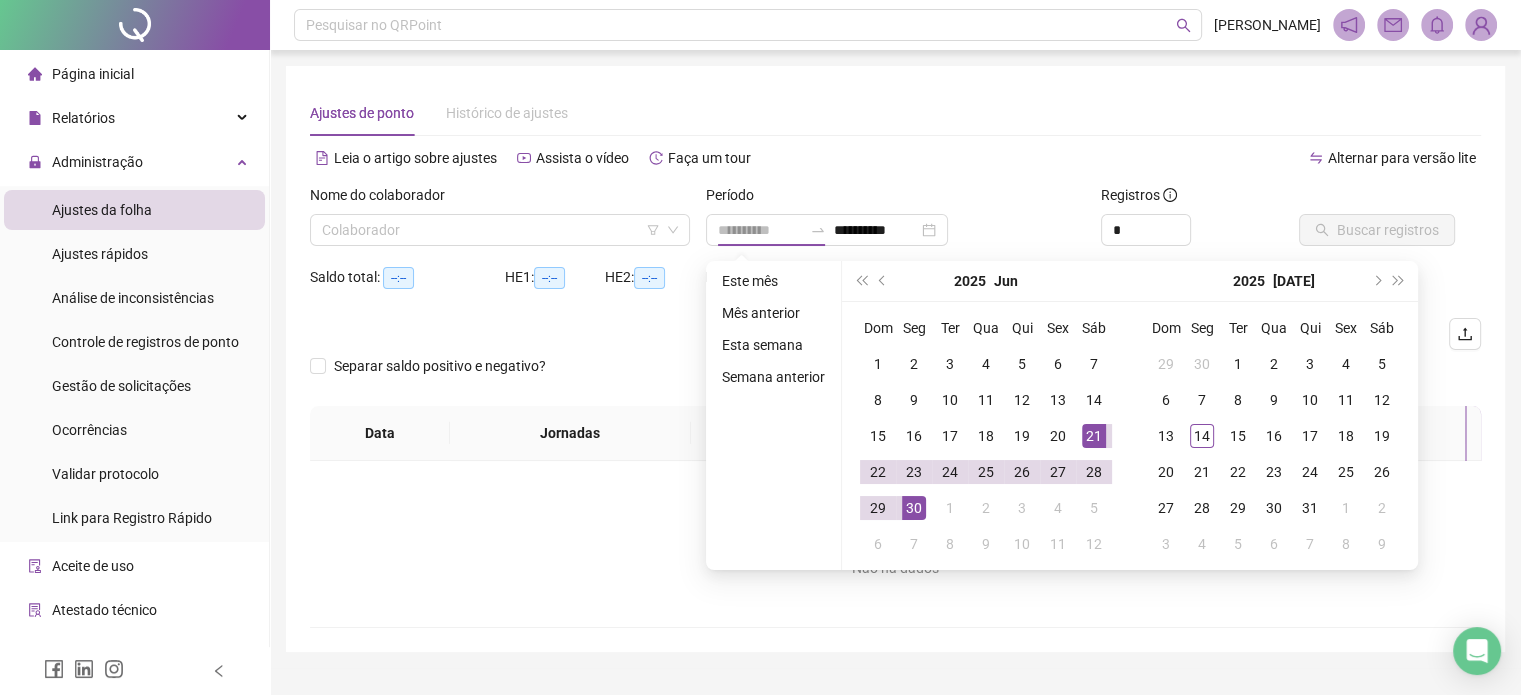 click on "21" at bounding box center (1094, 436) 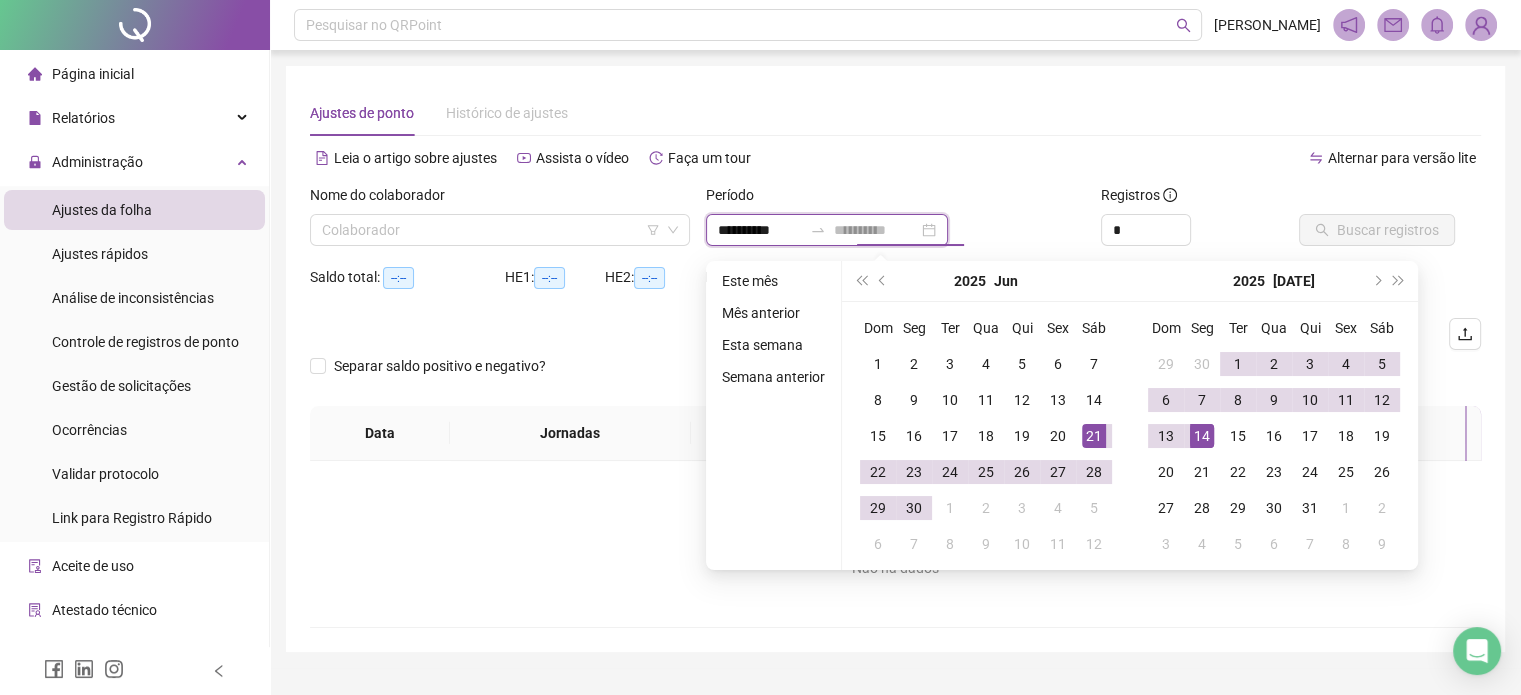 type on "**********" 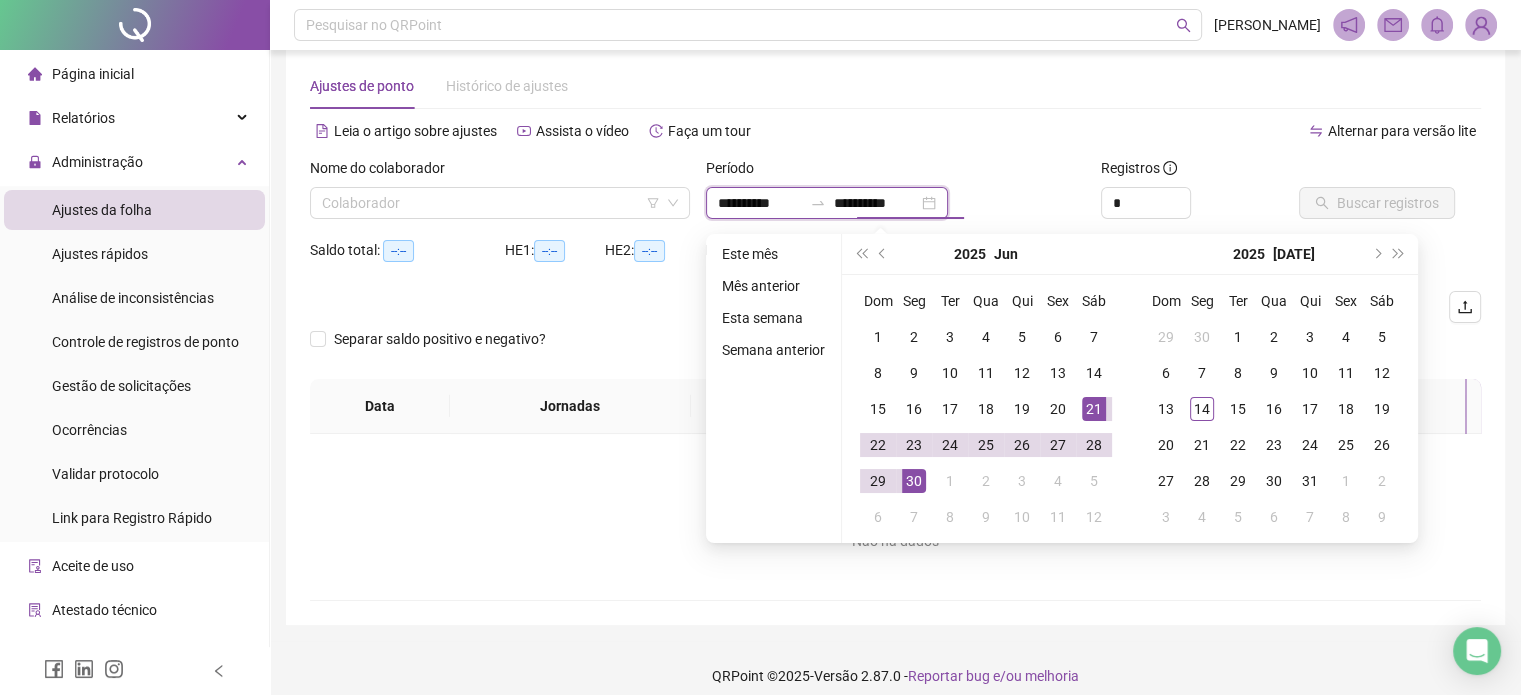 scroll, scrollTop: 42, scrollLeft: 0, axis: vertical 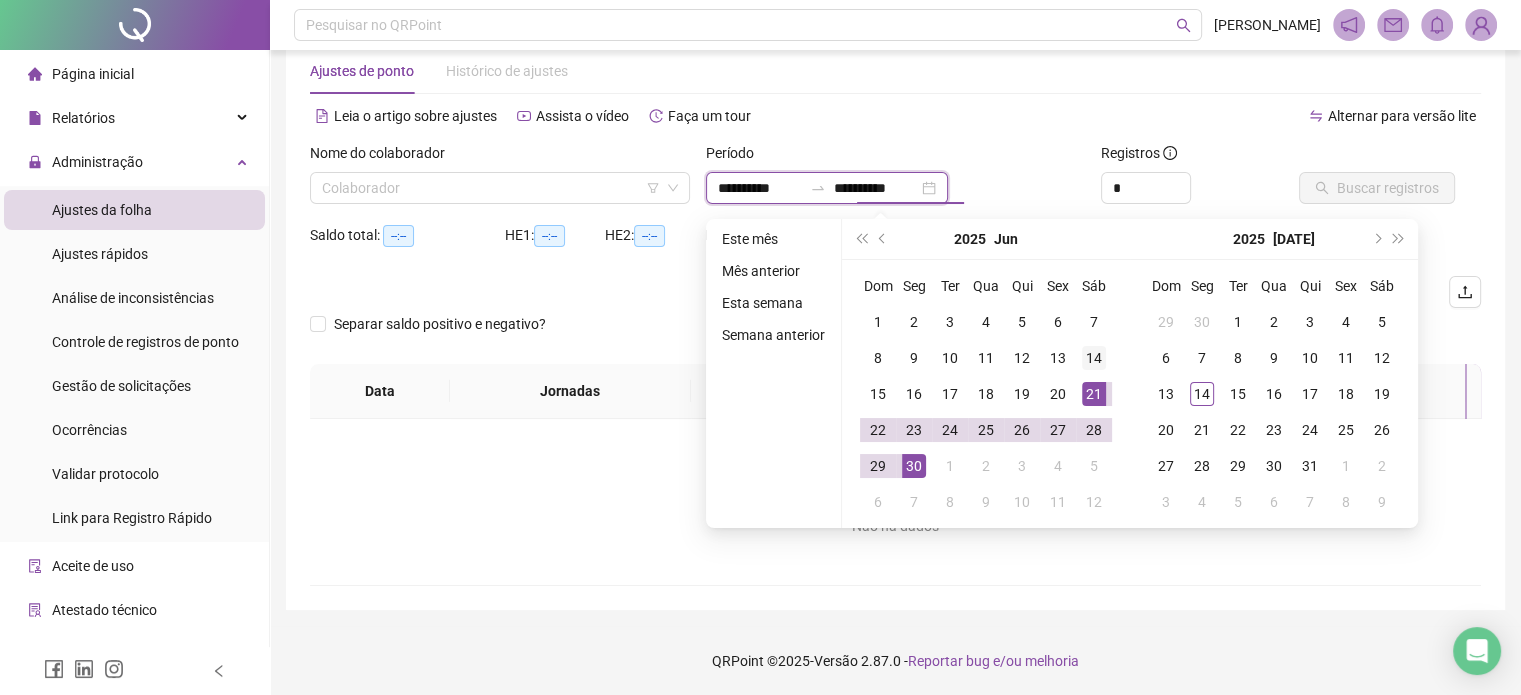 type on "**********" 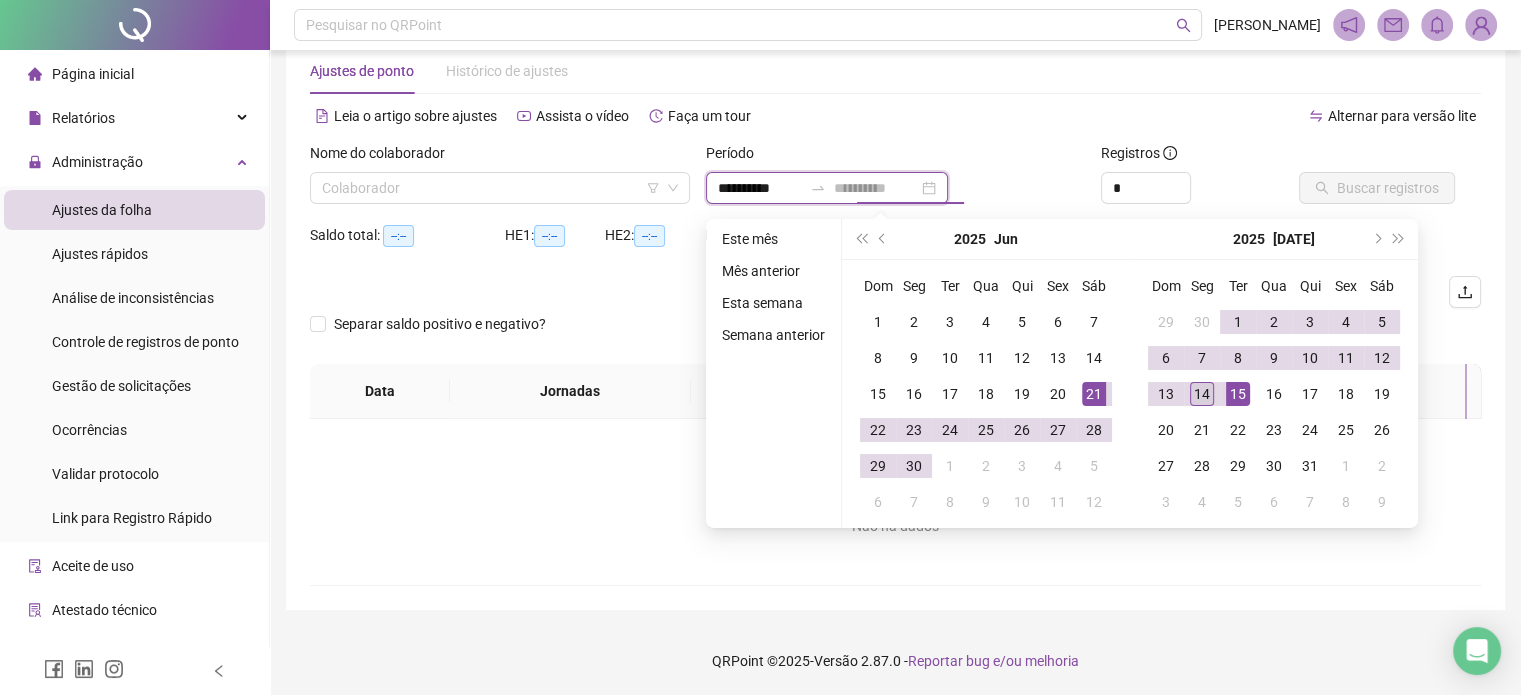 type on "**********" 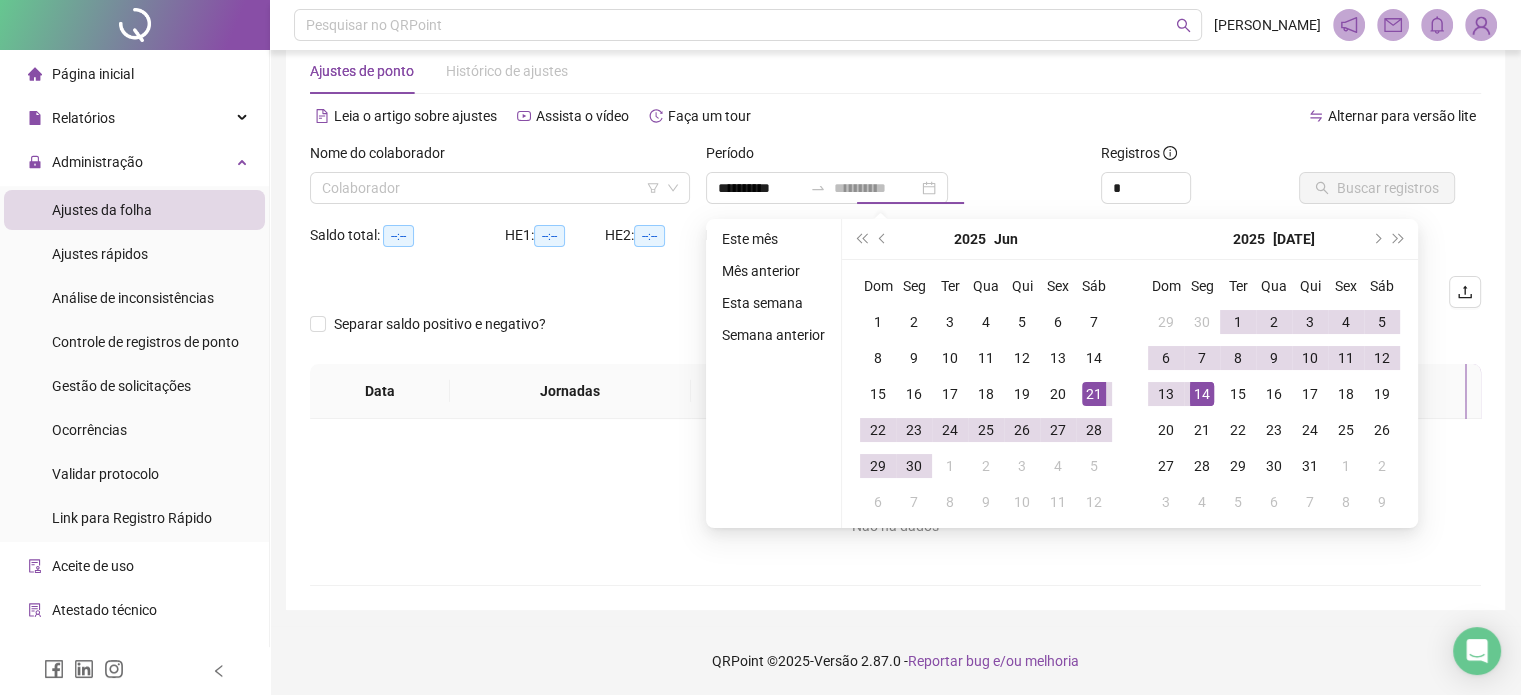 drag, startPoint x: 1202, startPoint y: 392, endPoint x: 1212, endPoint y: 389, distance: 10.440307 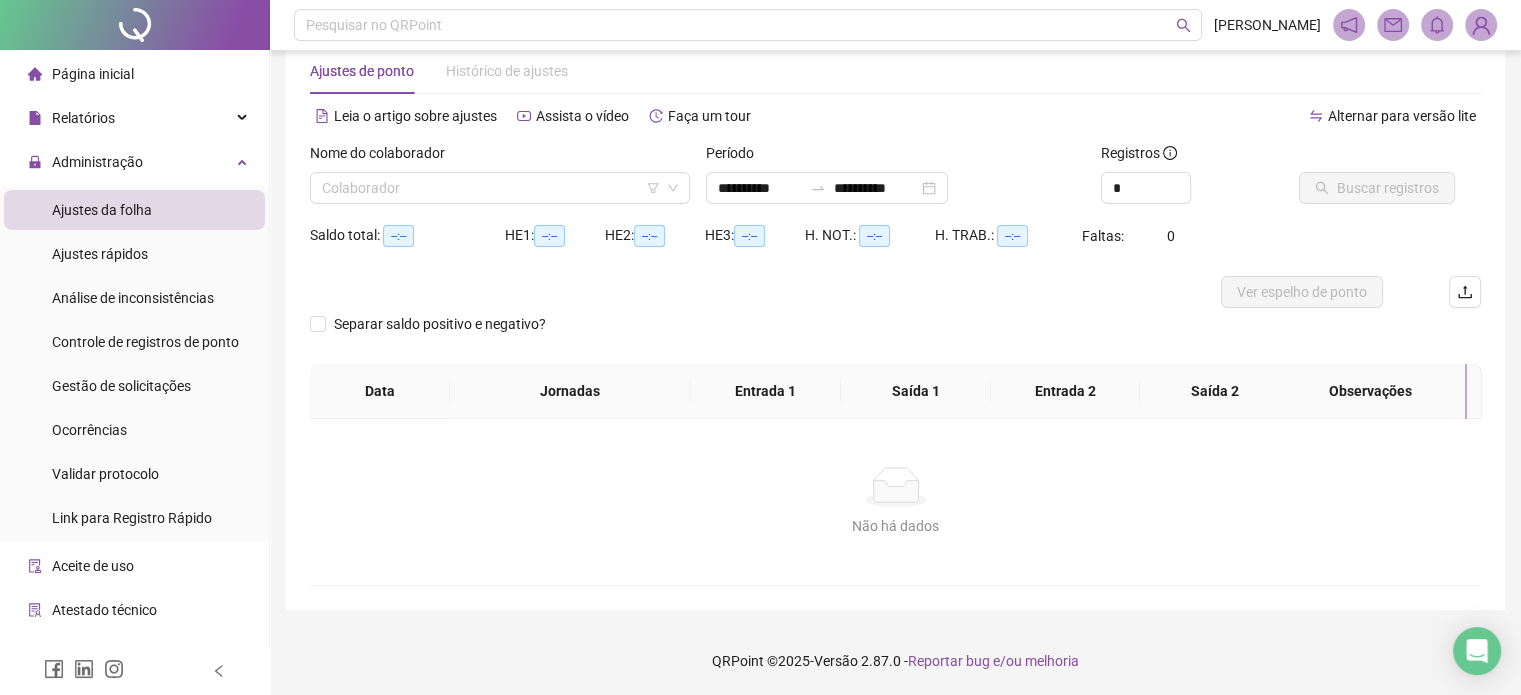click on "Página inicial" at bounding box center (134, 74) 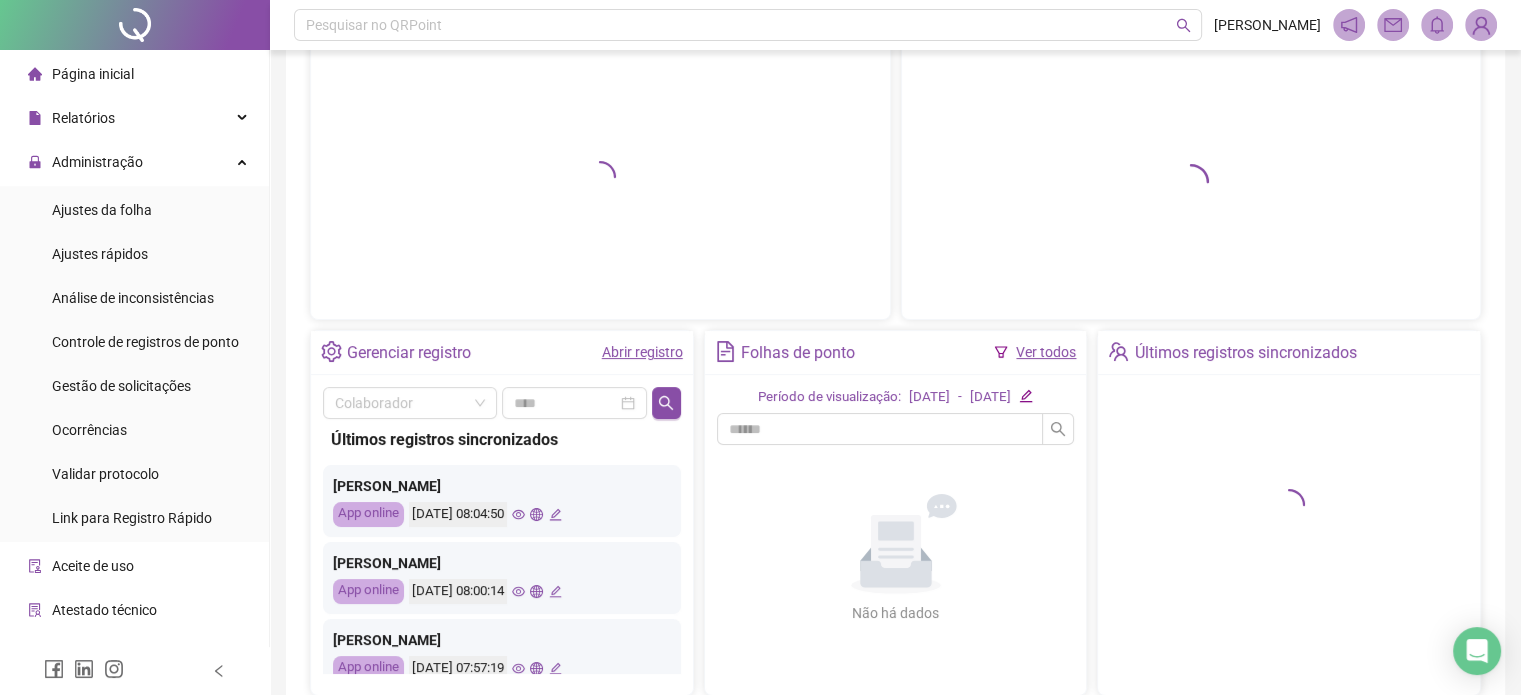 scroll, scrollTop: 267, scrollLeft: 0, axis: vertical 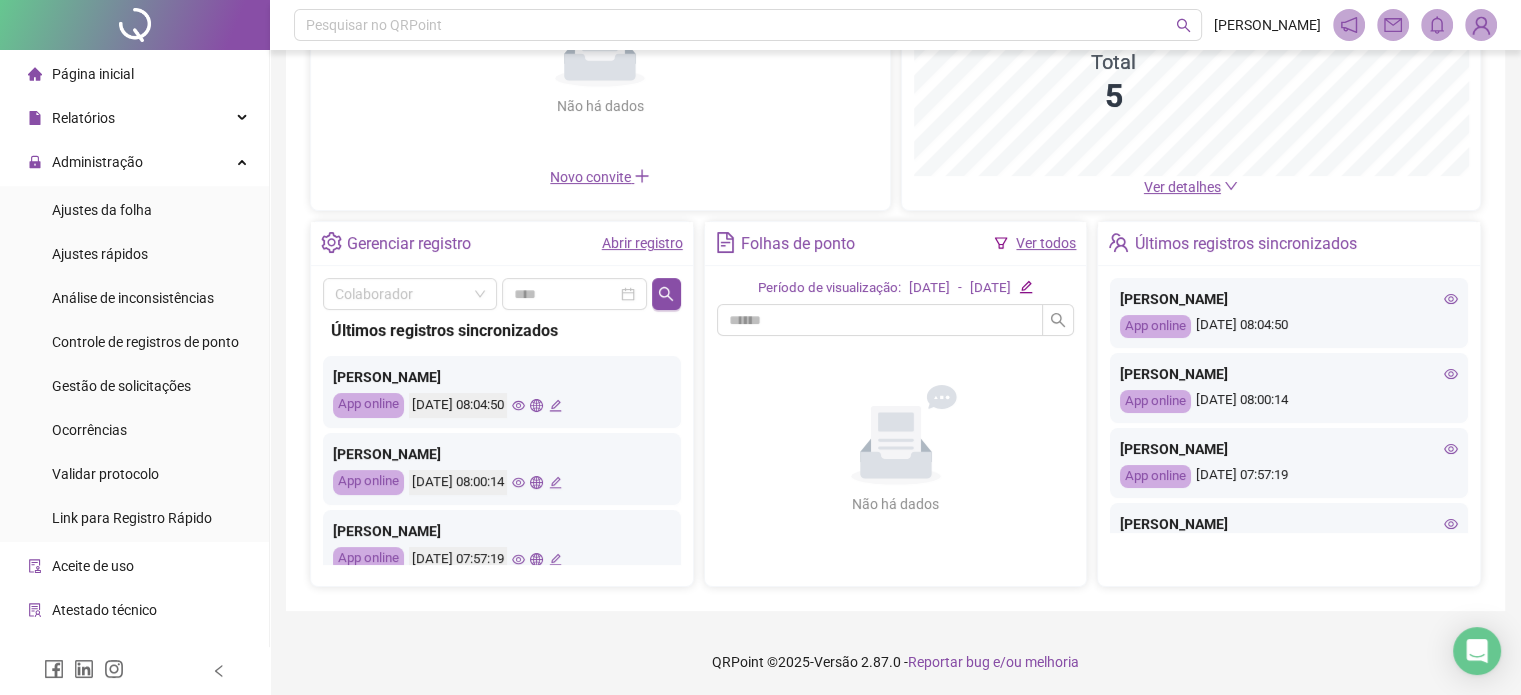 click on "[DATE] 08:04:50" at bounding box center (458, 405) 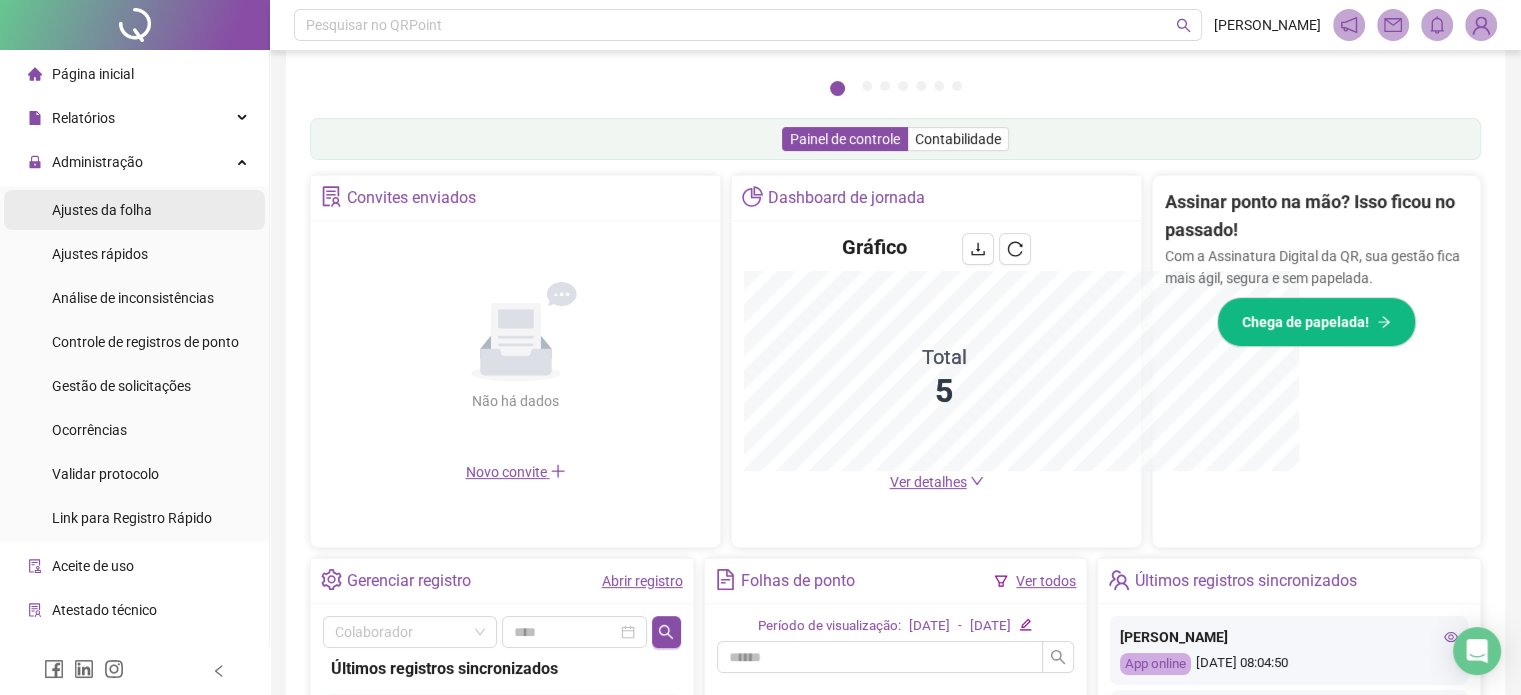 scroll, scrollTop: 295, scrollLeft: 0, axis: vertical 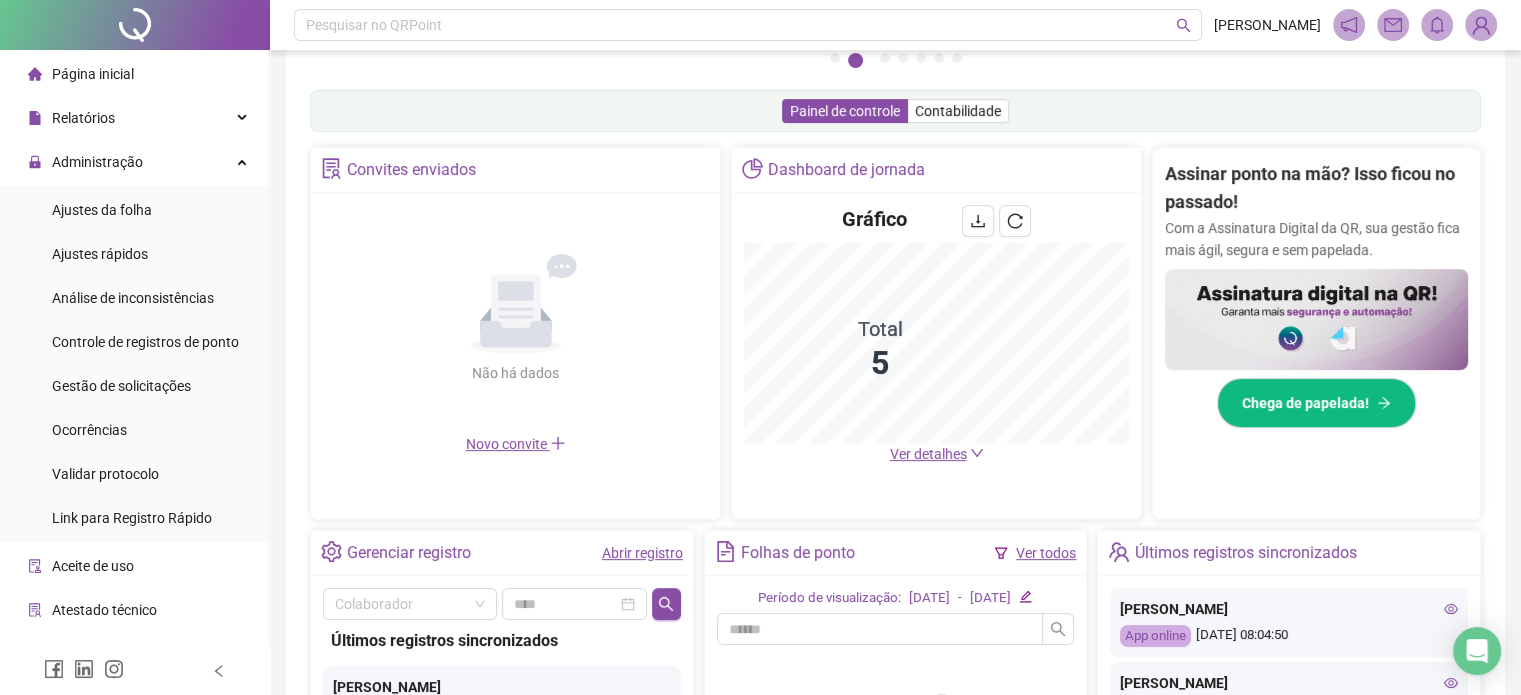click on "[PERSON_NAME]" at bounding box center [1289, 683] 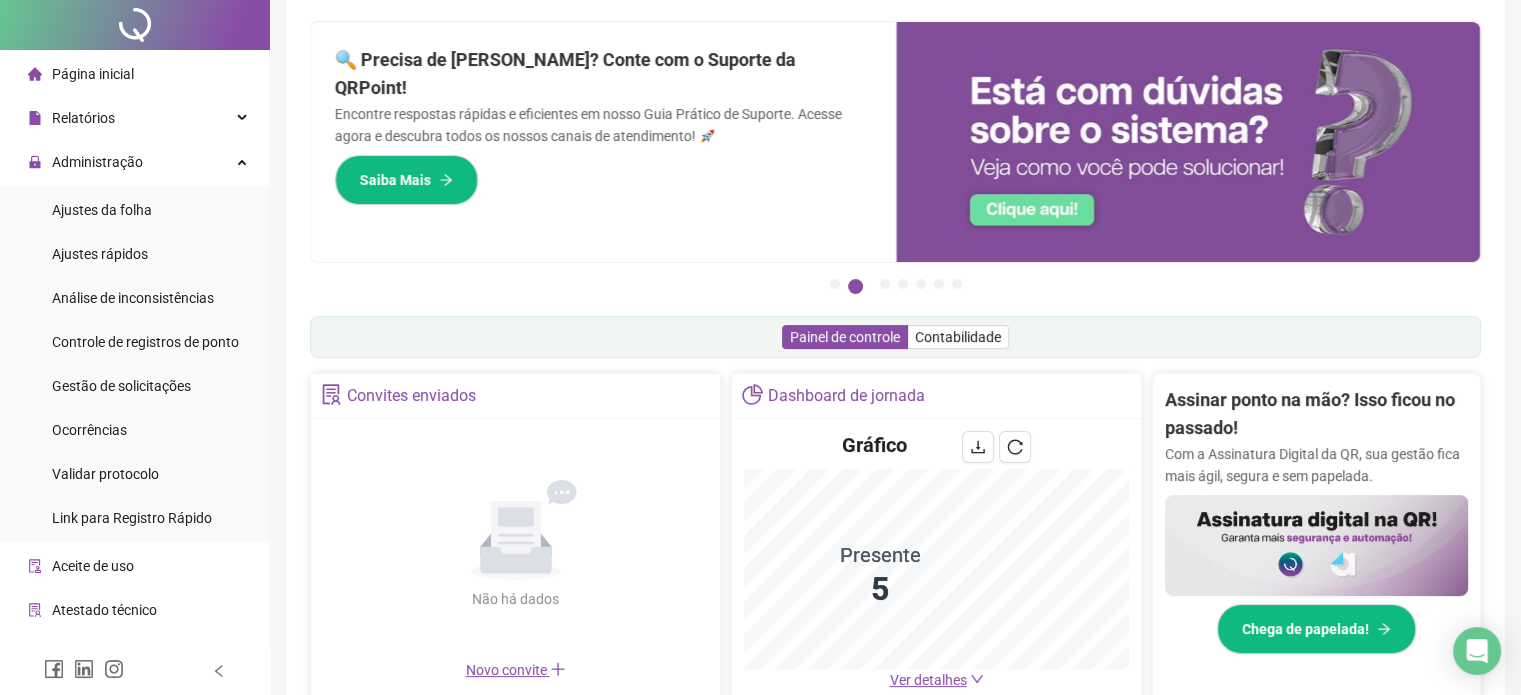 scroll, scrollTop: 0, scrollLeft: 0, axis: both 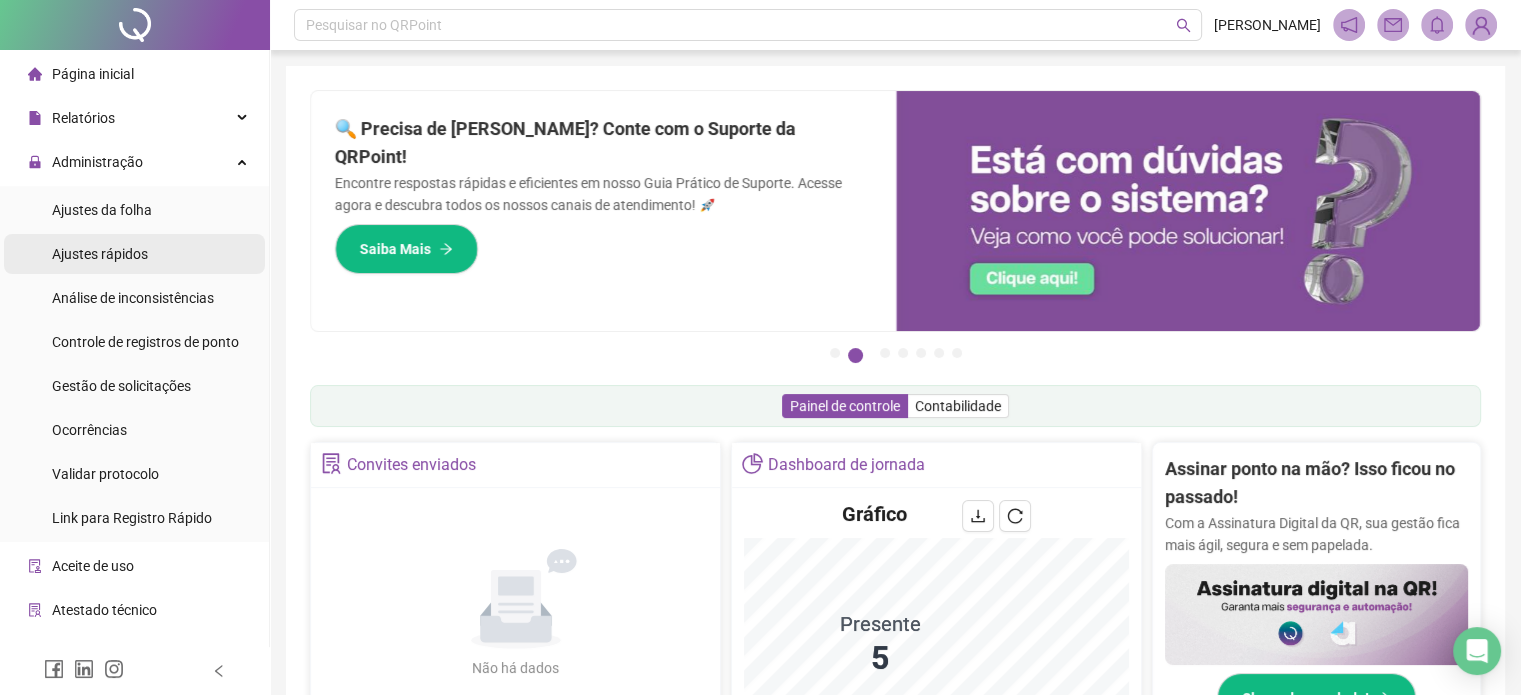 click on "Ajustes rápidos" at bounding box center [100, 254] 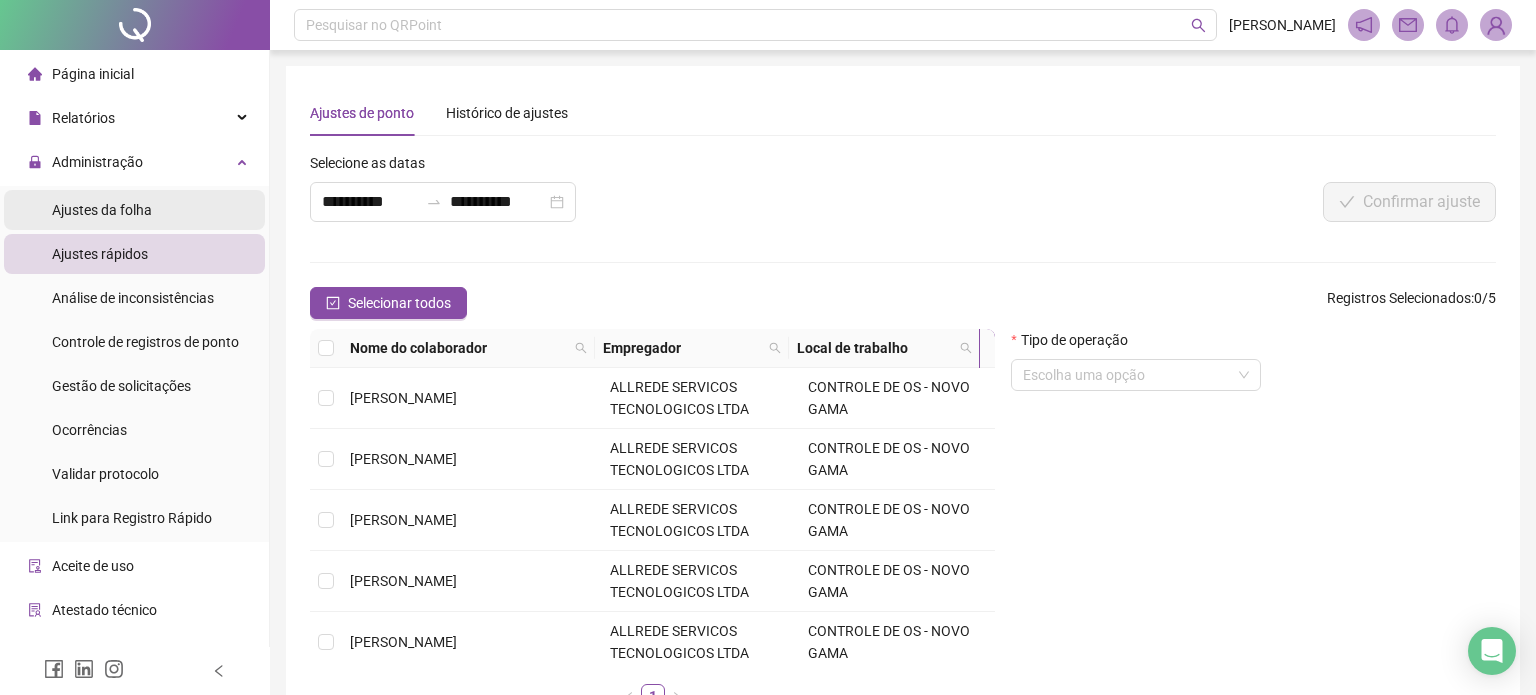 click on "Ajustes da folha" at bounding box center (134, 210) 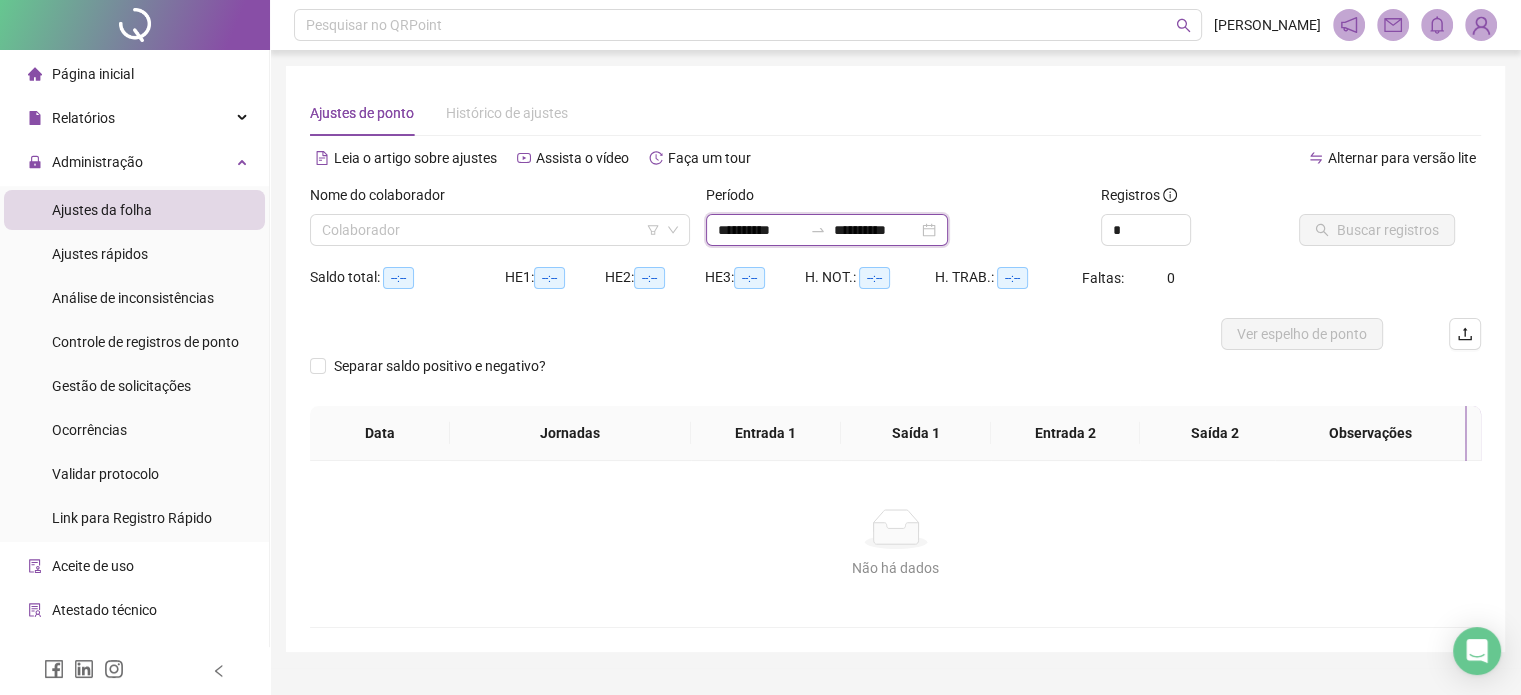 click on "**********" at bounding box center [760, 230] 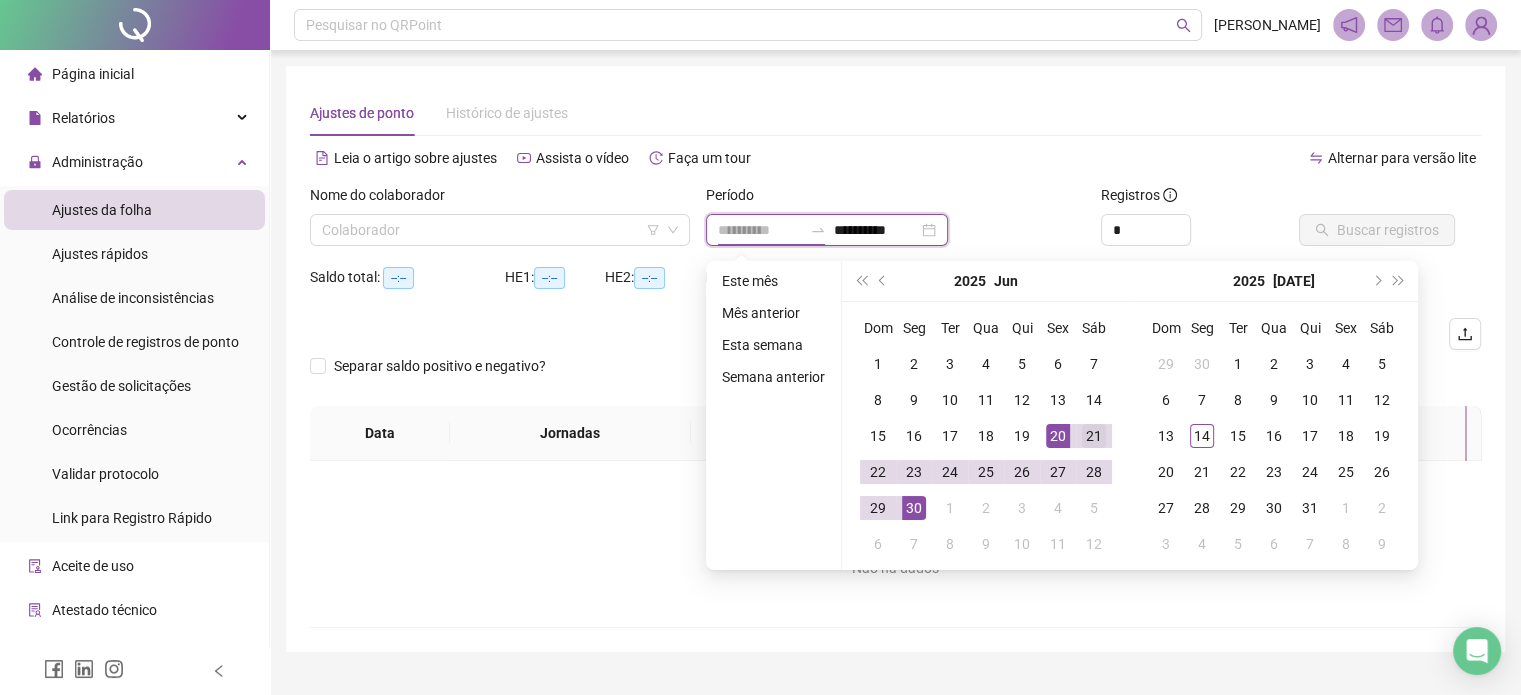 type on "**********" 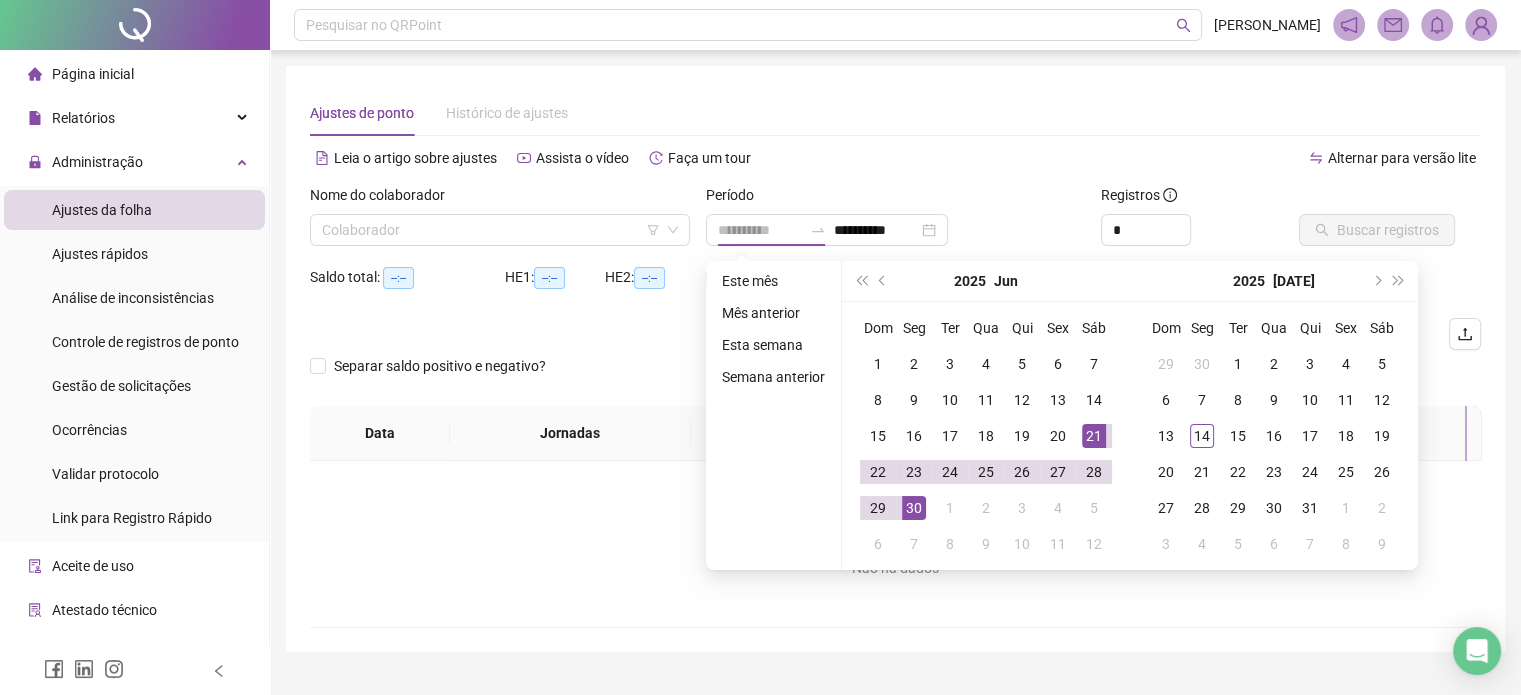 click on "21" at bounding box center (1094, 436) 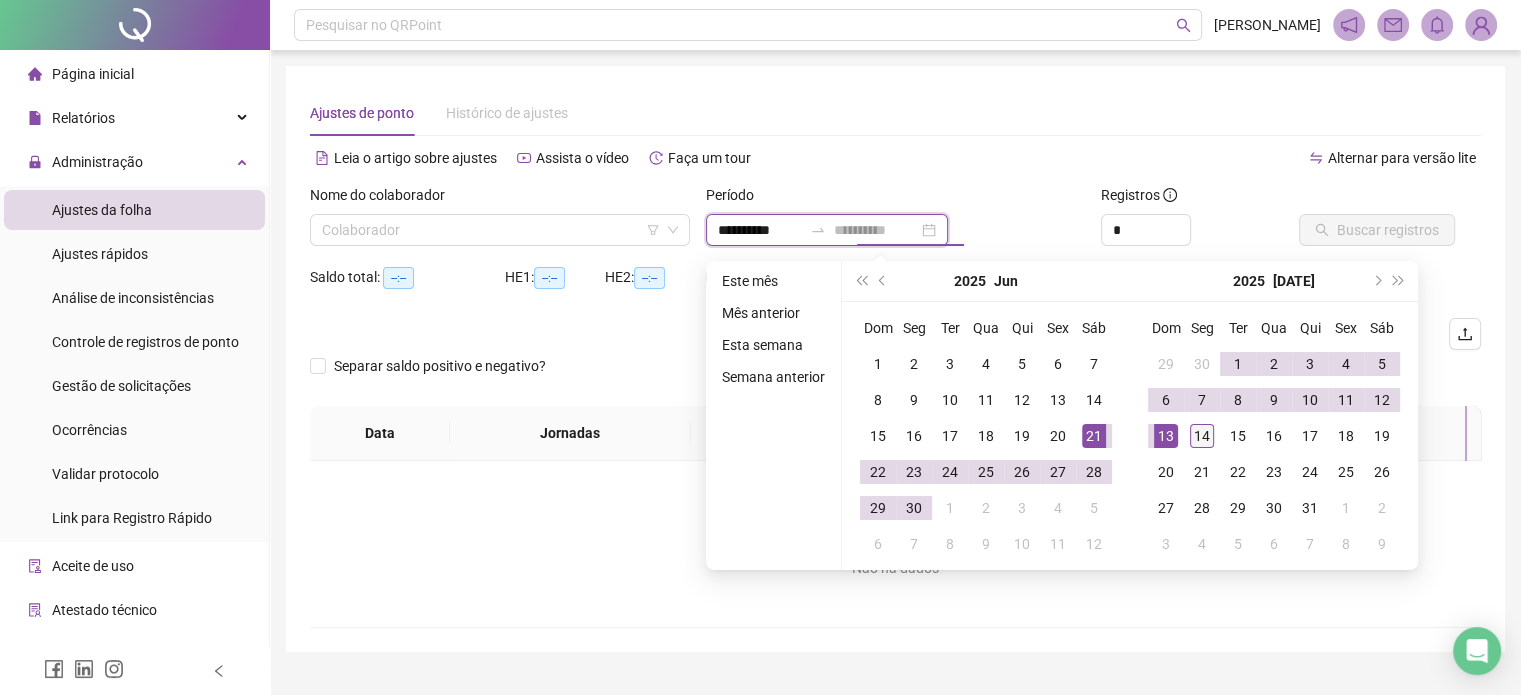 type on "**********" 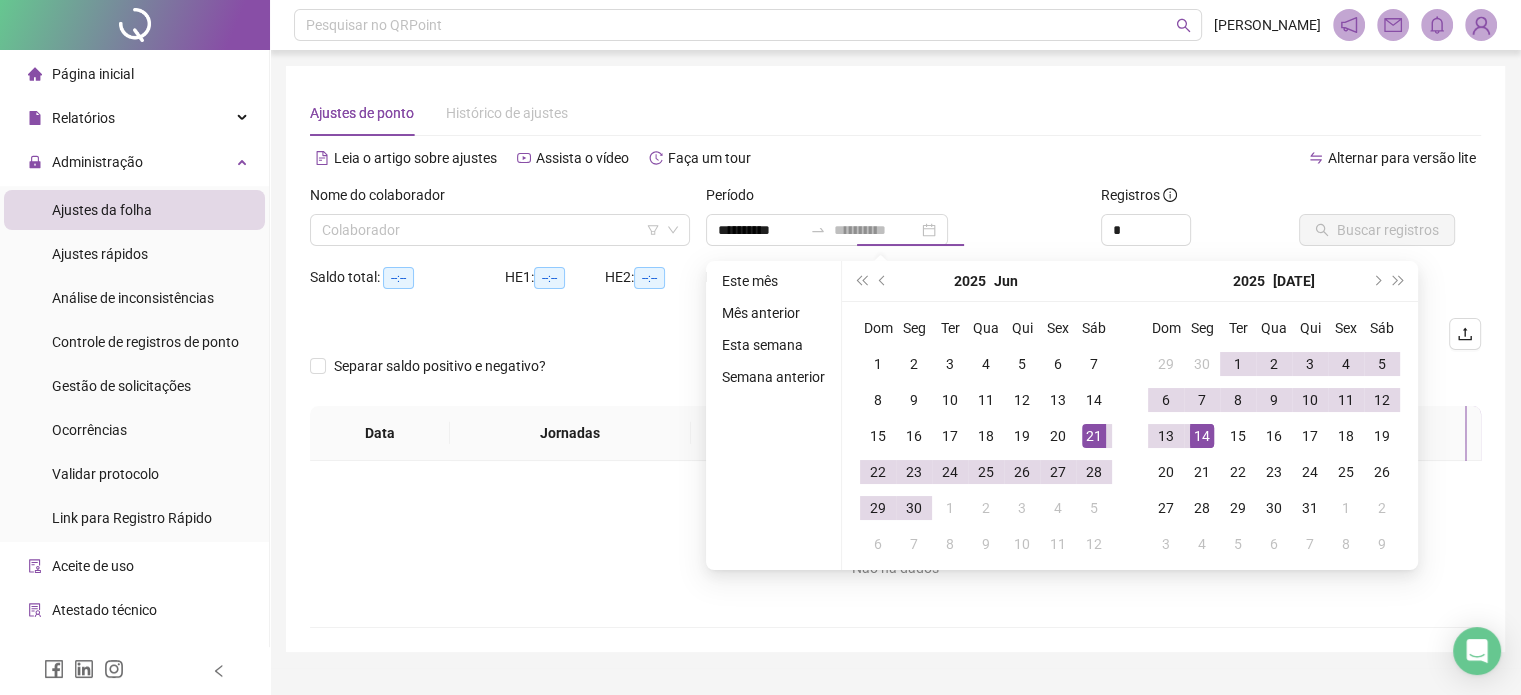 click on "14" at bounding box center [1202, 436] 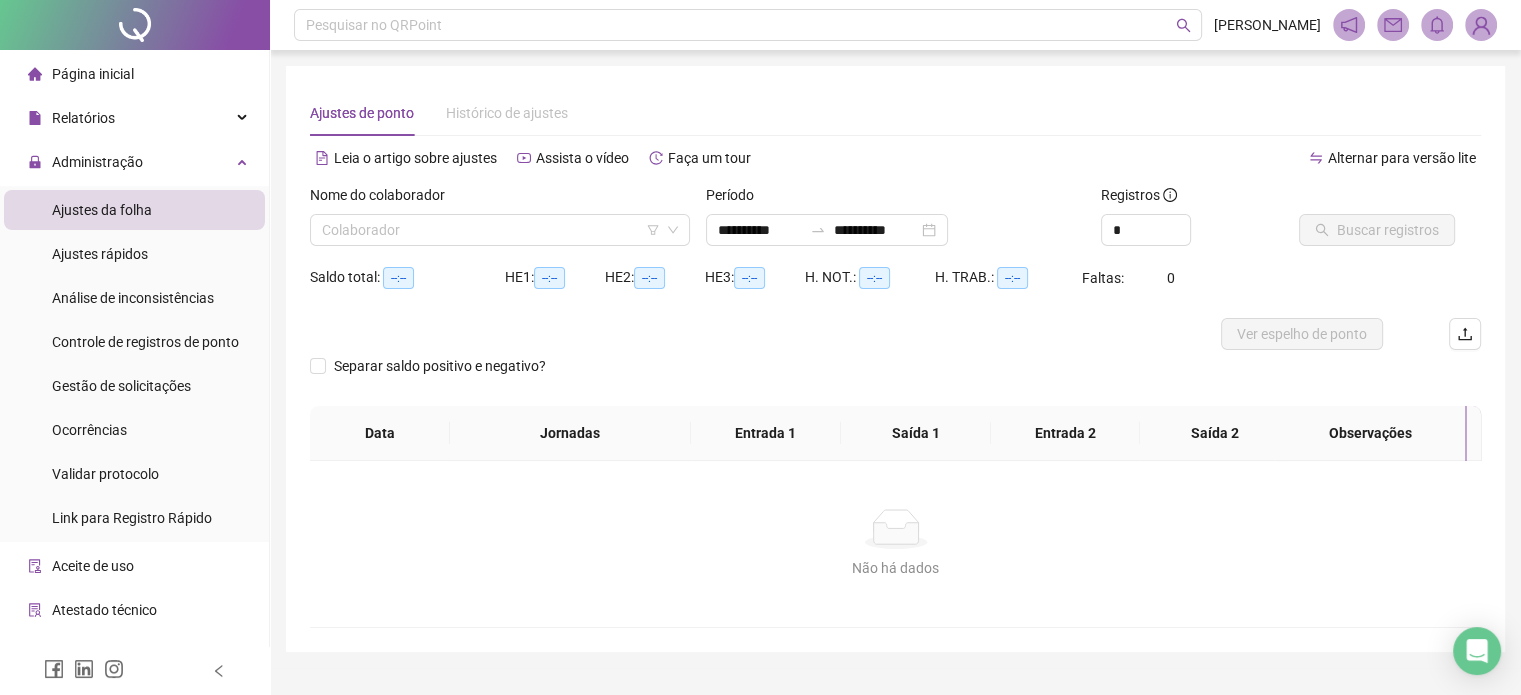 click on "Período" at bounding box center (896, 199) 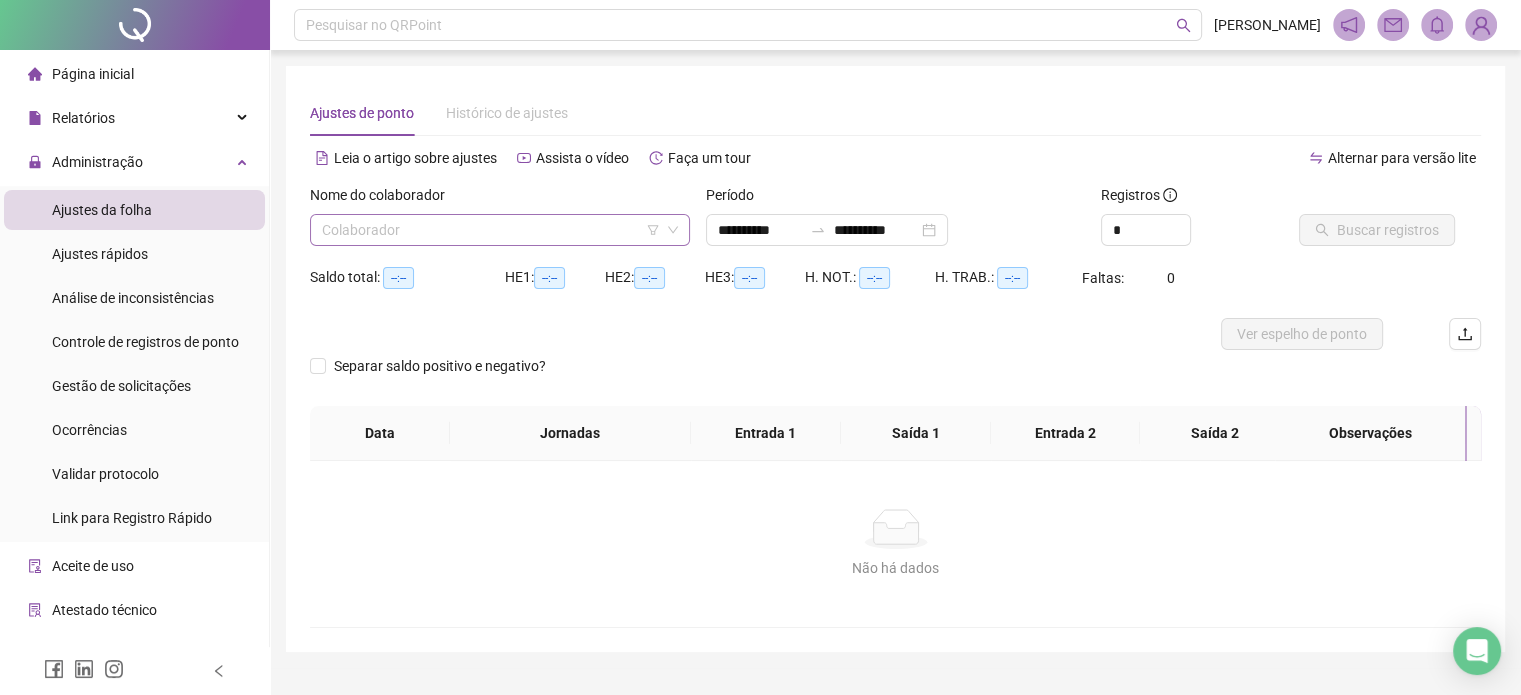 click at bounding box center (494, 230) 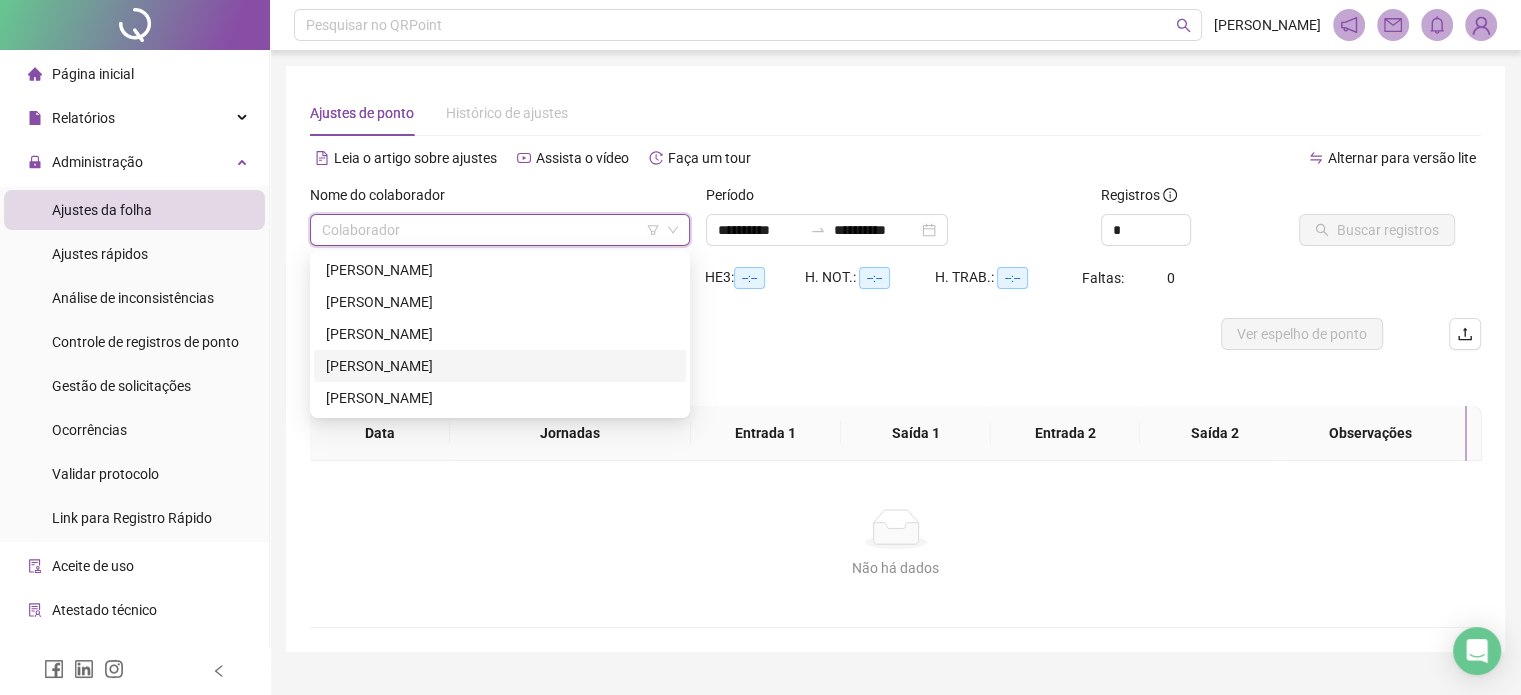 click on "[PERSON_NAME]" at bounding box center [500, 366] 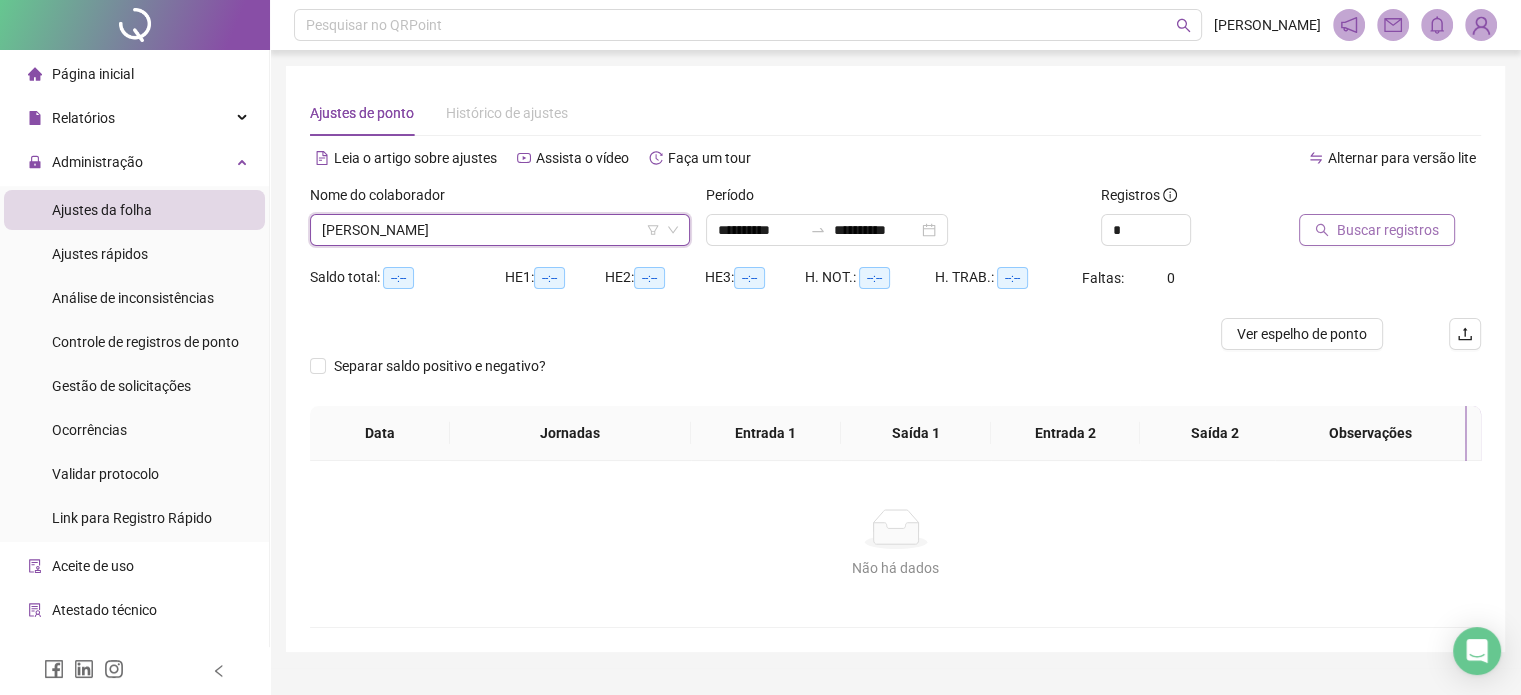 click on "Buscar registros" at bounding box center [1377, 230] 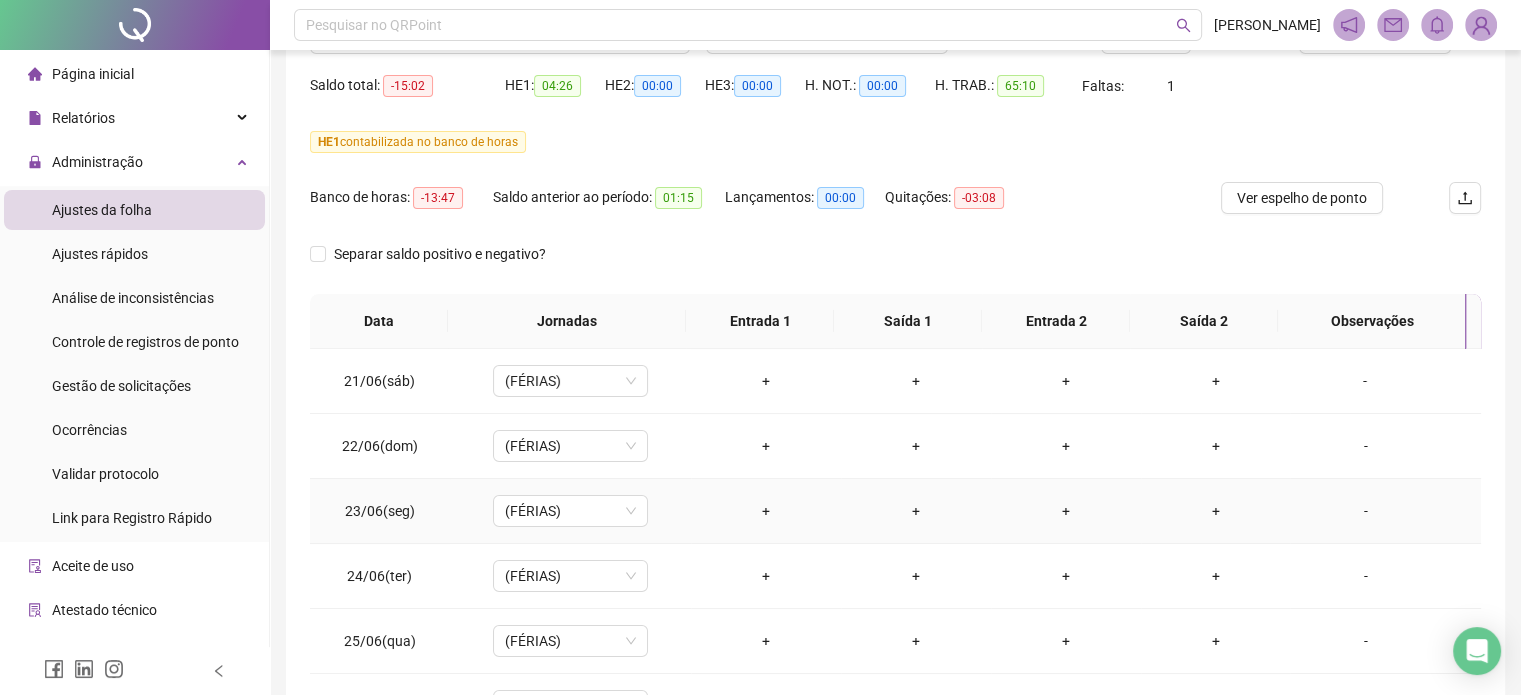 scroll, scrollTop: 300, scrollLeft: 0, axis: vertical 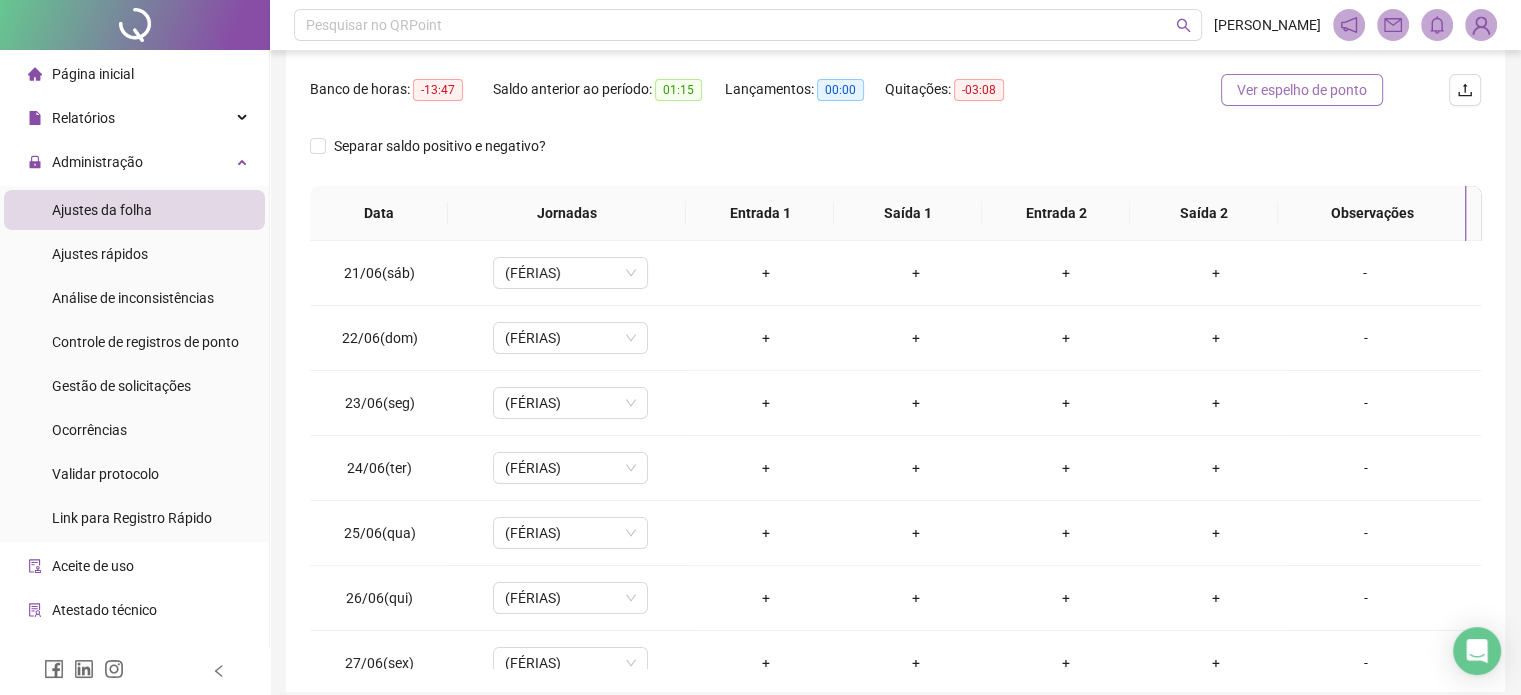 click on "Ver espelho de ponto" at bounding box center [1302, 90] 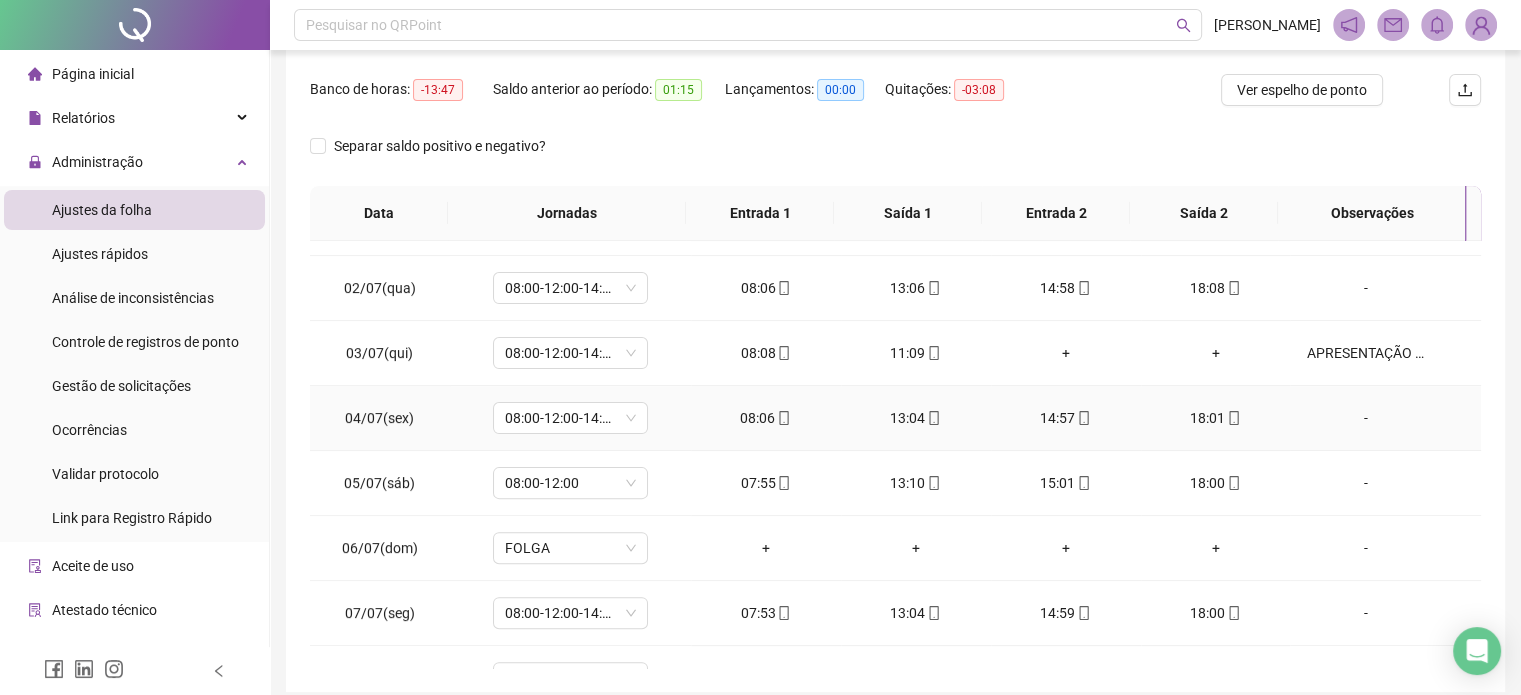 scroll, scrollTop: 1128, scrollLeft: 0, axis: vertical 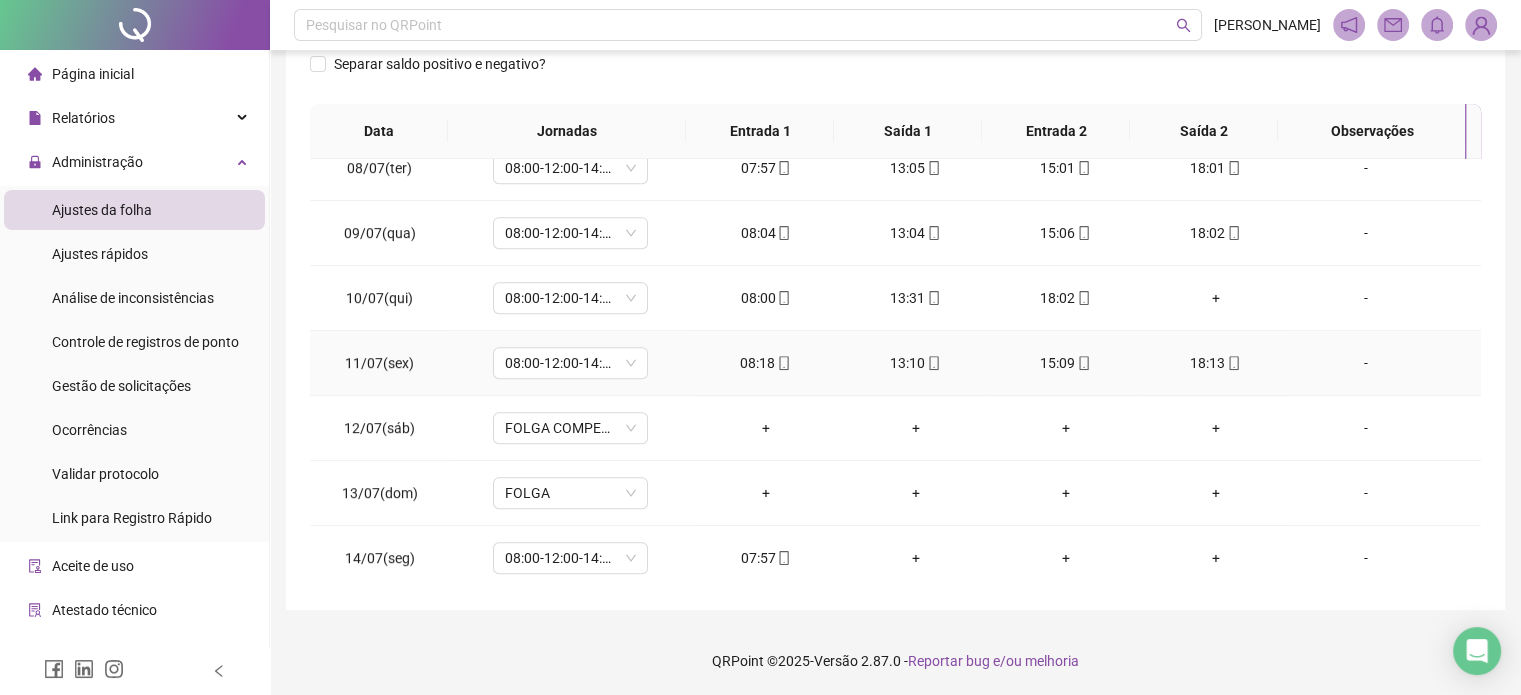 click 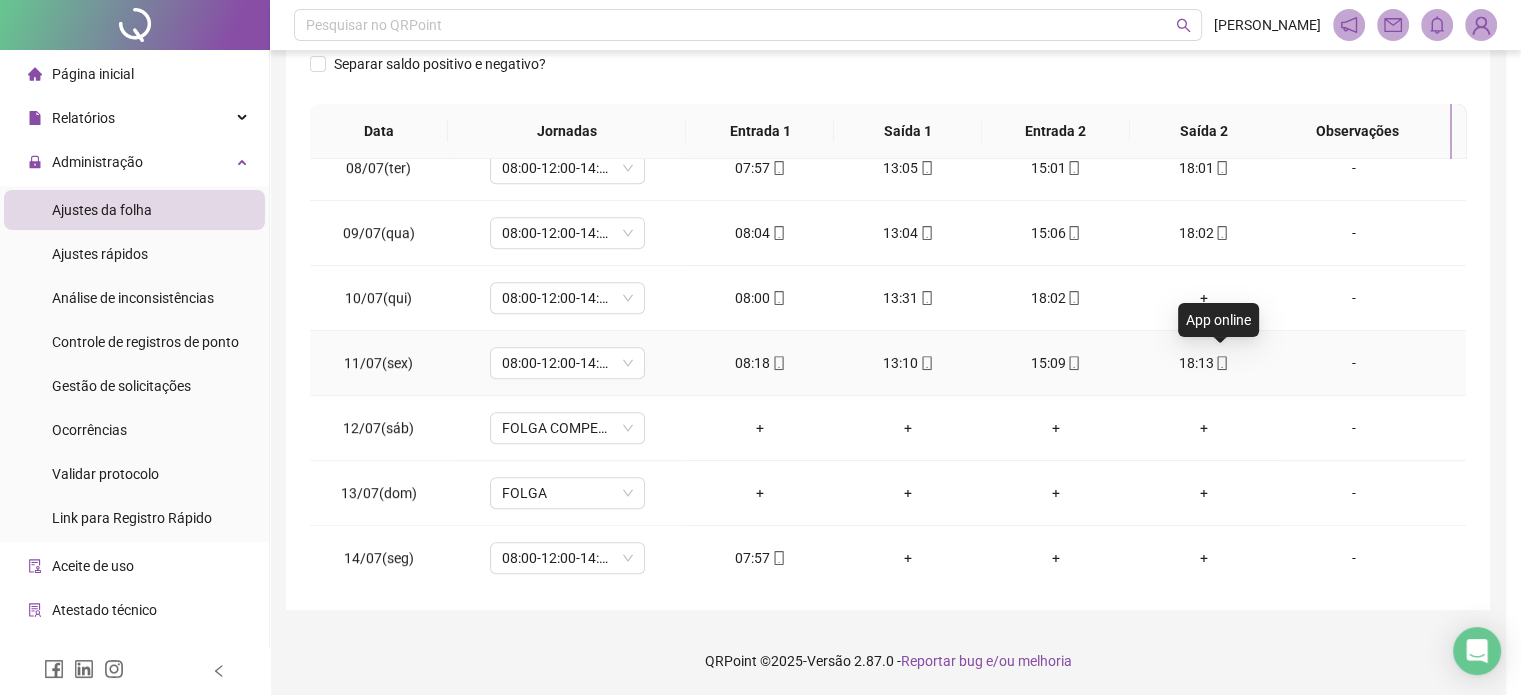 type on "**********" 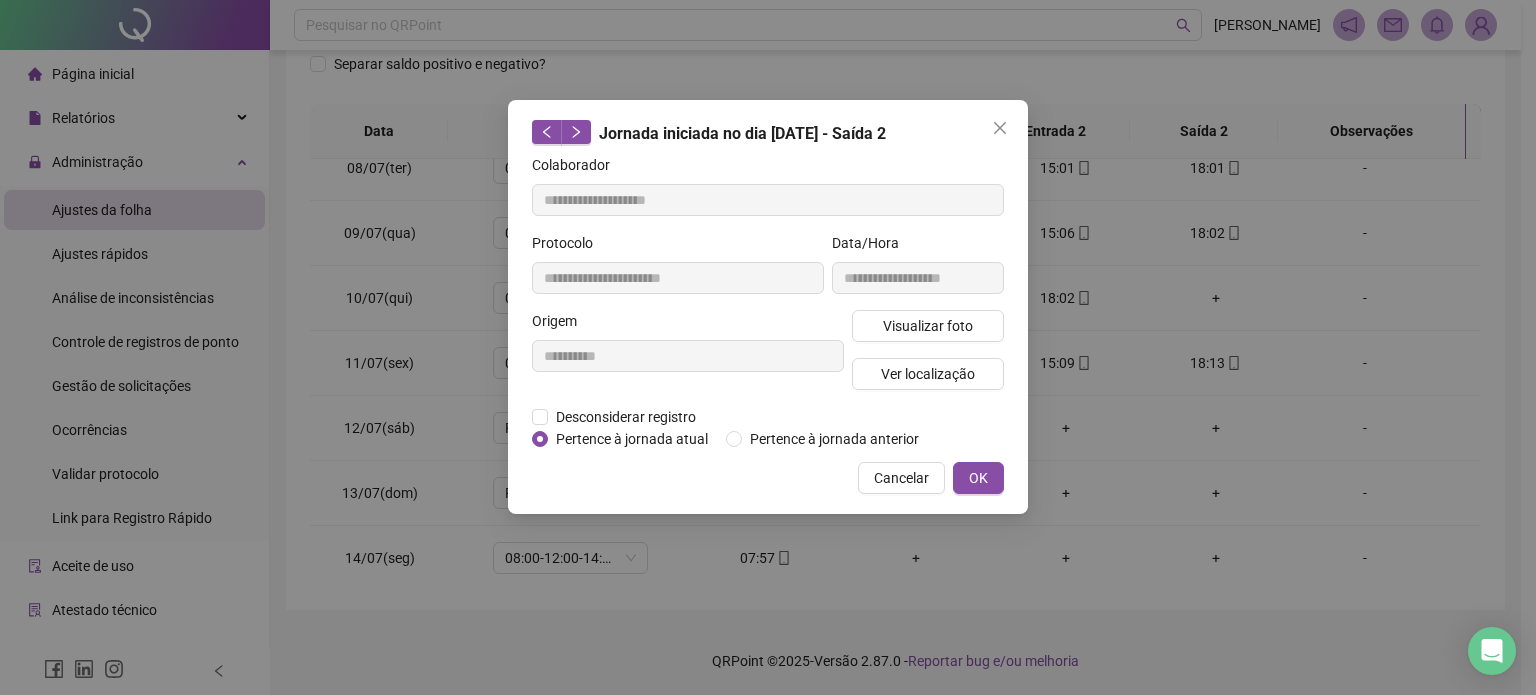 click on "**********" at bounding box center [768, 347] 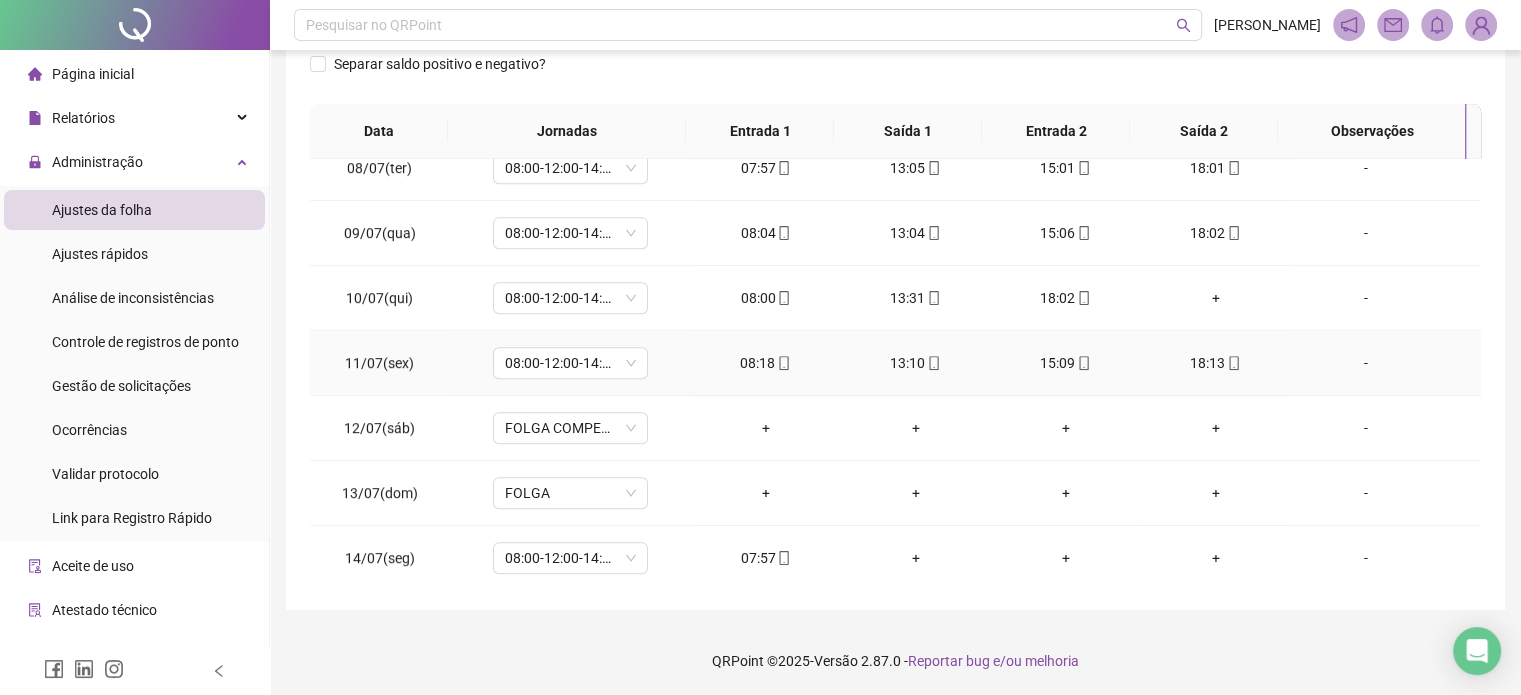 click 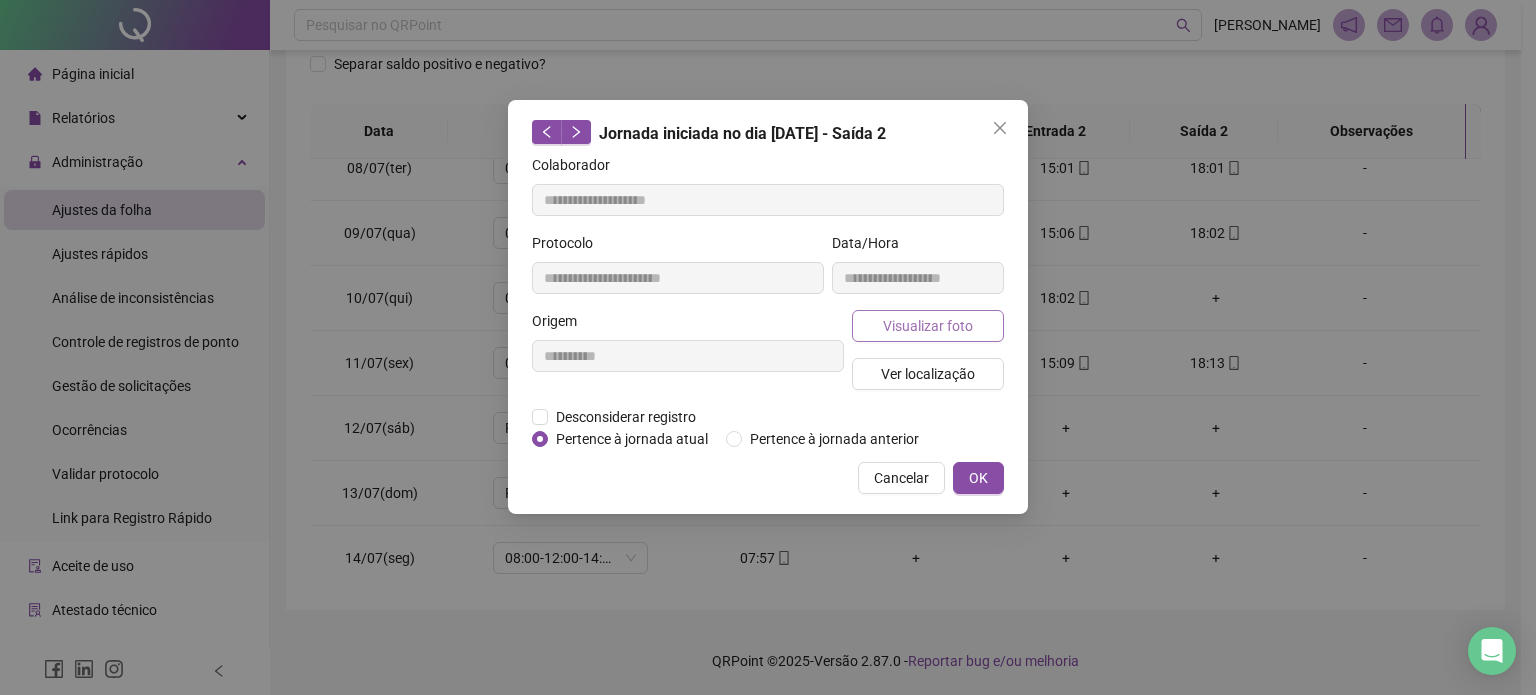 click on "Visualizar foto" at bounding box center (928, 326) 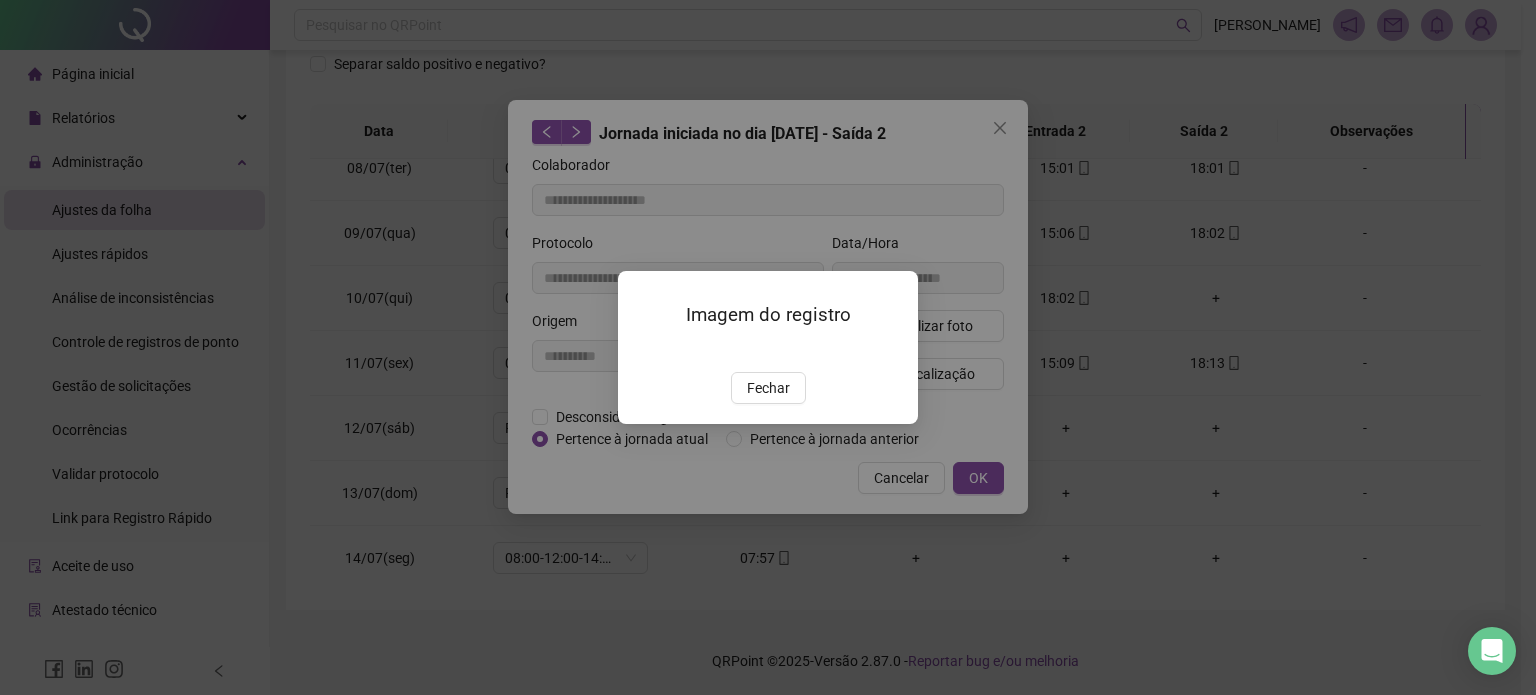 drag, startPoint x: 780, startPoint y: 486, endPoint x: 834, endPoint y: 443, distance: 69.02898 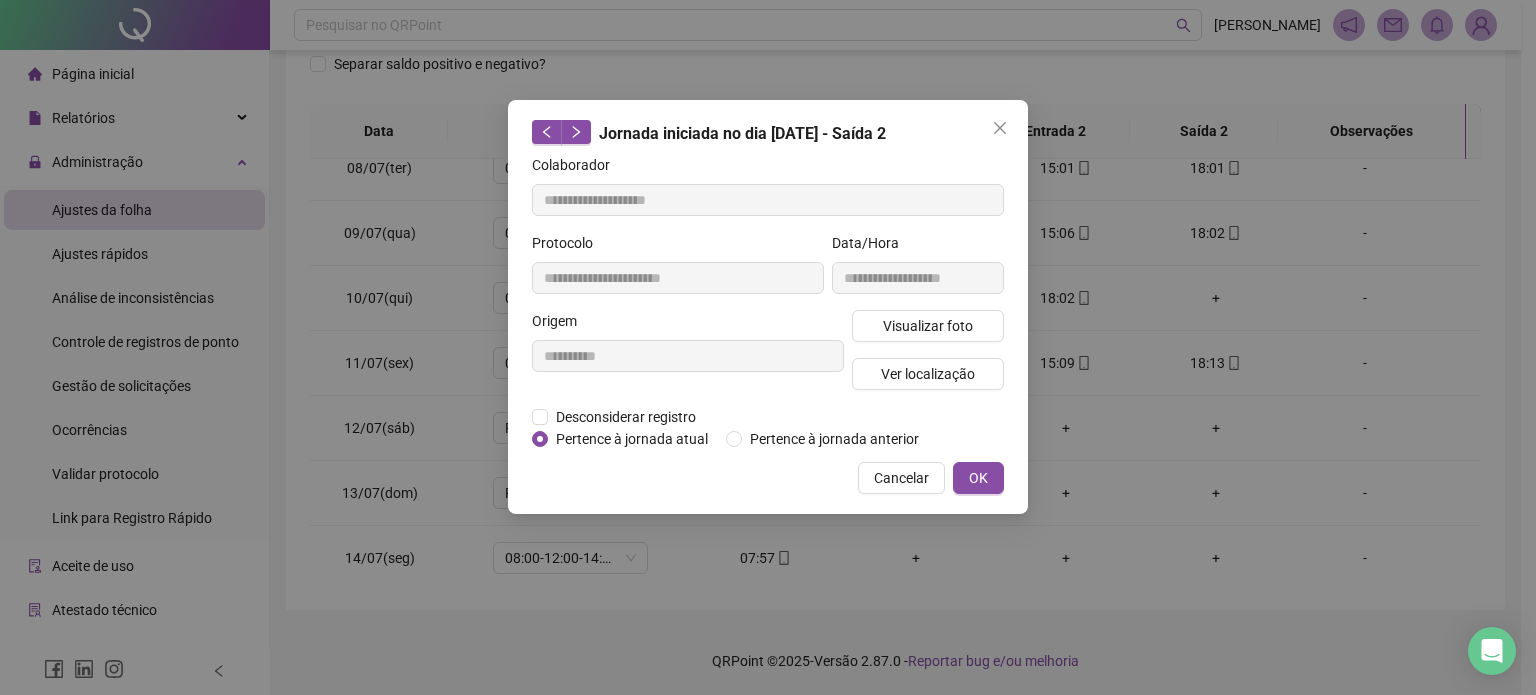click at bounding box center [1000, 128] 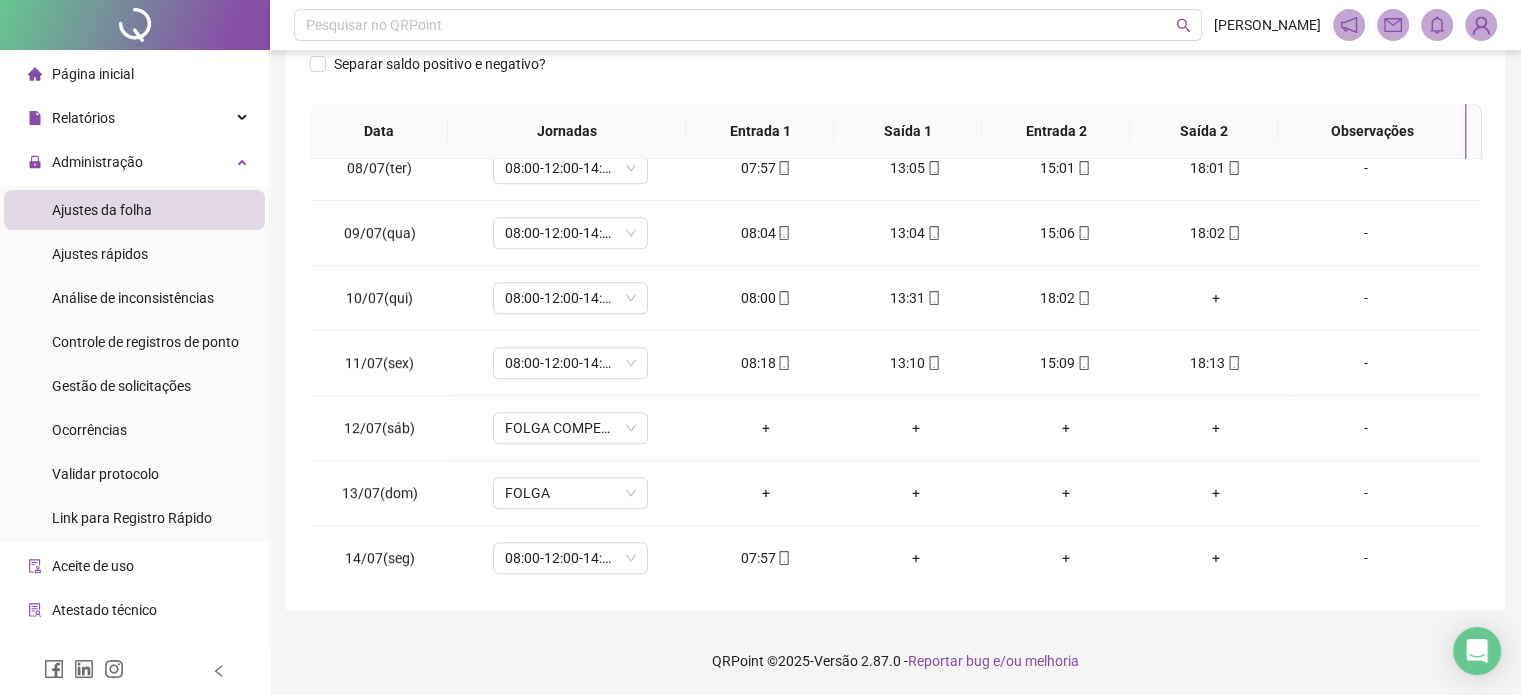 click on "Pesquisar no QRPoint [PERSON_NAME]" at bounding box center (895, 25) 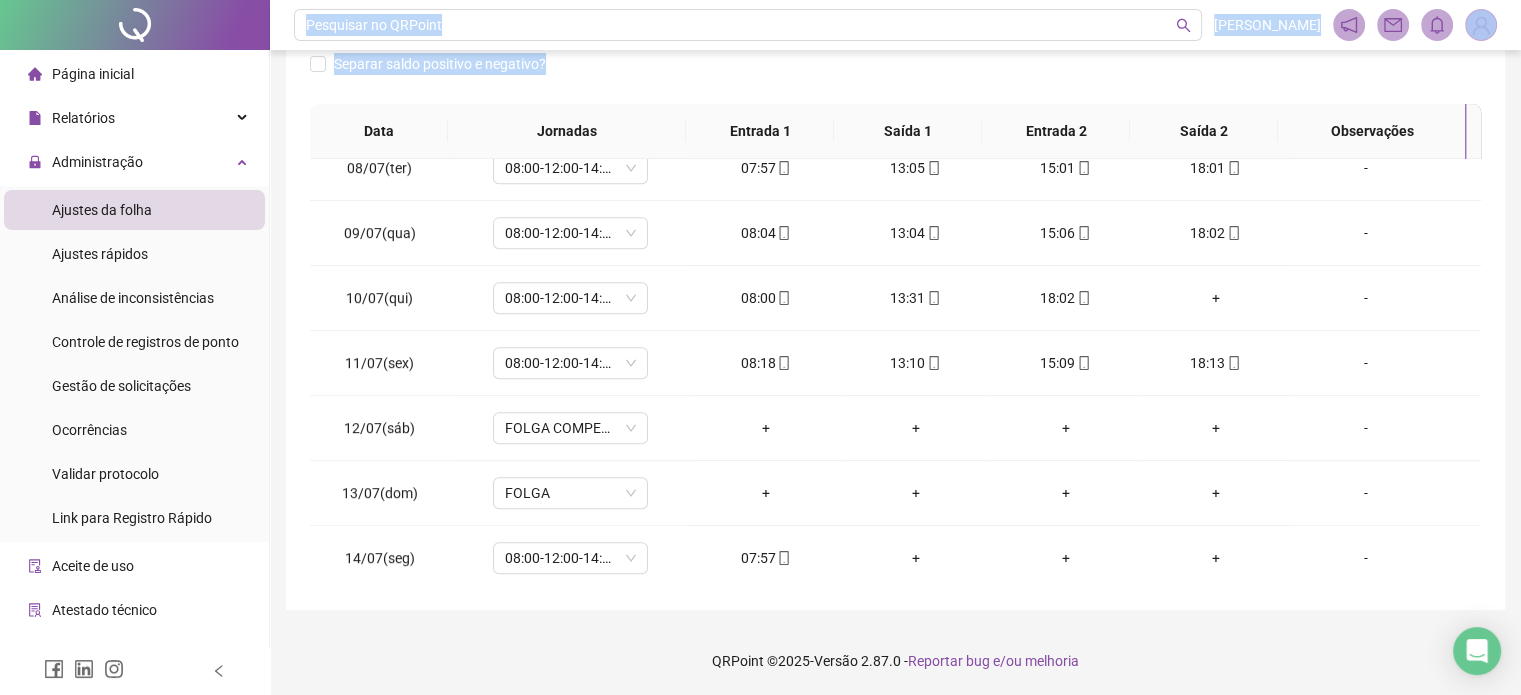 drag, startPoint x: 628, startPoint y: 71, endPoint x: 604, endPoint y: 82, distance: 26.400757 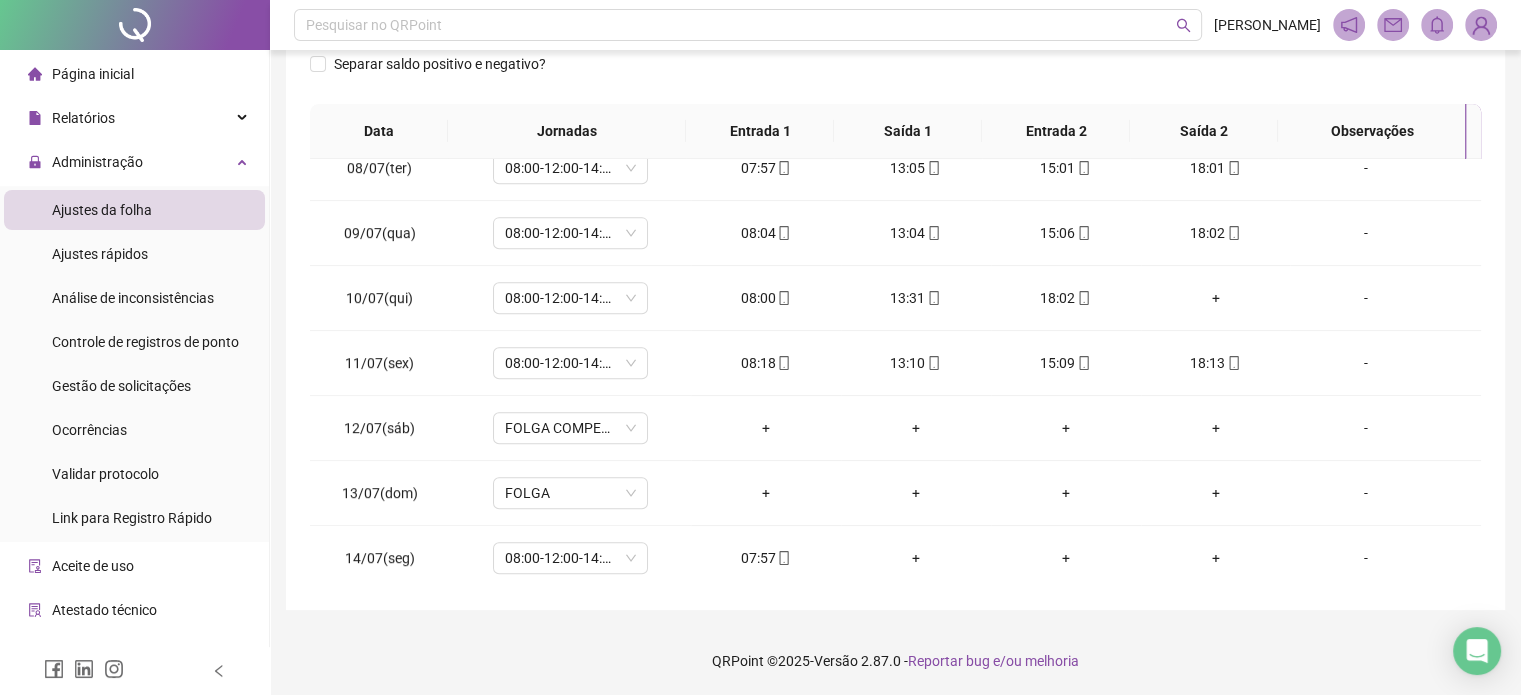 click on "Separar saldo positivo e negativo?" at bounding box center [895, 76] 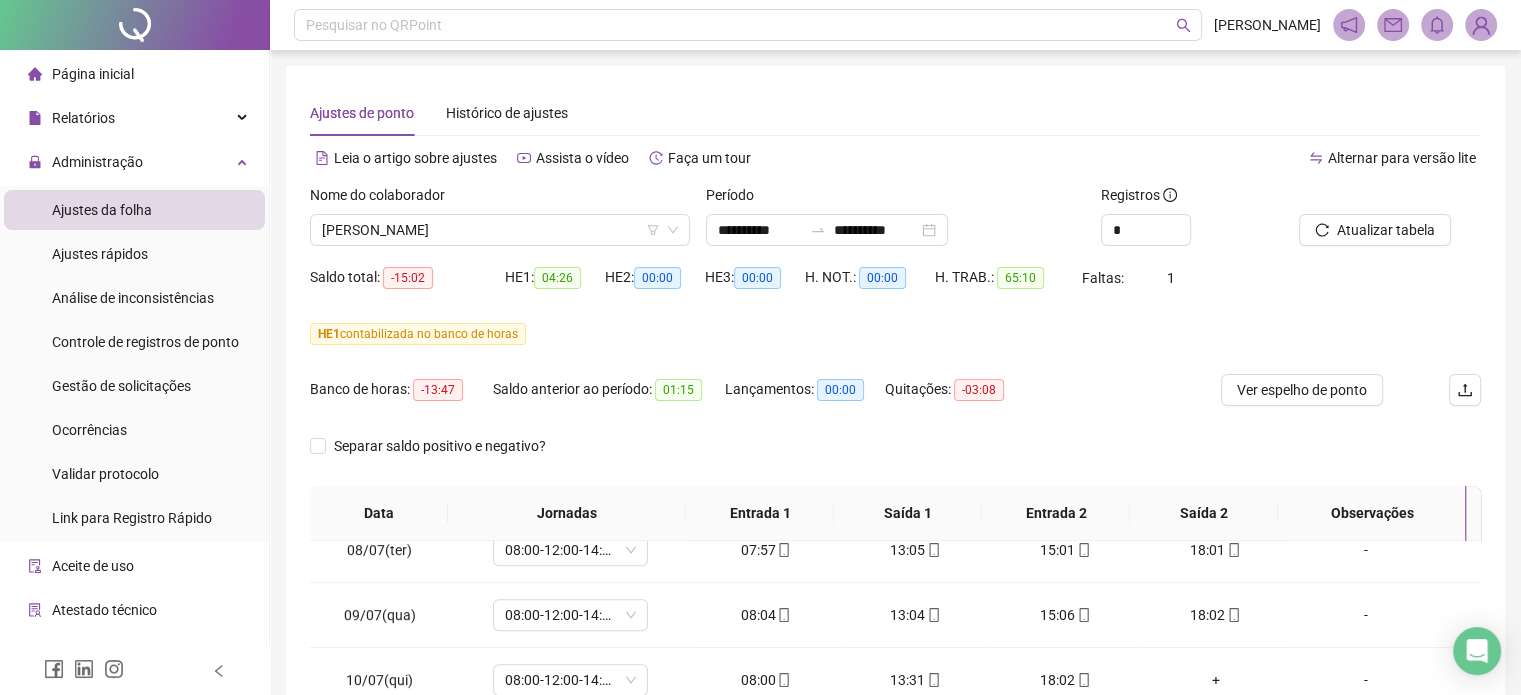 scroll, scrollTop: 382, scrollLeft: 0, axis: vertical 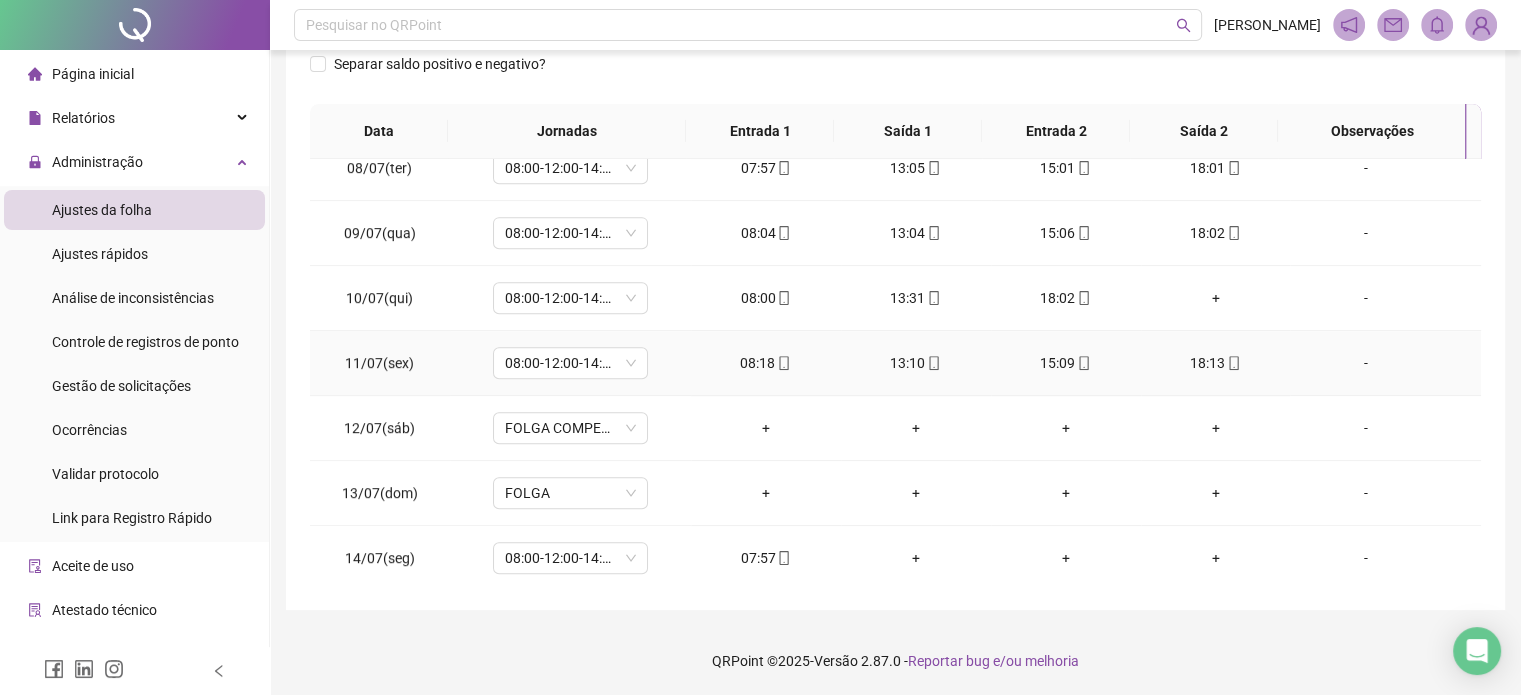 click on "18:13" at bounding box center [1216, 363] 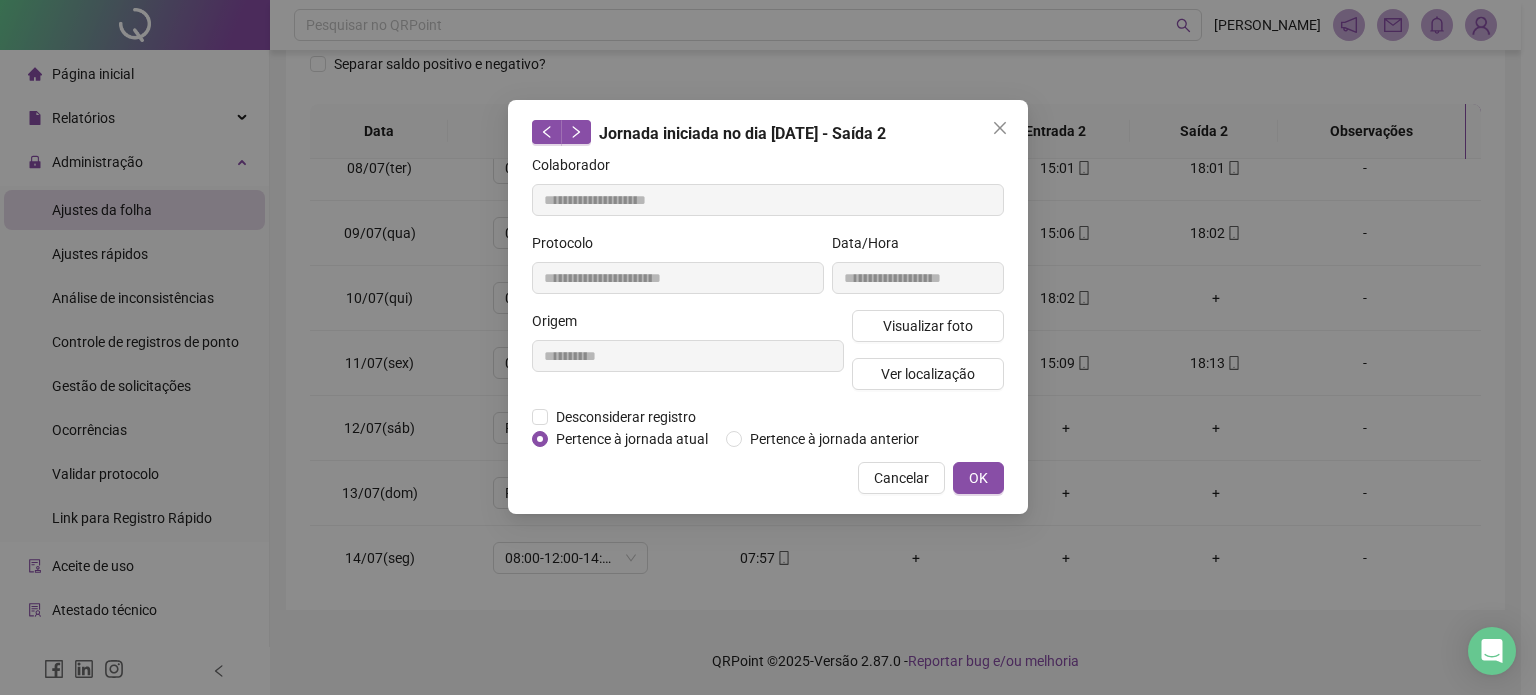 click on "**********" at bounding box center (768, 347) 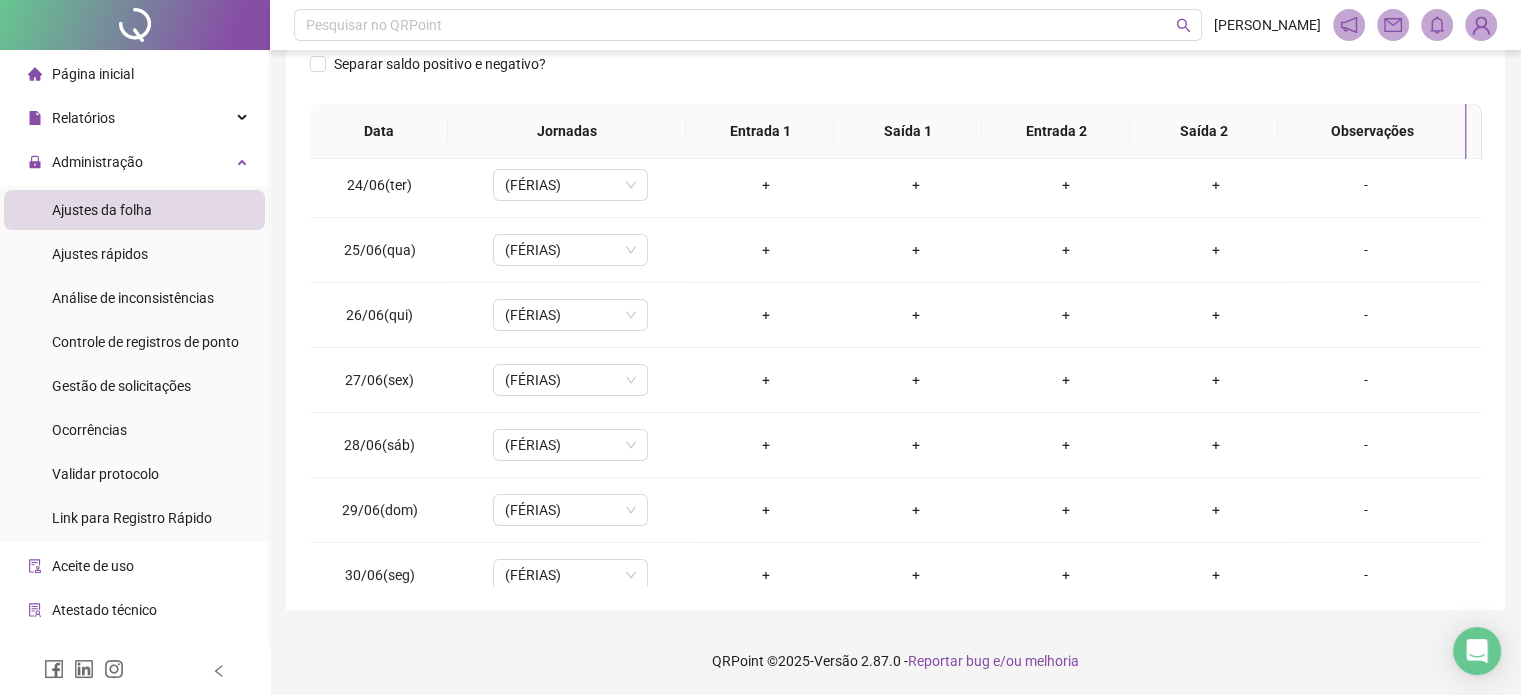 scroll, scrollTop: 0, scrollLeft: 0, axis: both 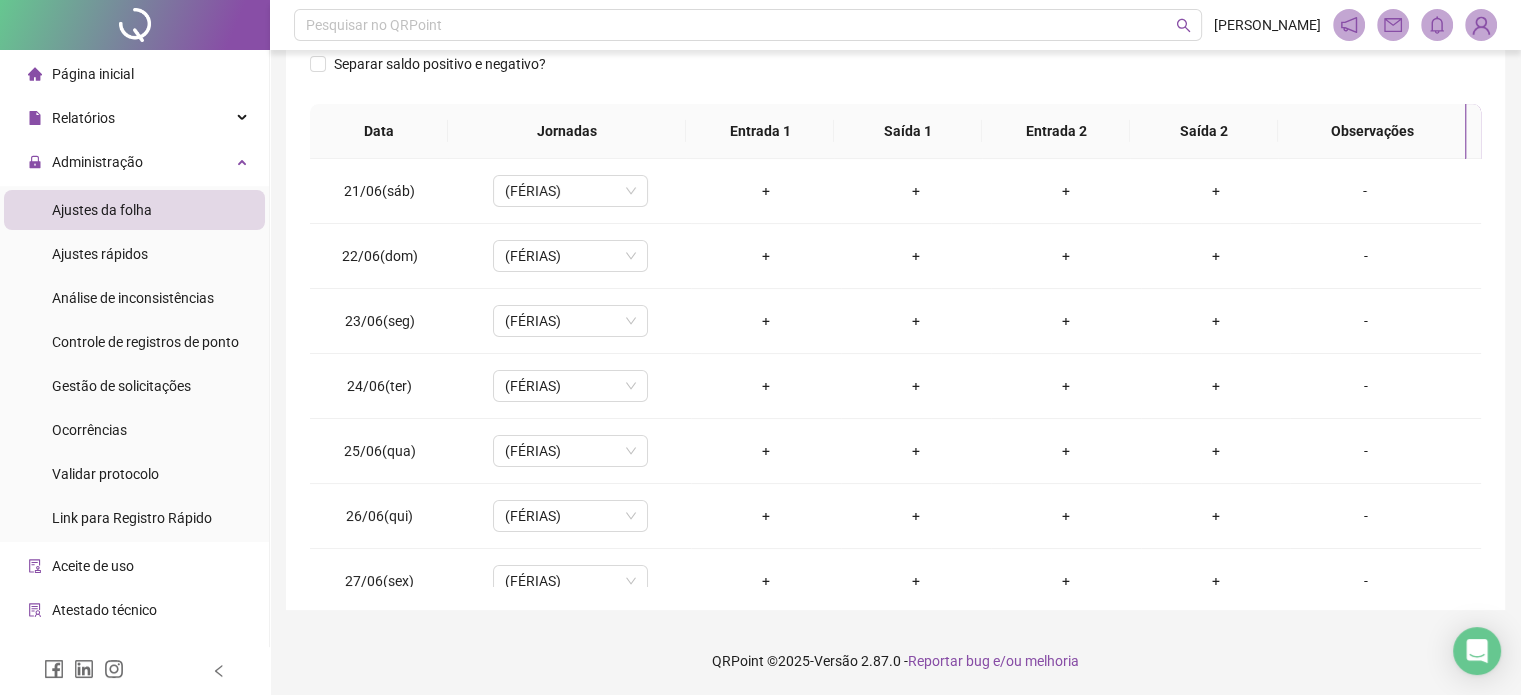click on "**********" at bounding box center [895, 147] 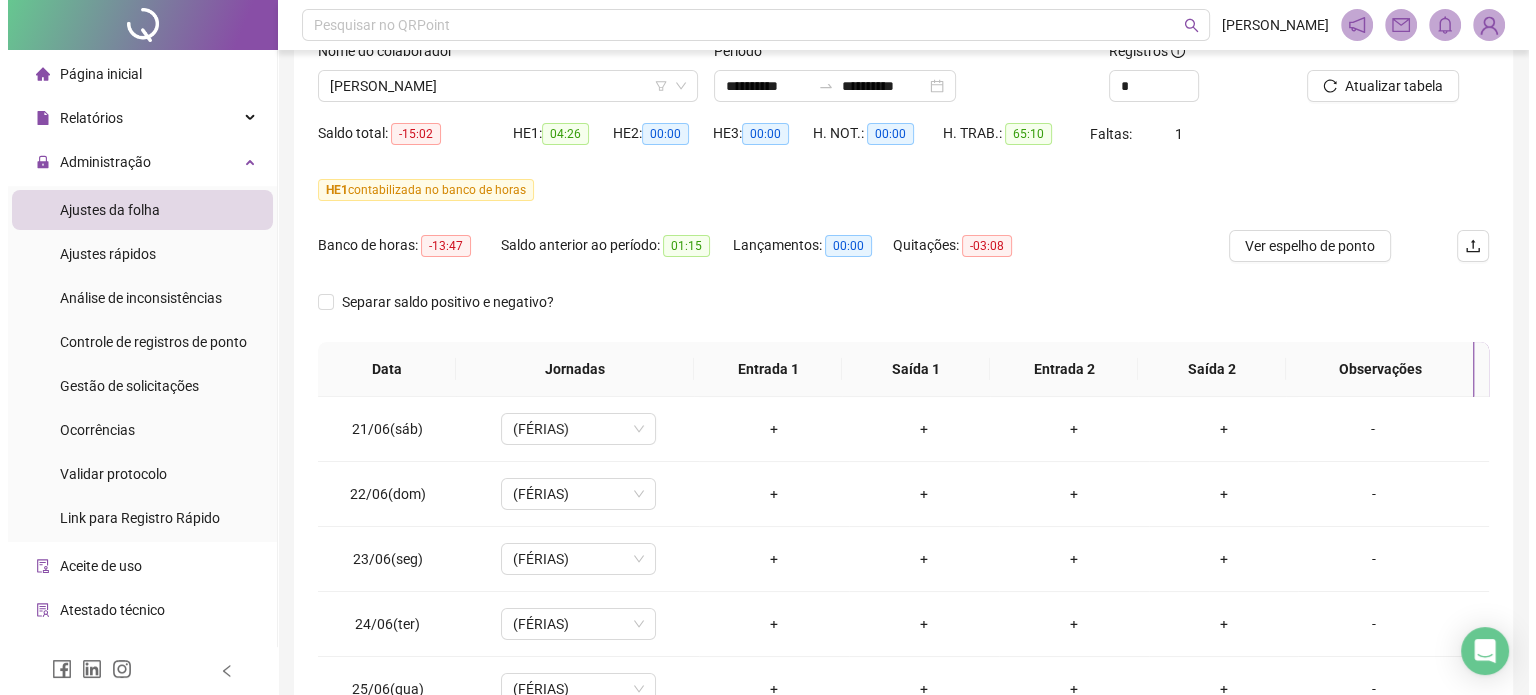 scroll, scrollTop: 0, scrollLeft: 0, axis: both 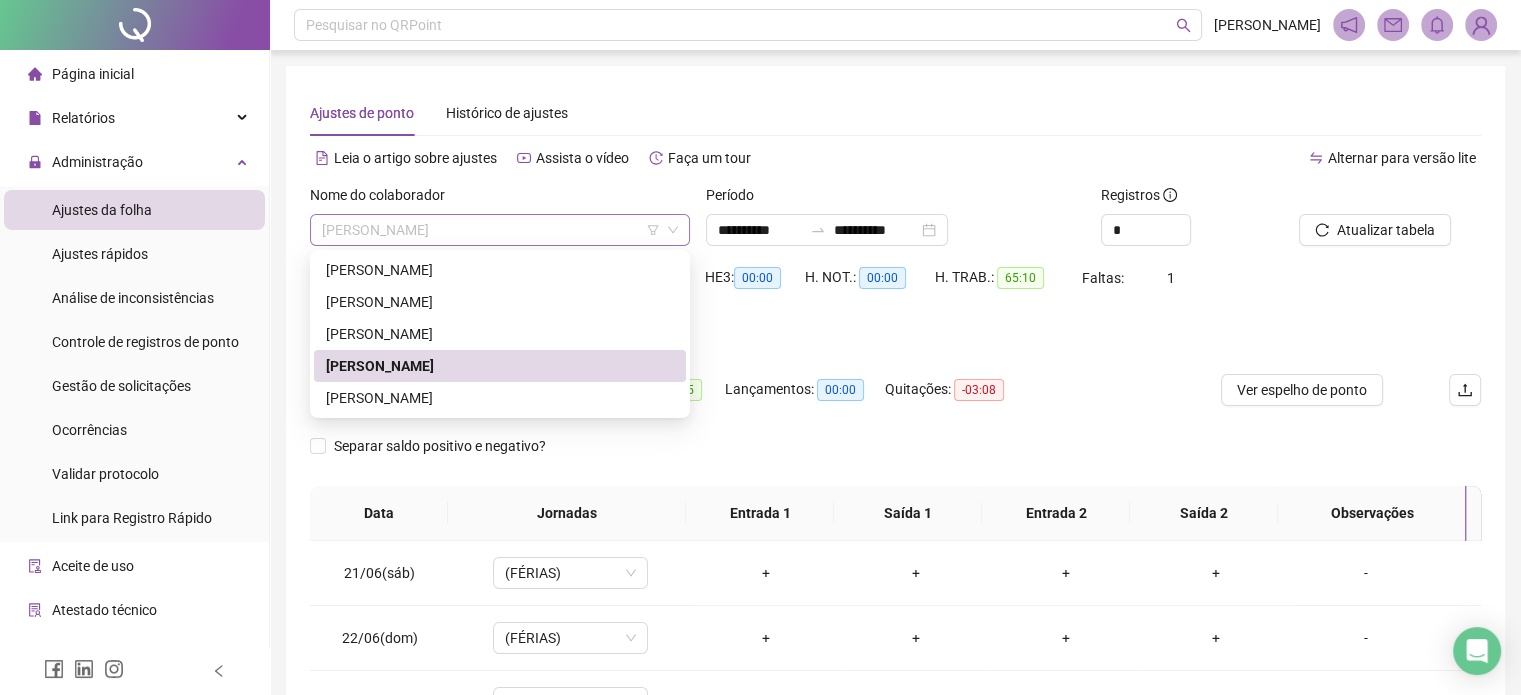 click on "[PERSON_NAME]" at bounding box center [500, 230] 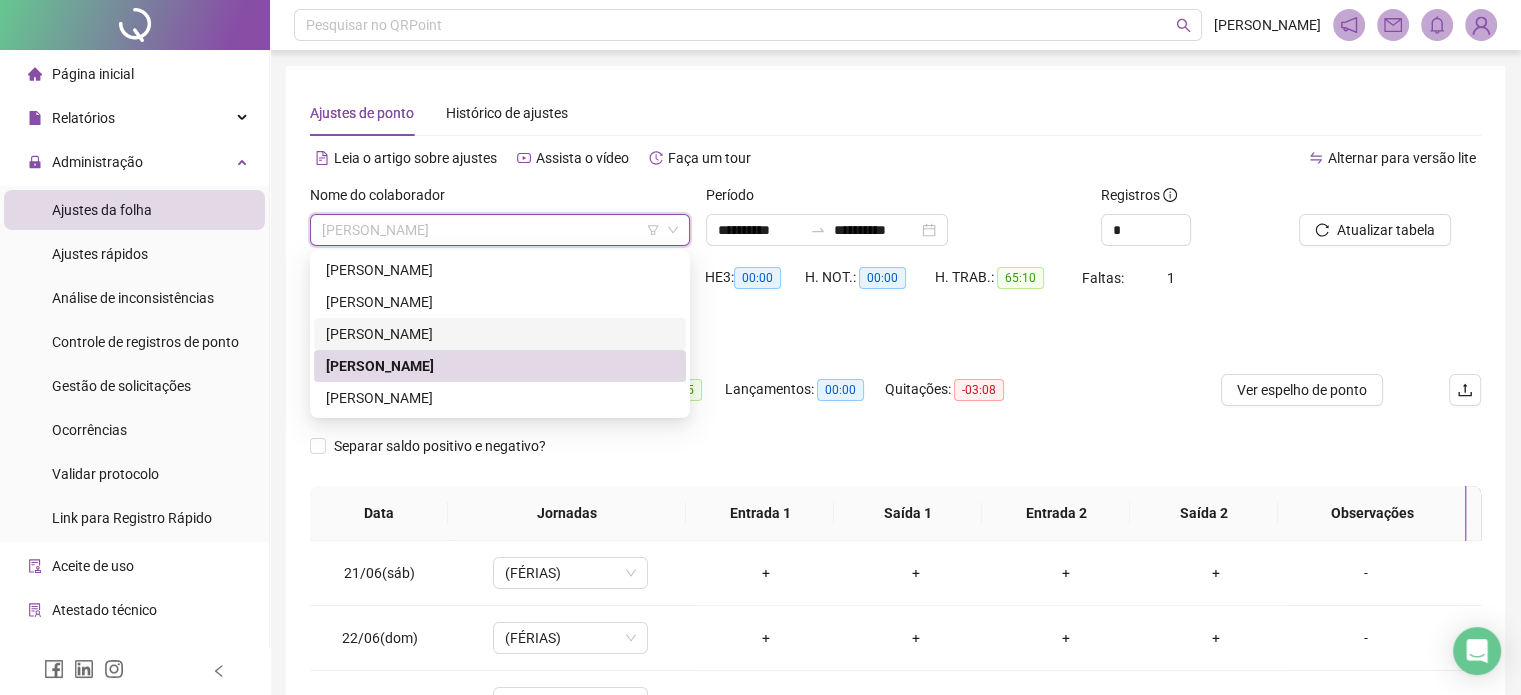 drag, startPoint x: 417, startPoint y: 331, endPoint x: 611, endPoint y: 315, distance: 194.65868 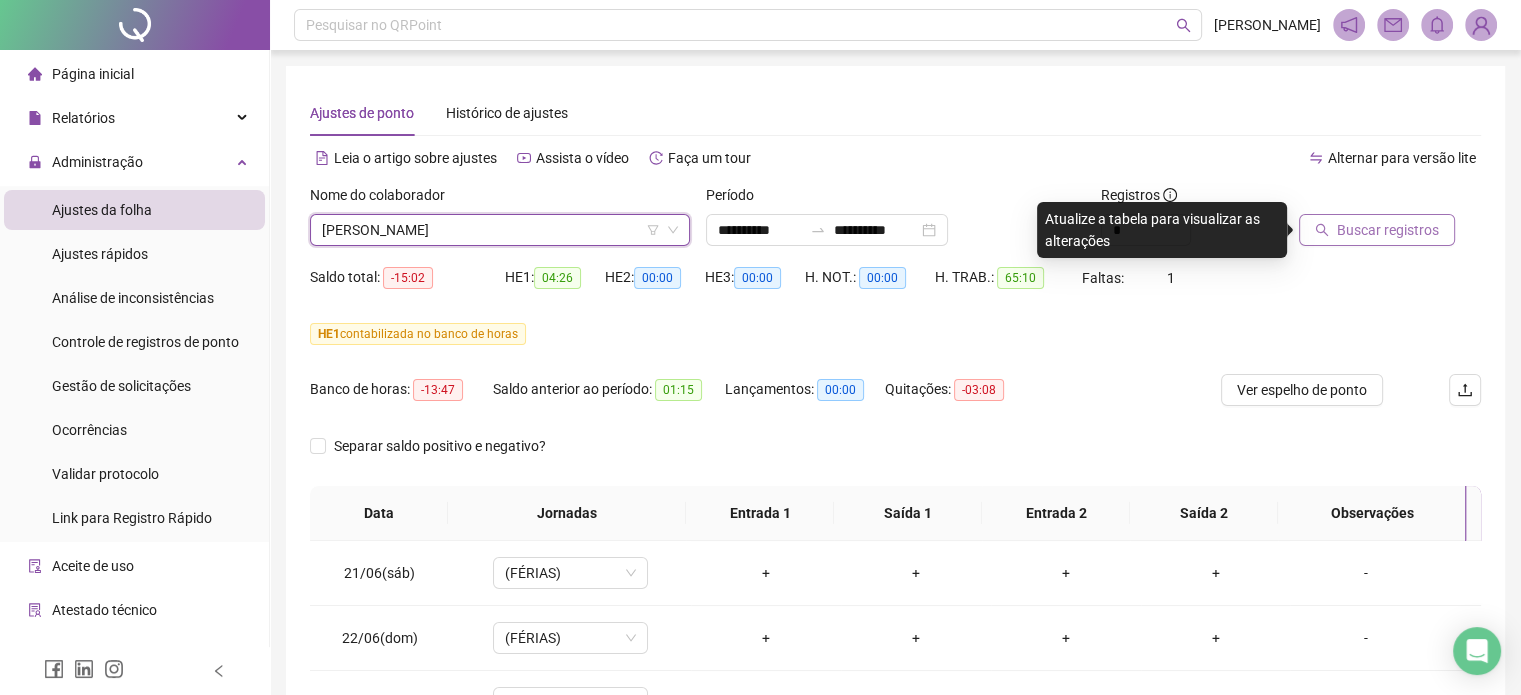 click on "Buscar registros" at bounding box center [1388, 230] 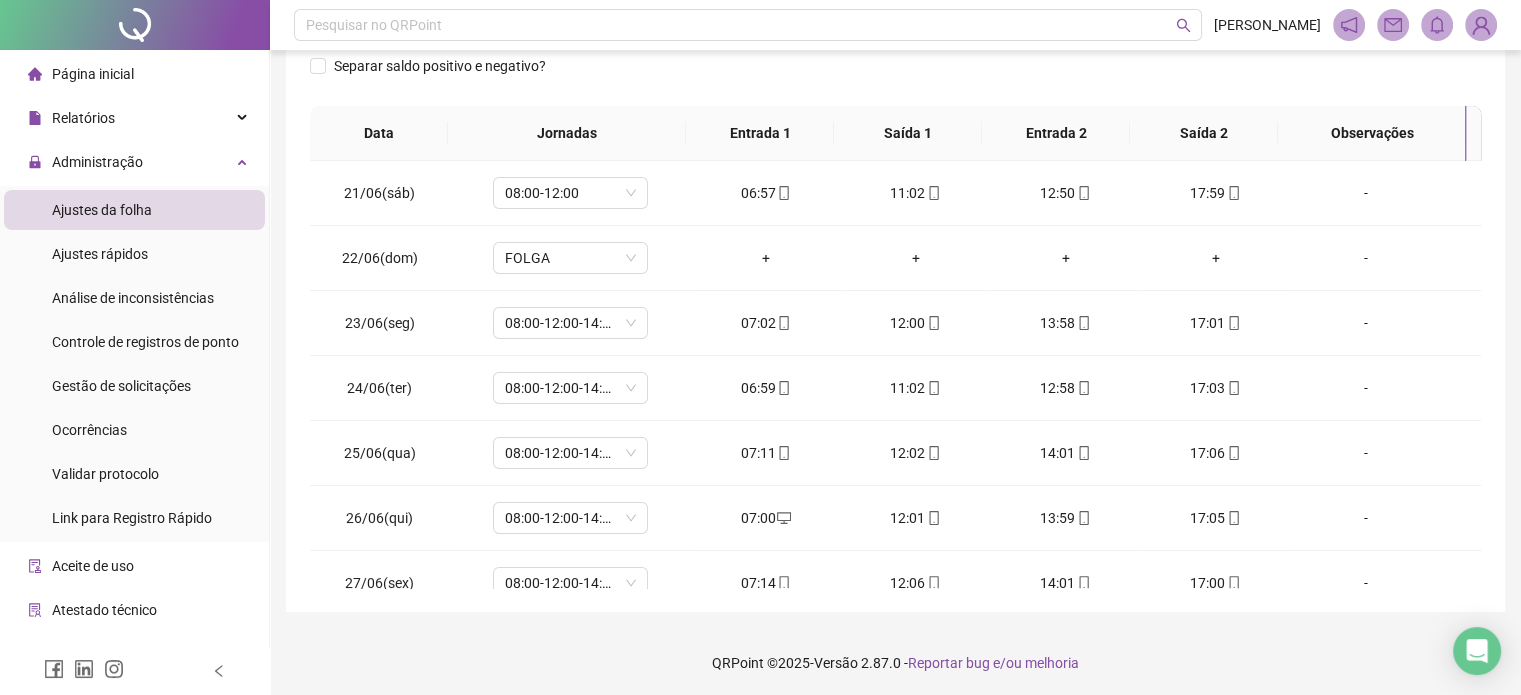 scroll, scrollTop: 382, scrollLeft: 0, axis: vertical 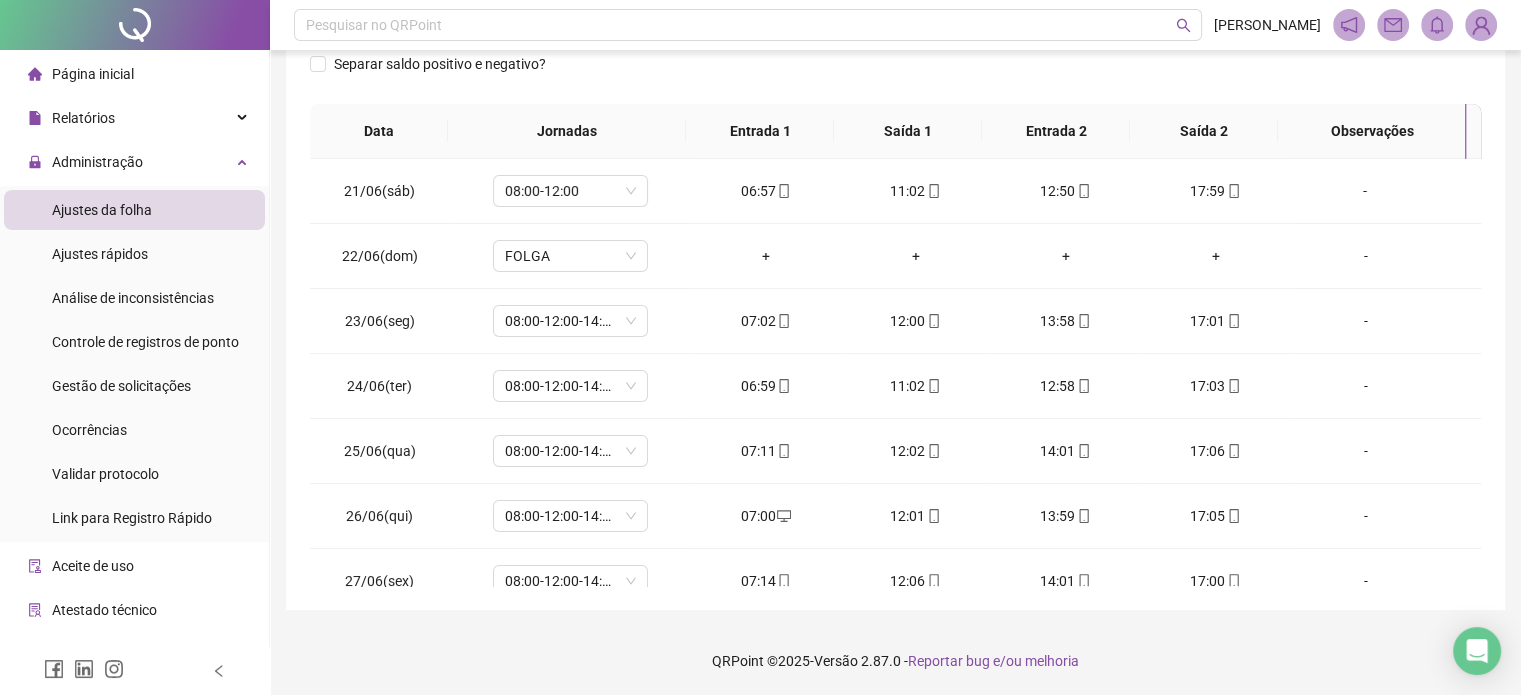 click on "Observações" at bounding box center [1372, 131] 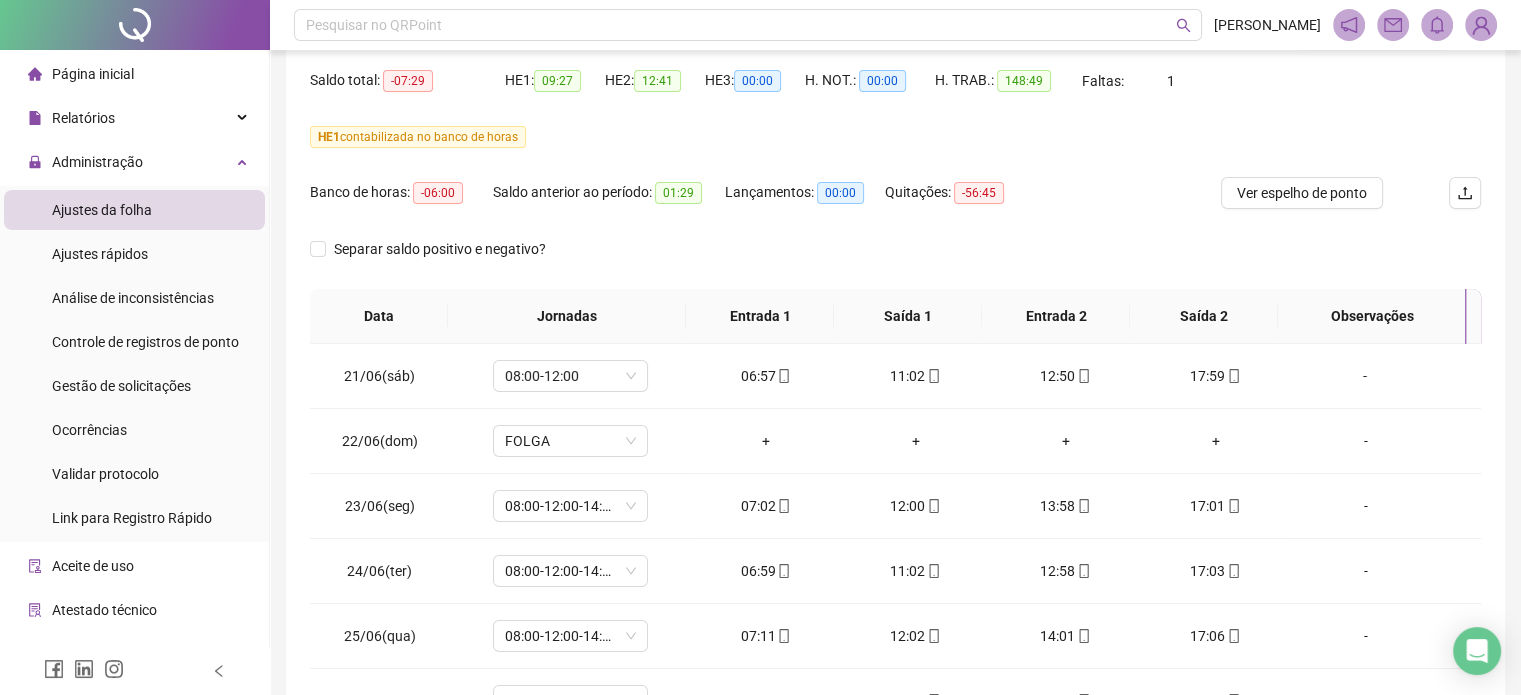 scroll, scrollTop: 0, scrollLeft: 0, axis: both 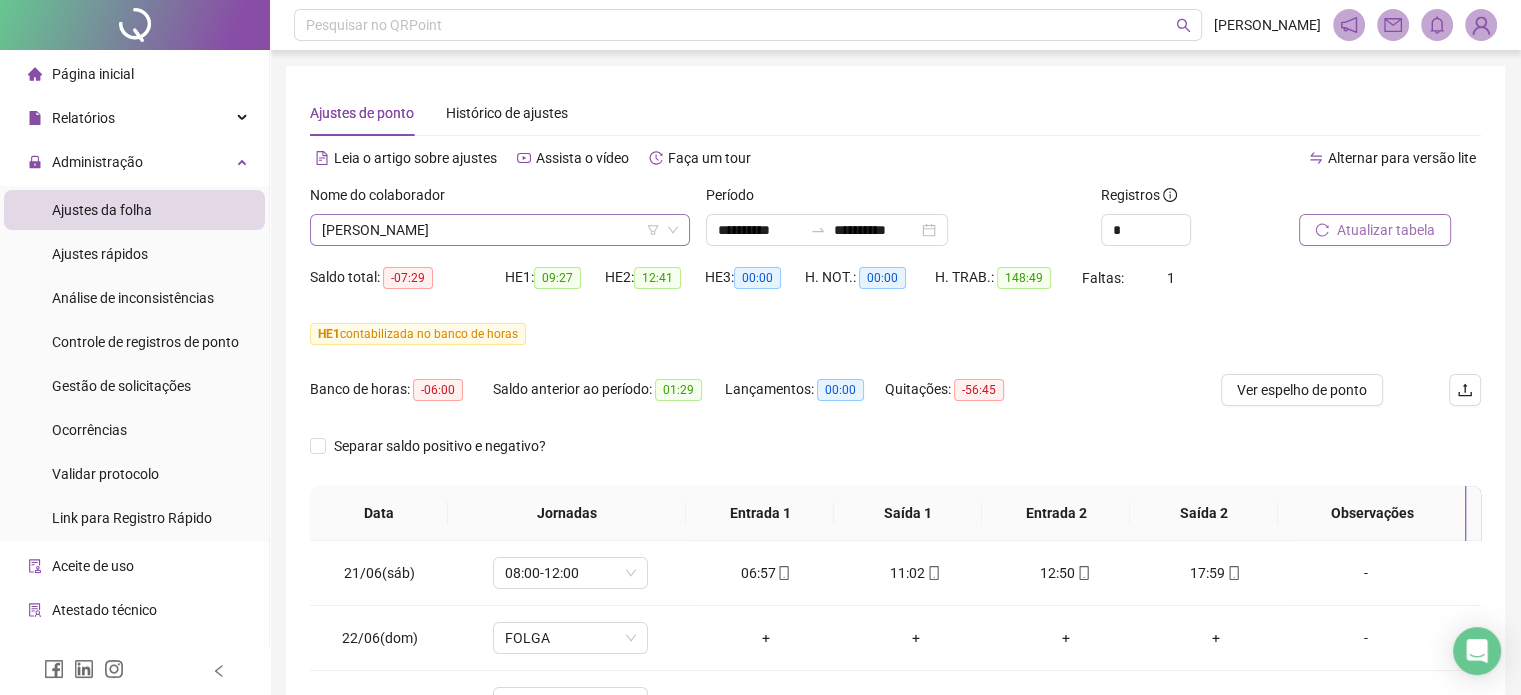 click on "[PERSON_NAME]" at bounding box center (500, 230) 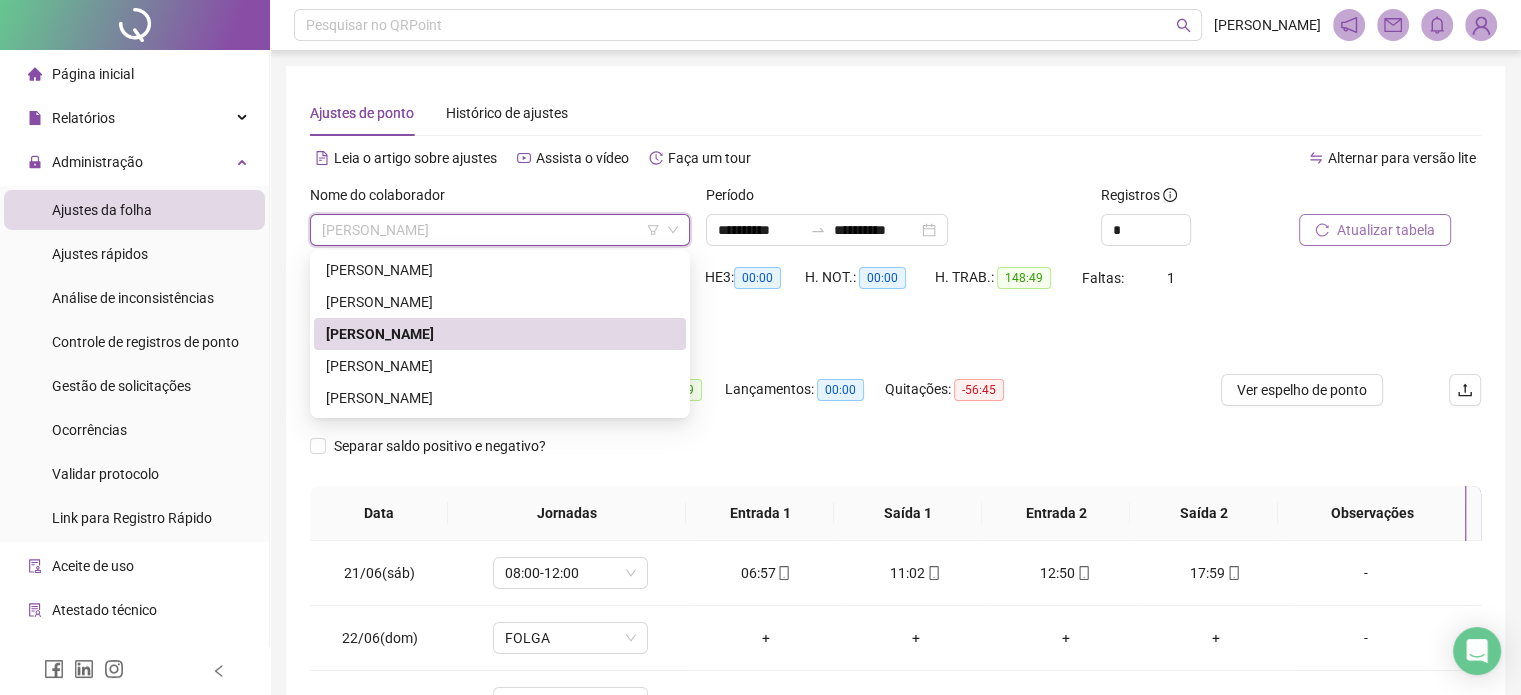 click on "[PERSON_NAME]" at bounding box center (500, 302) 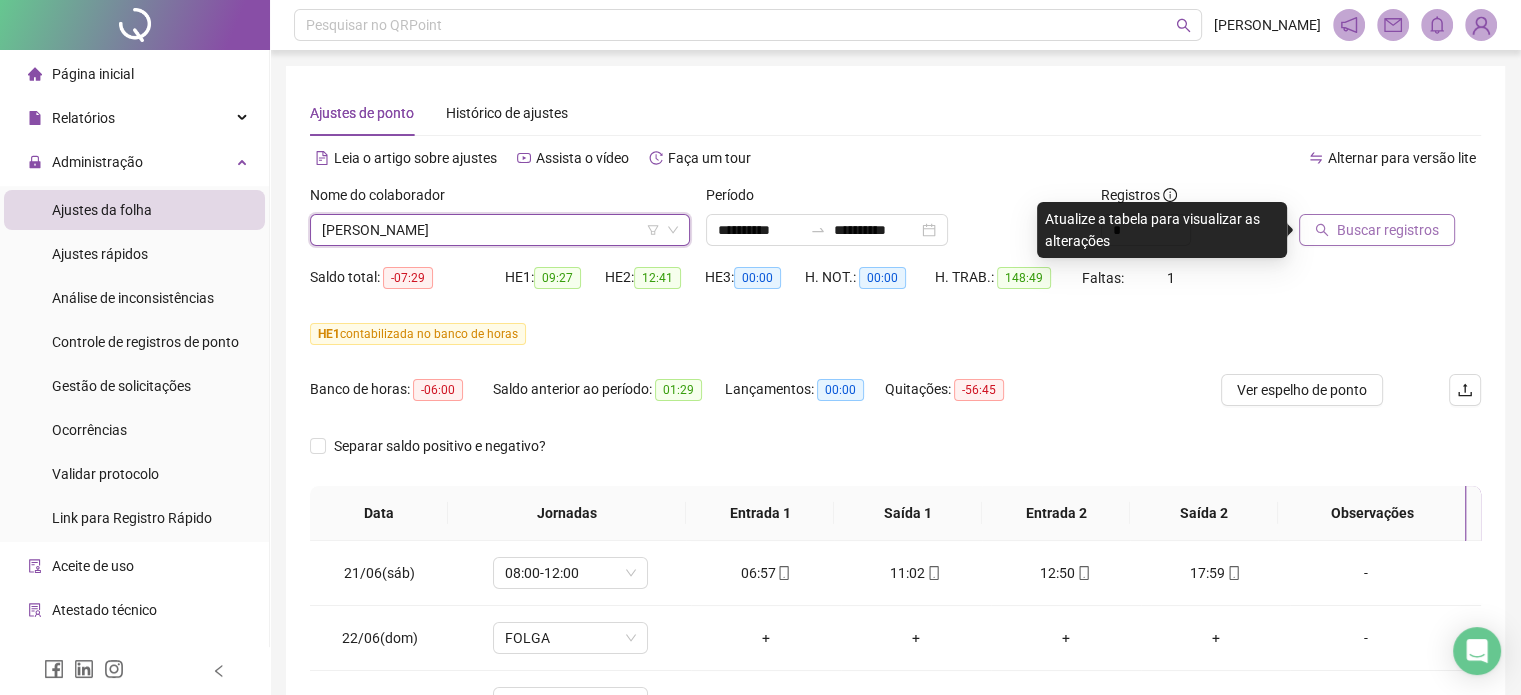 click on "Nome do colaborador" at bounding box center [500, 199] 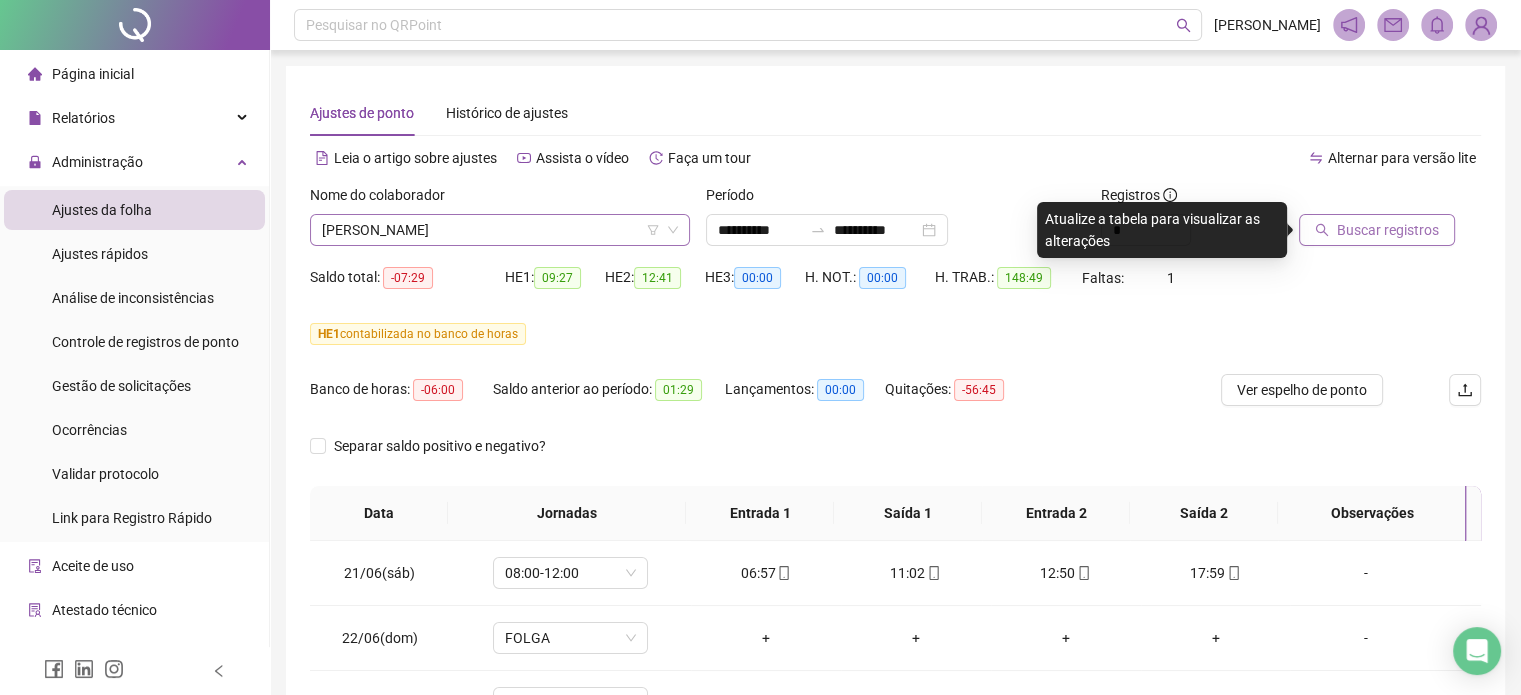 click on "[PERSON_NAME]" at bounding box center [500, 230] 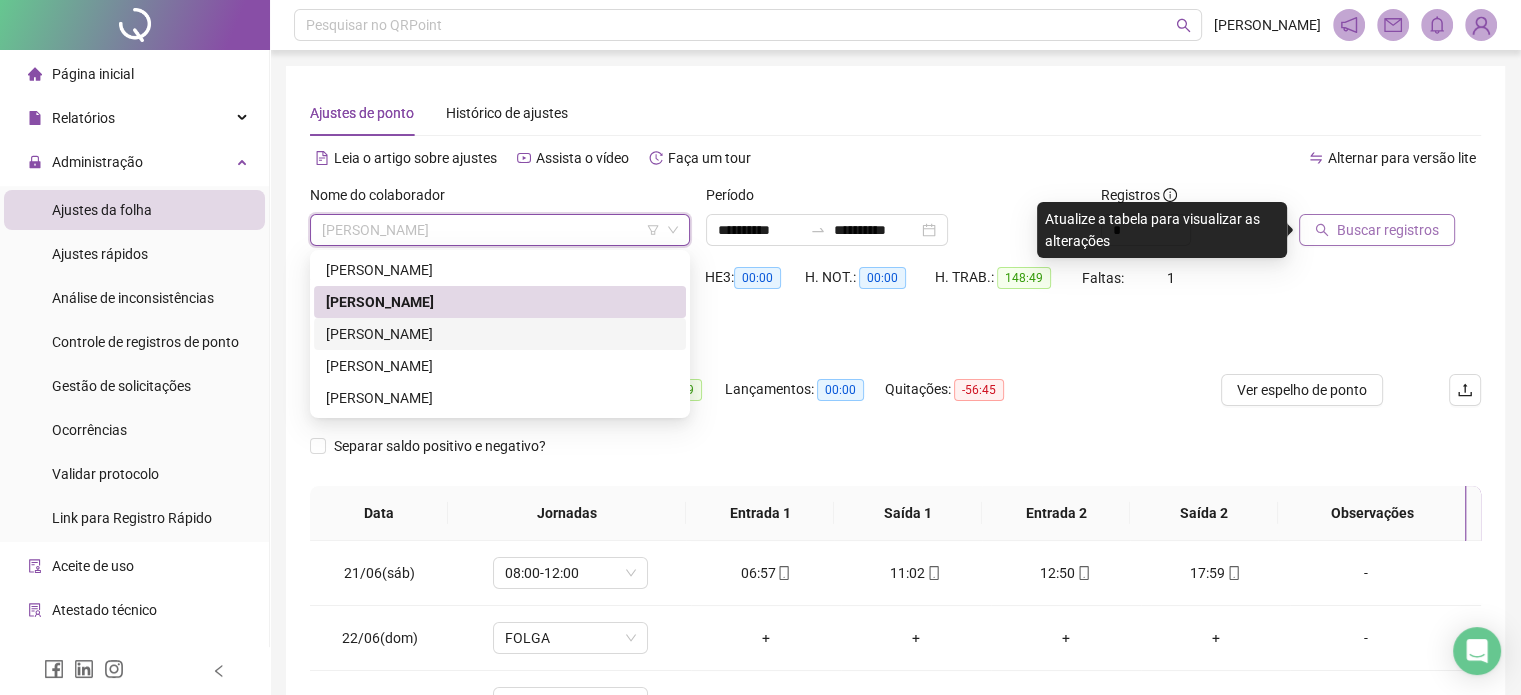 click on "[PERSON_NAME]" at bounding box center [500, 334] 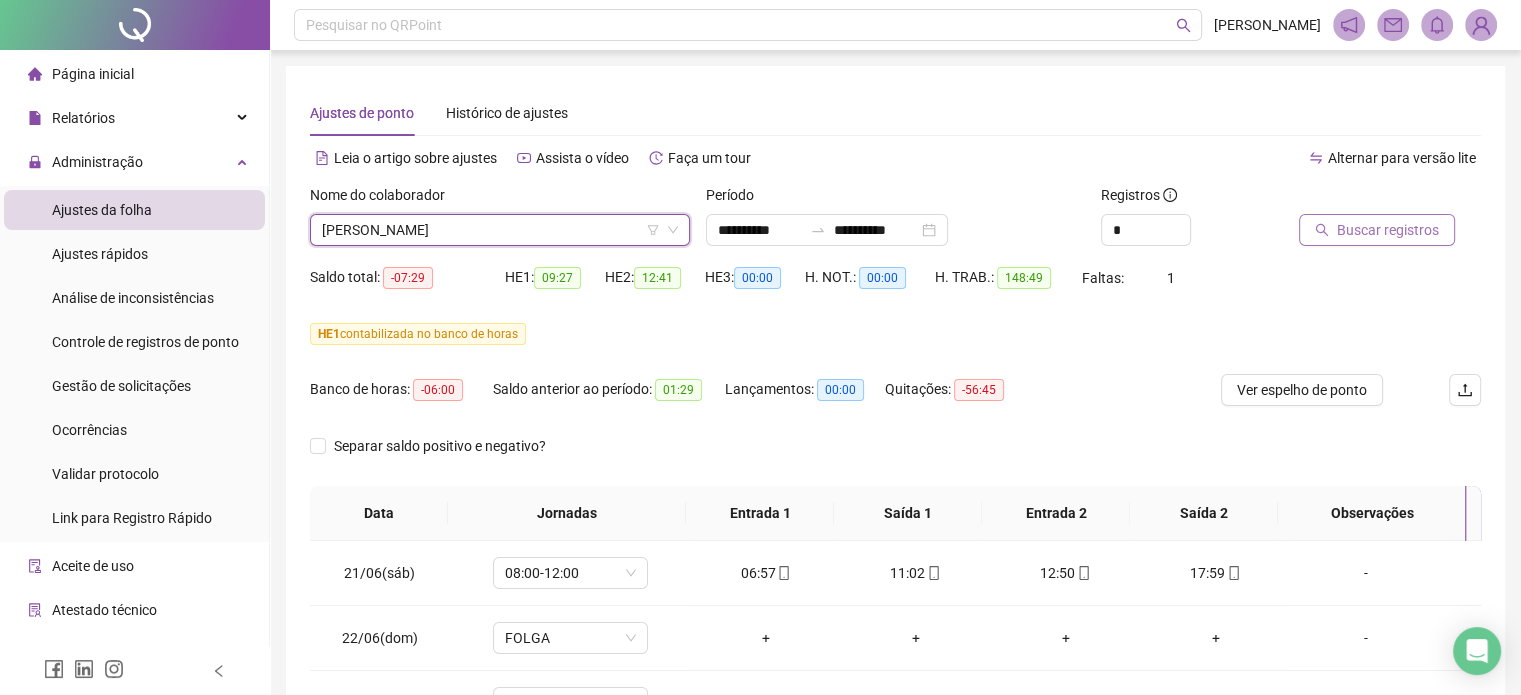 click on "Buscar registros" at bounding box center (1388, 230) 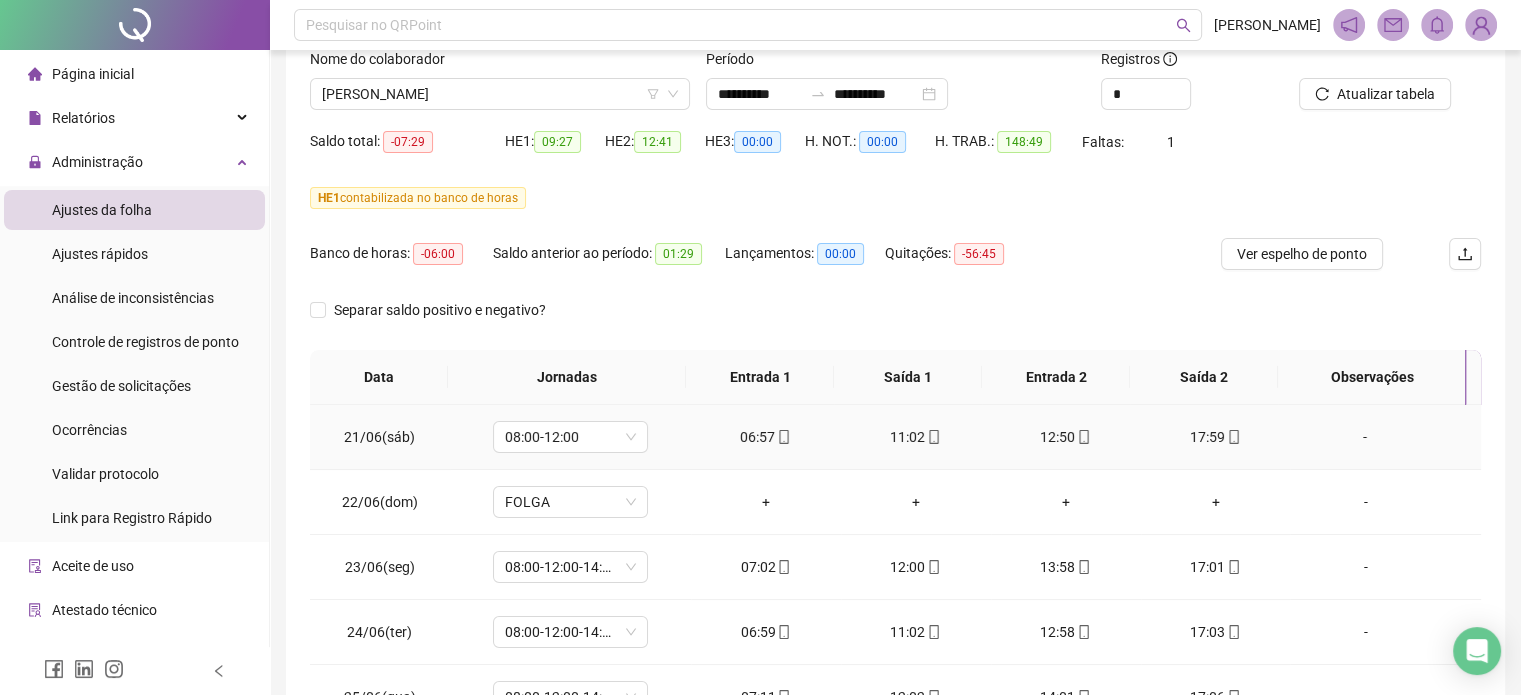 scroll, scrollTop: 382, scrollLeft: 0, axis: vertical 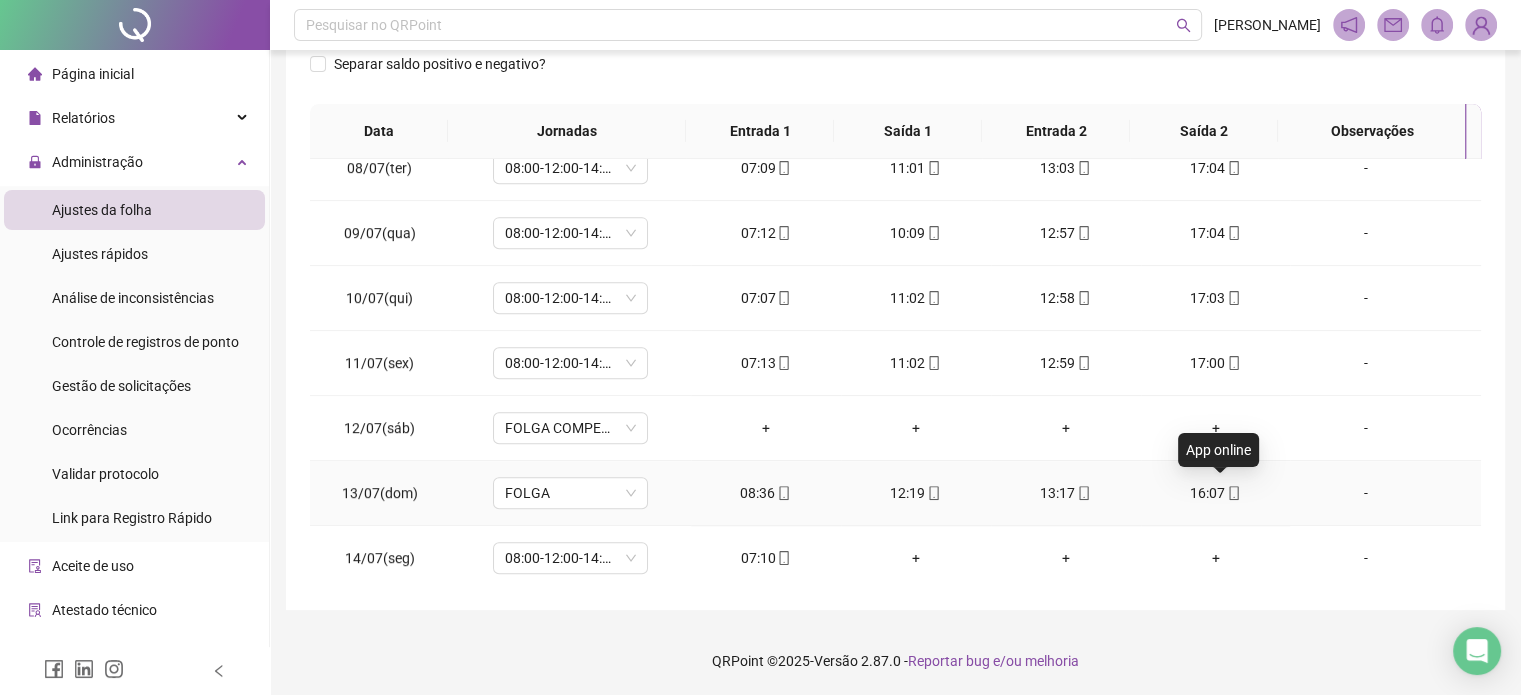 click 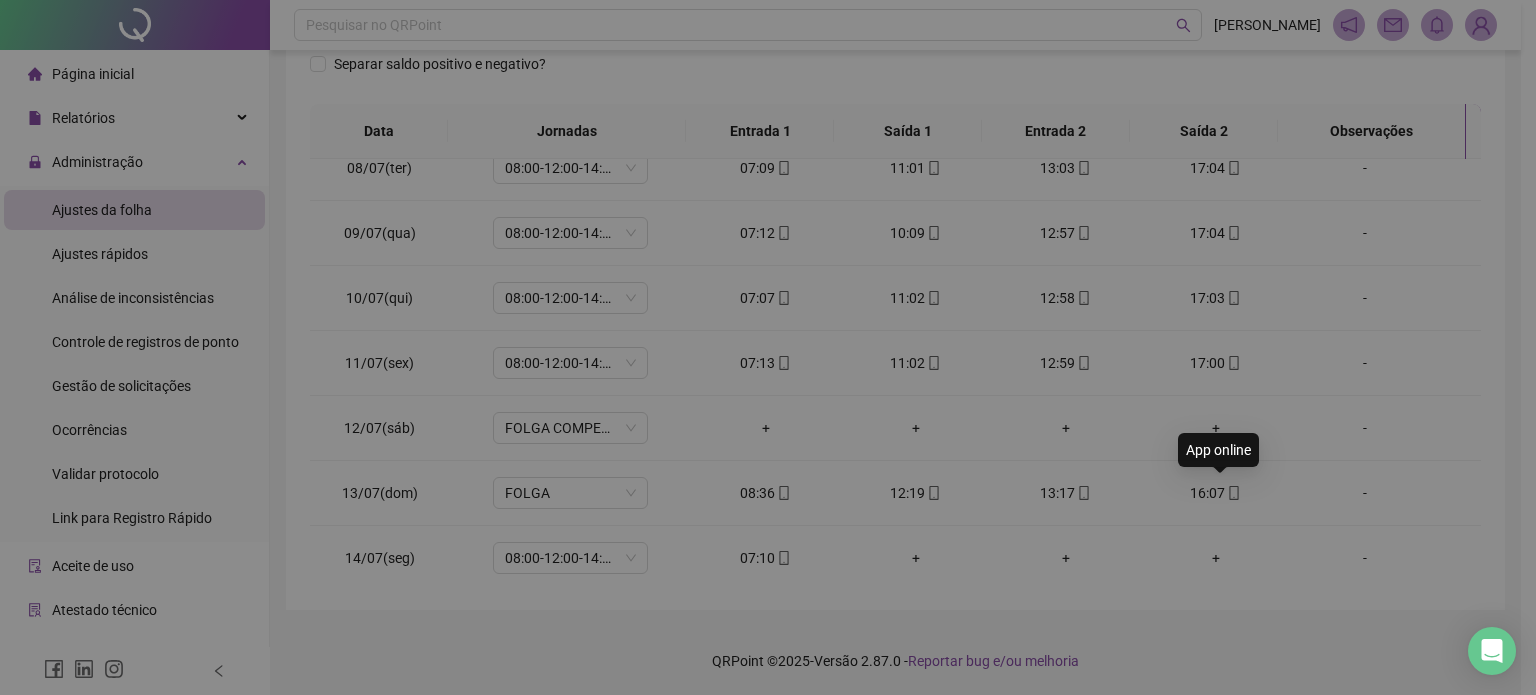 type on "**********" 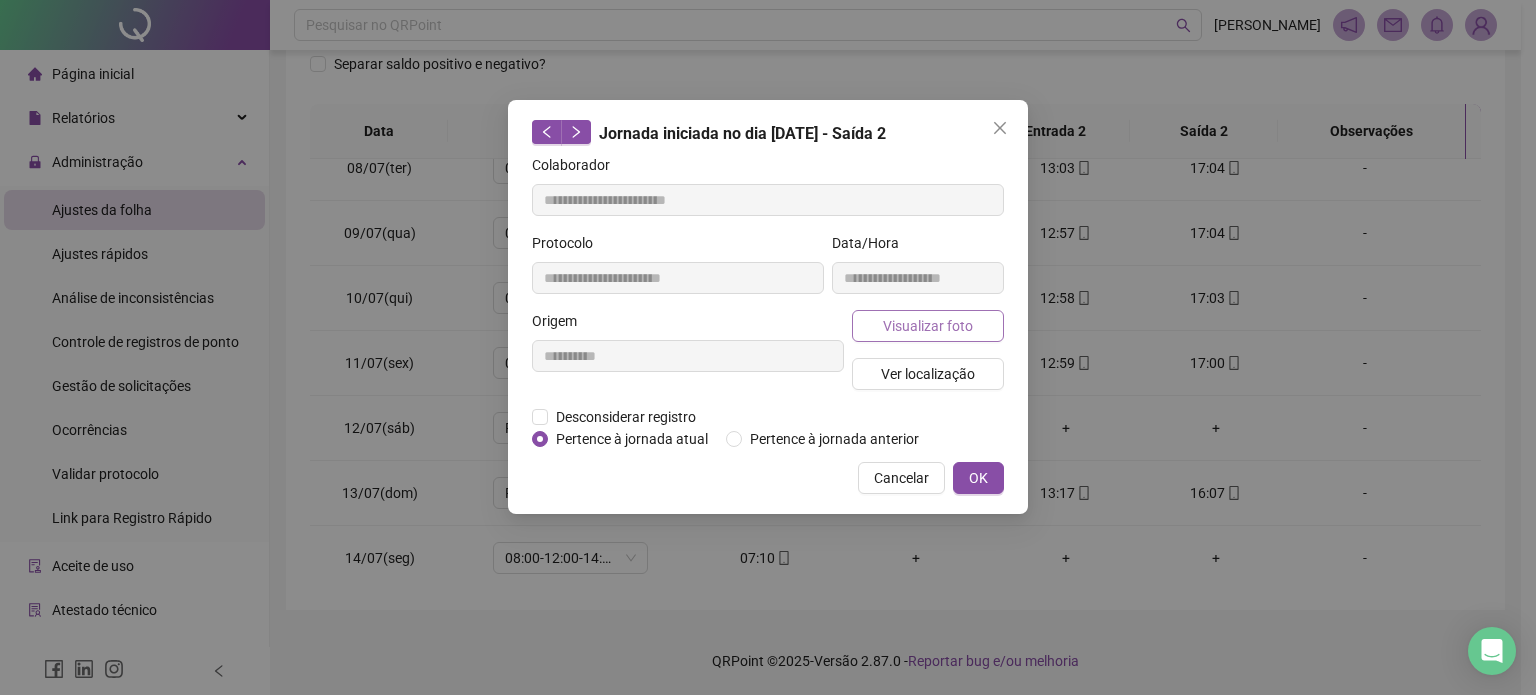 click on "Visualizar foto" at bounding box center (928, 326) 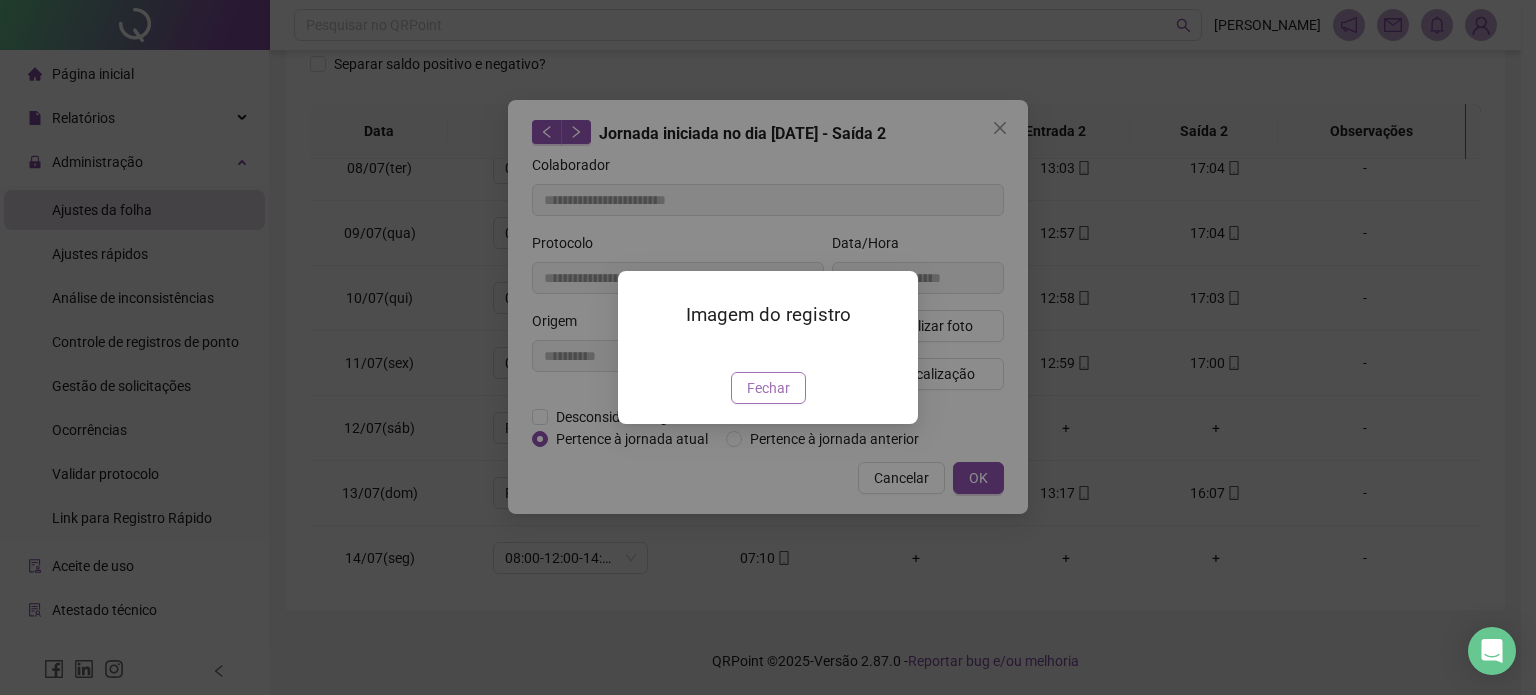 click on "Fechar" at bounding box center (768, 388) 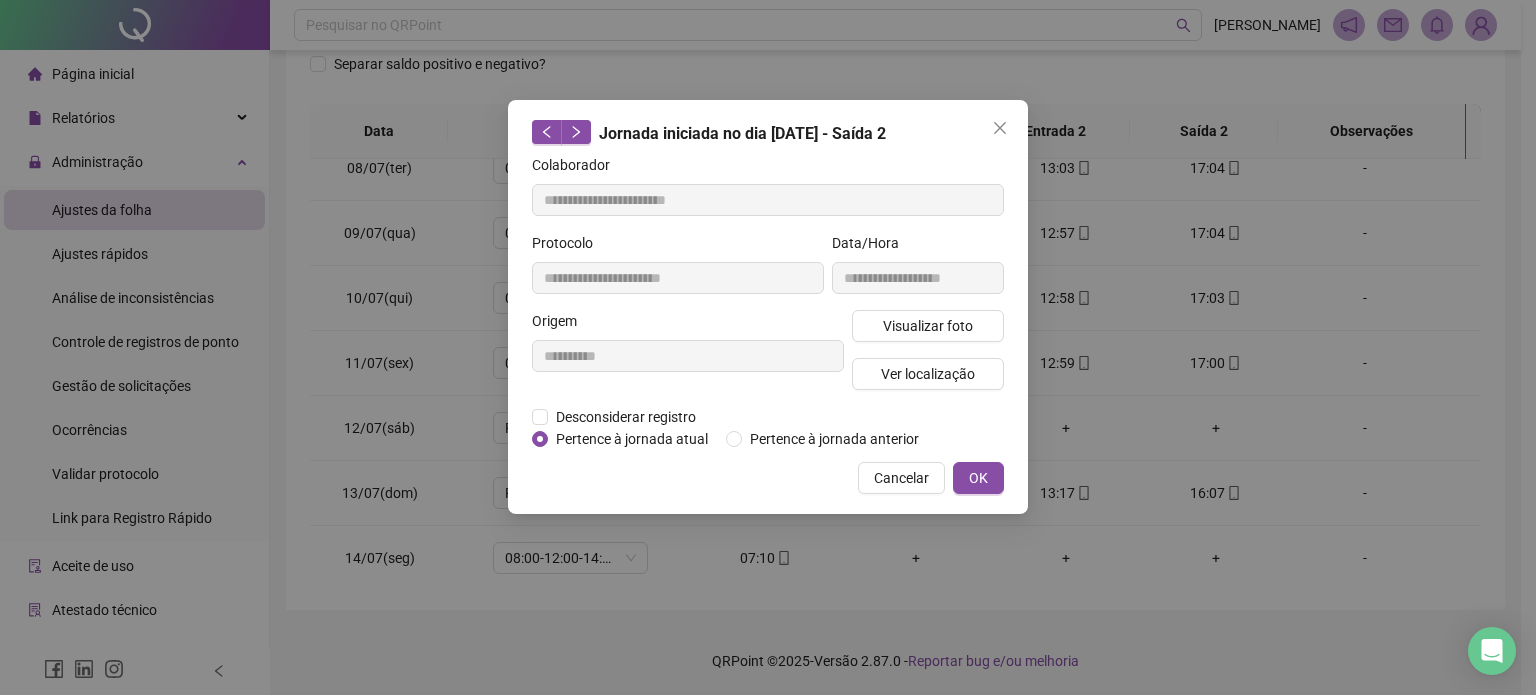 click at bounding box center [1000, 128] 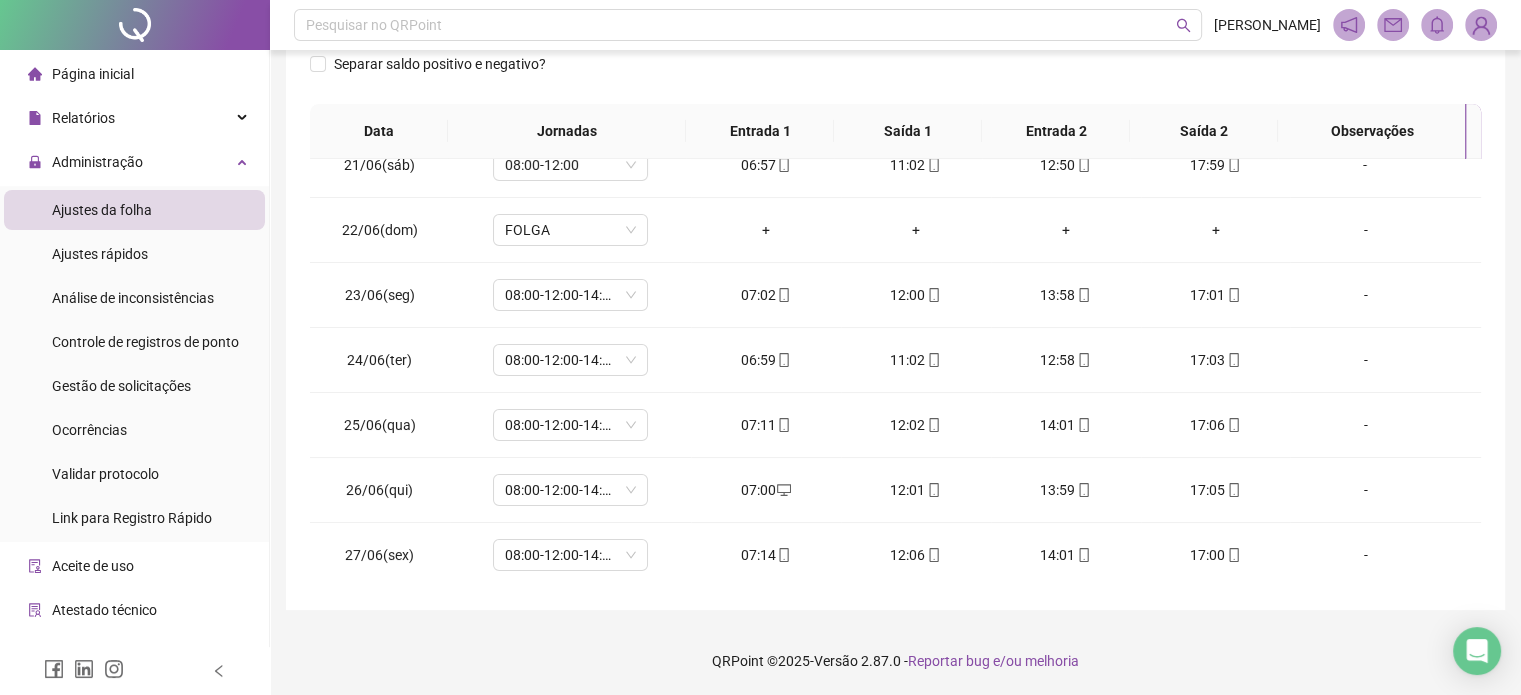scroll, scrollTop: 0, scrollLeft: 0, axis: both 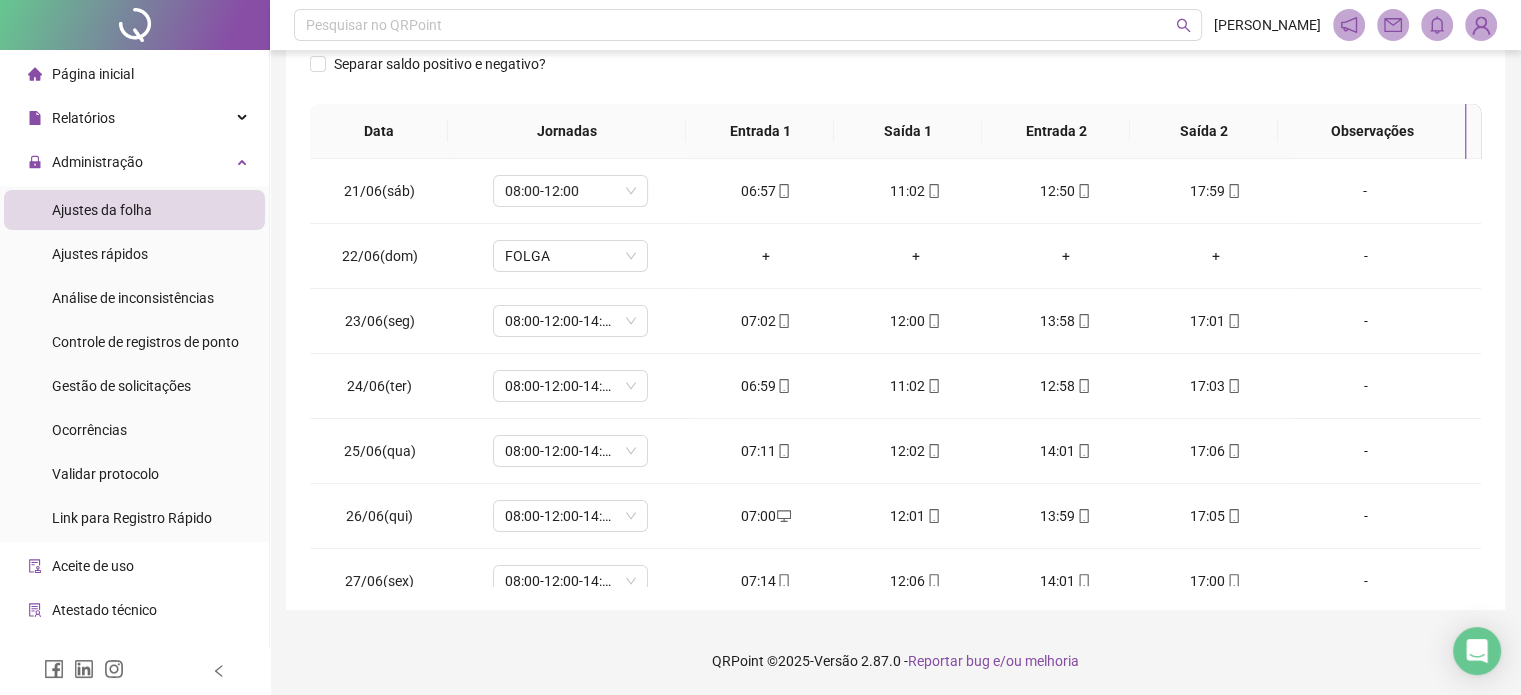 click on "**********" at bounding box center (895, 147) 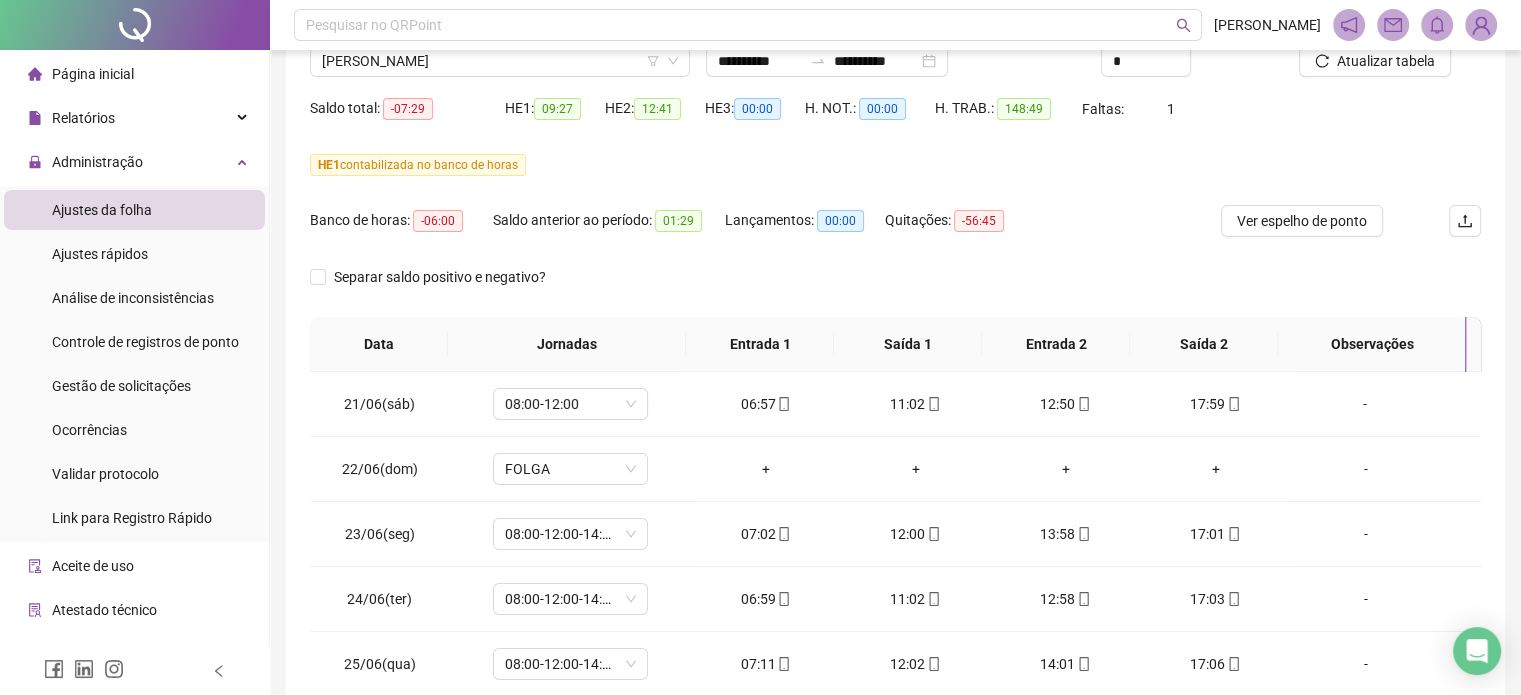 scroll, scrollTop: 57, scrollLeft: 0, axis: vertical 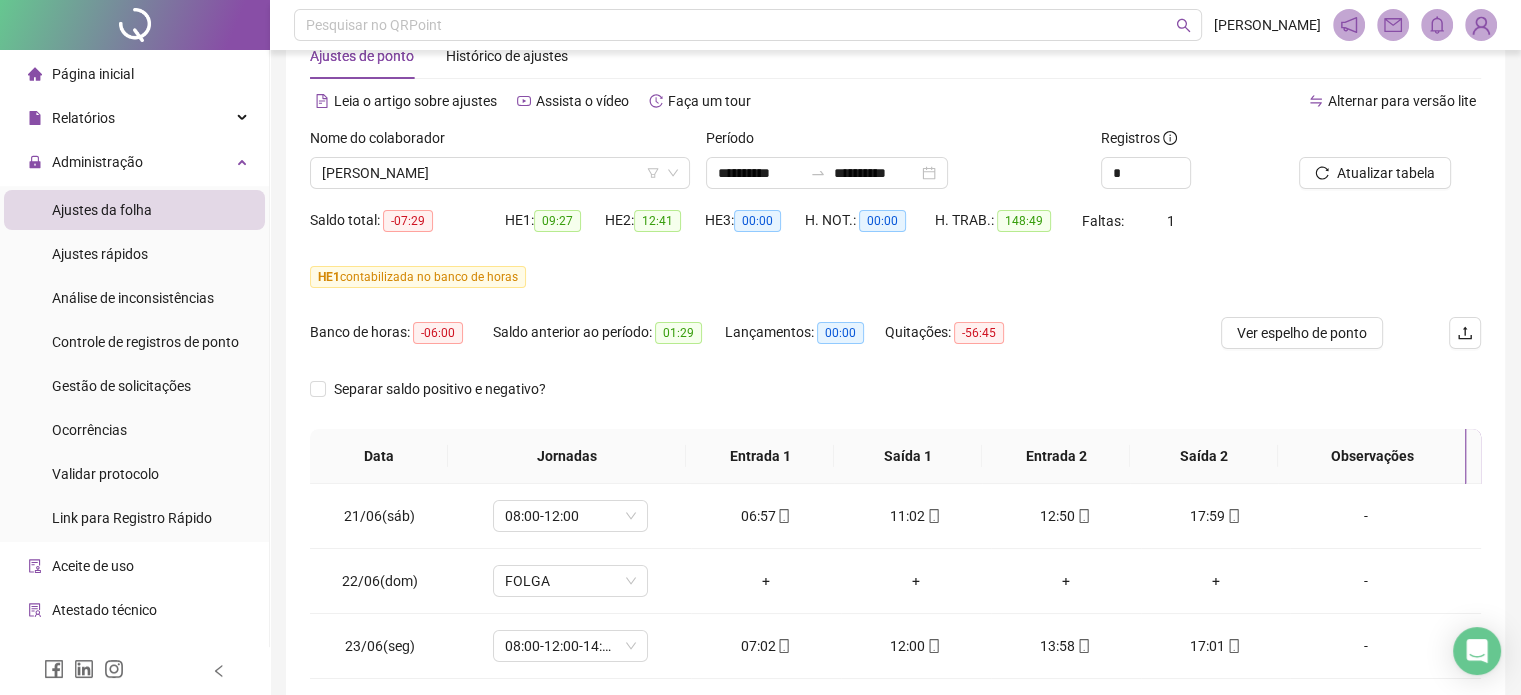 click on "Período" at bounding box center [896, 142] 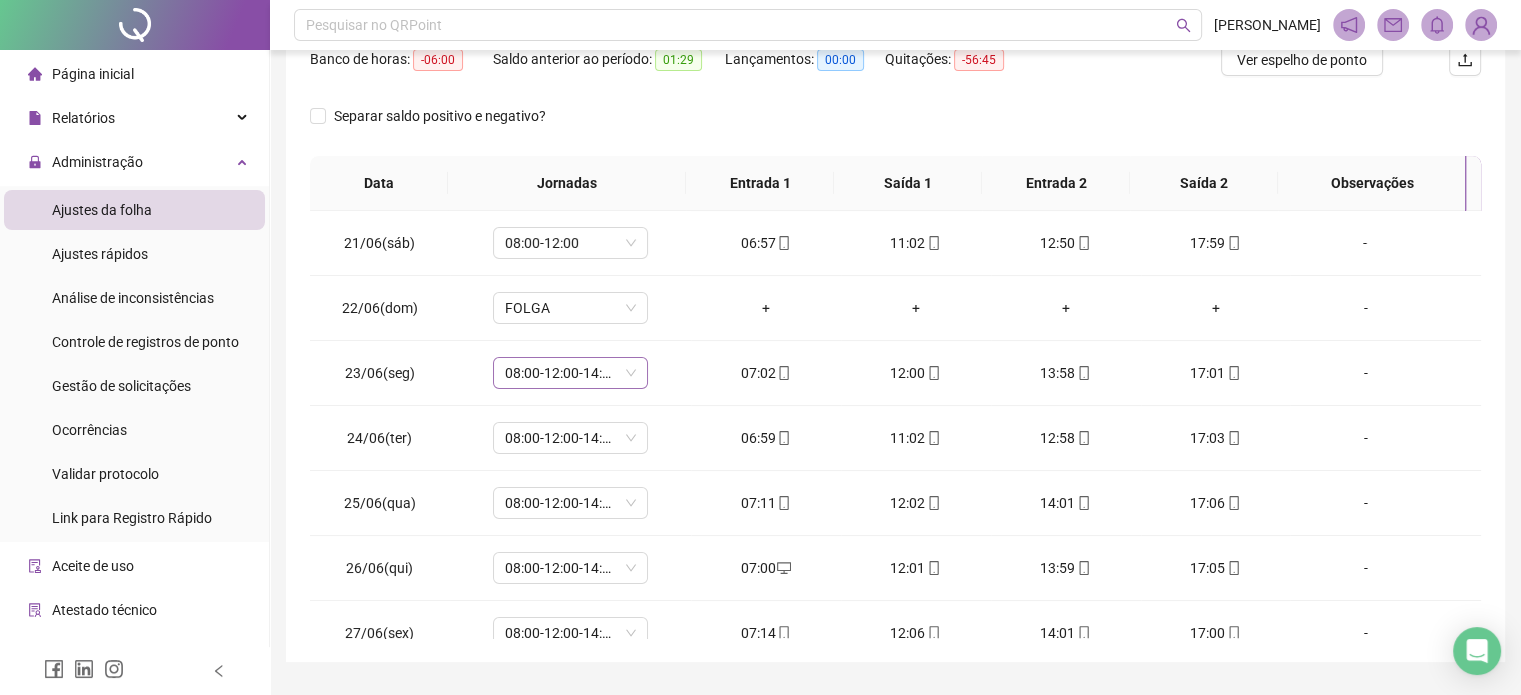 scroll, scrollTop: 382, scrollLeft: 0, axis: vertical 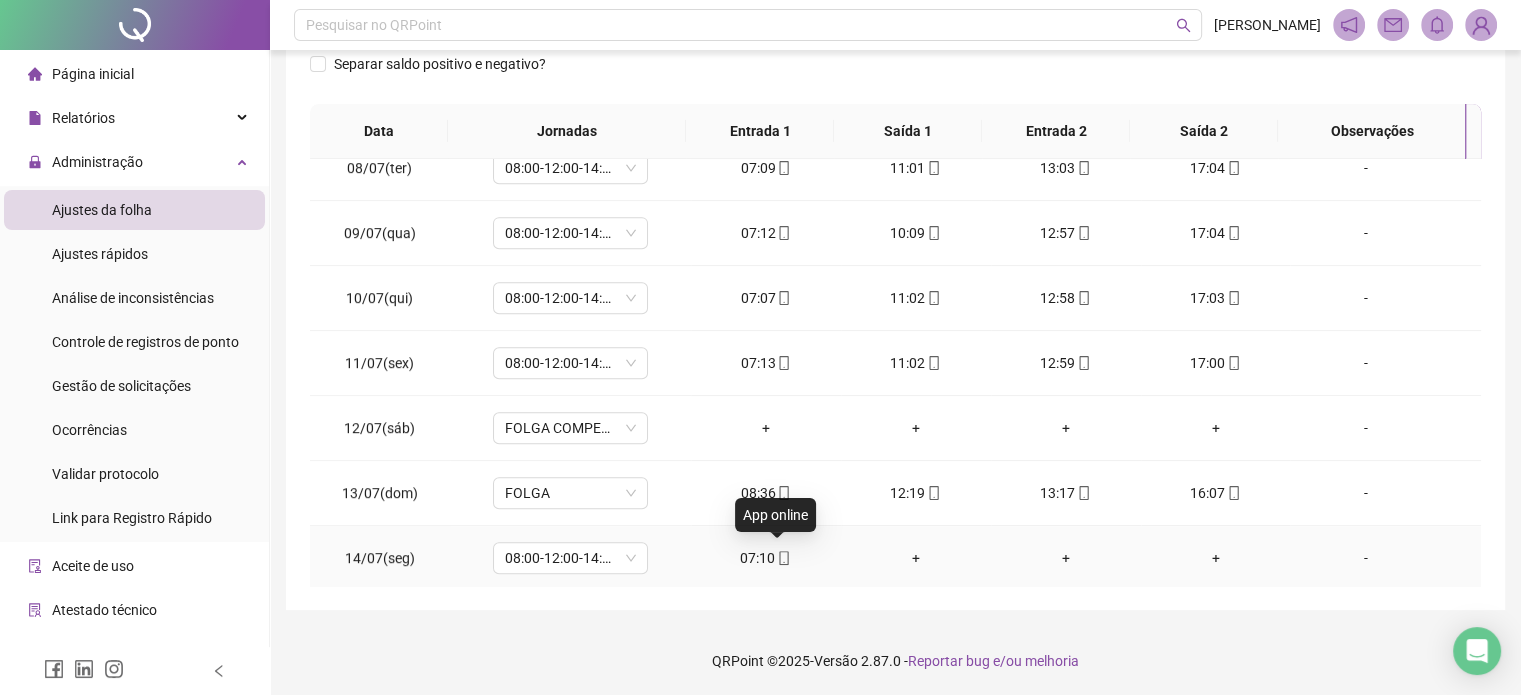 click 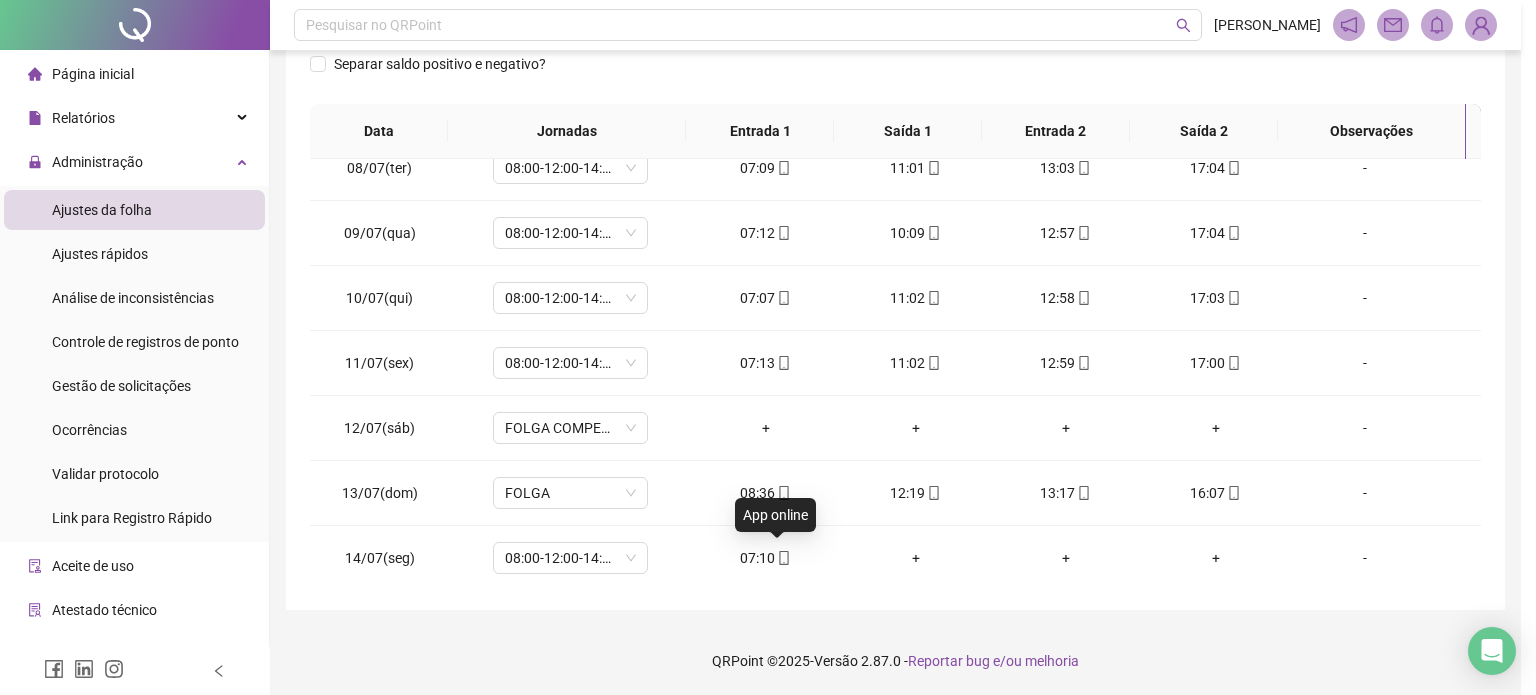 type on "**********" 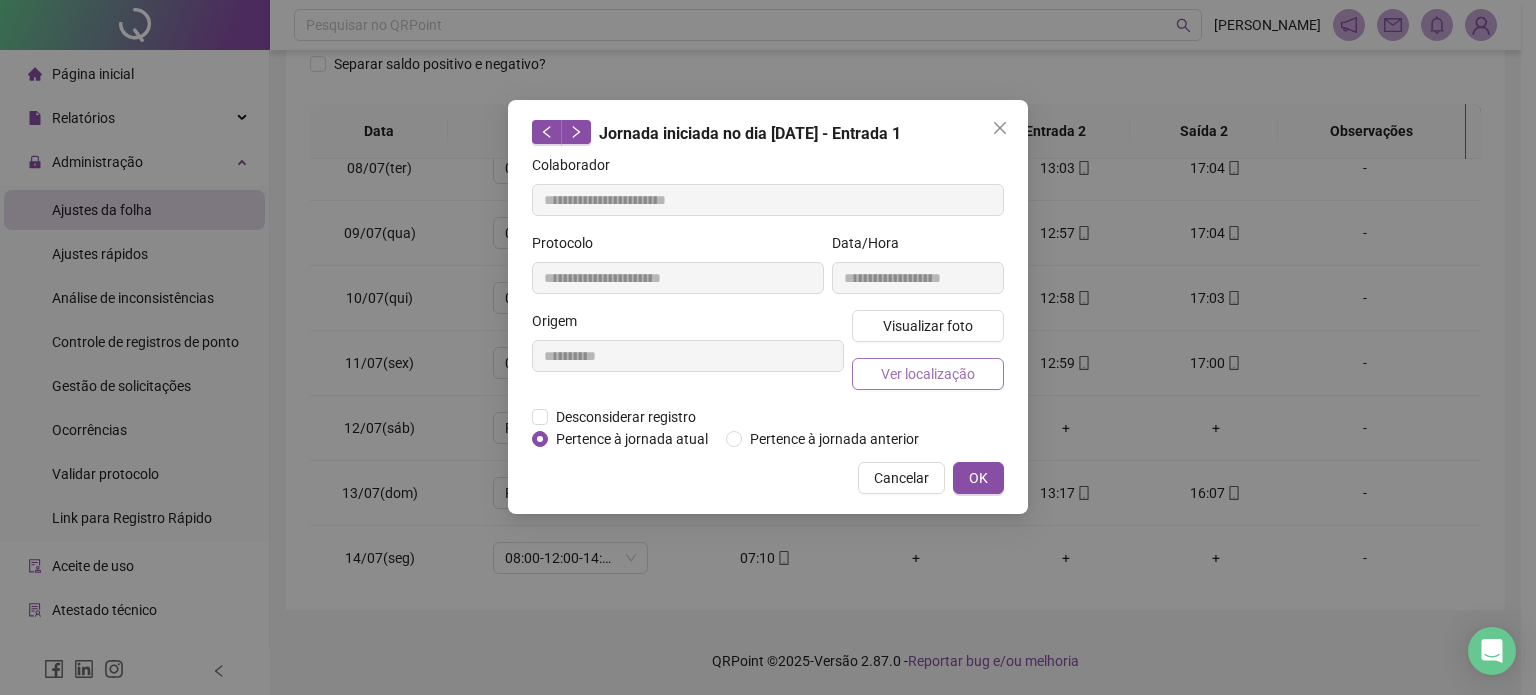 click on "Ver localização" at bounding box center (928, 374) 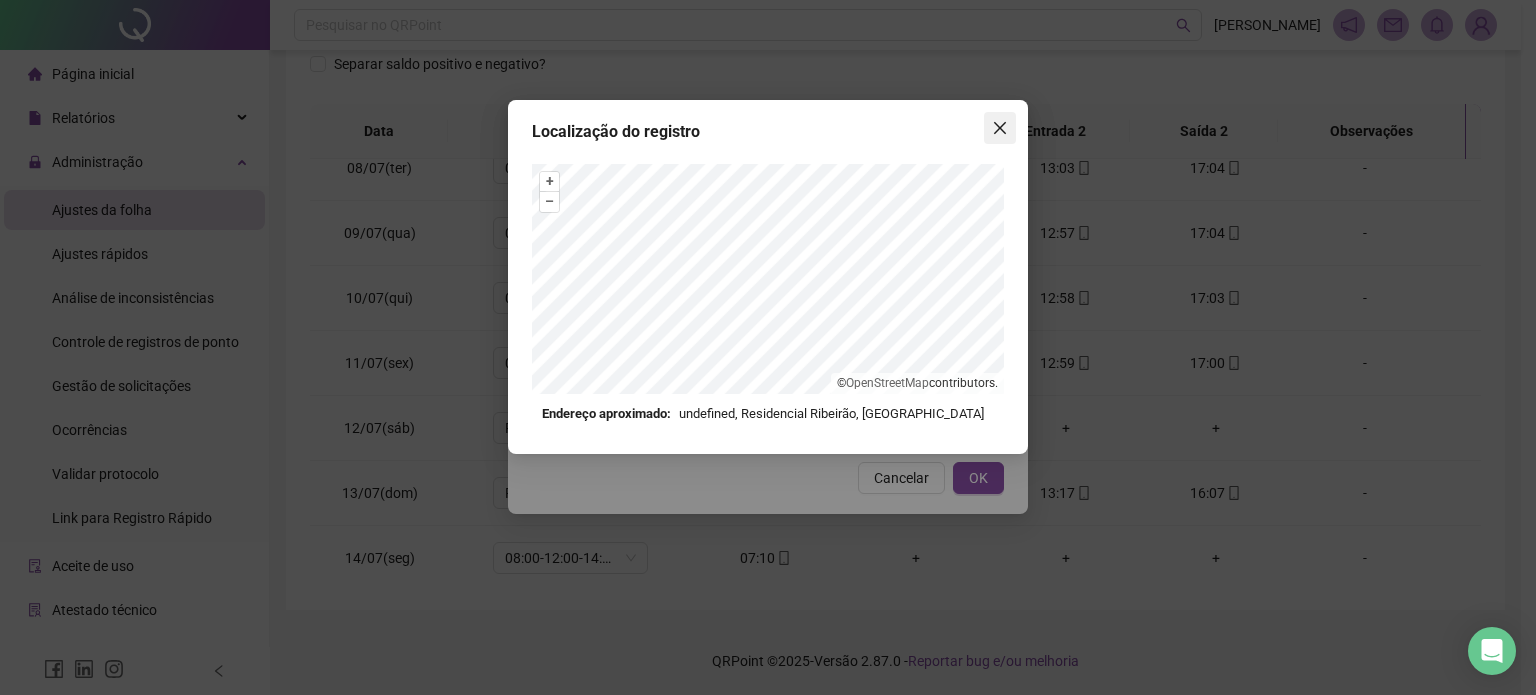 click 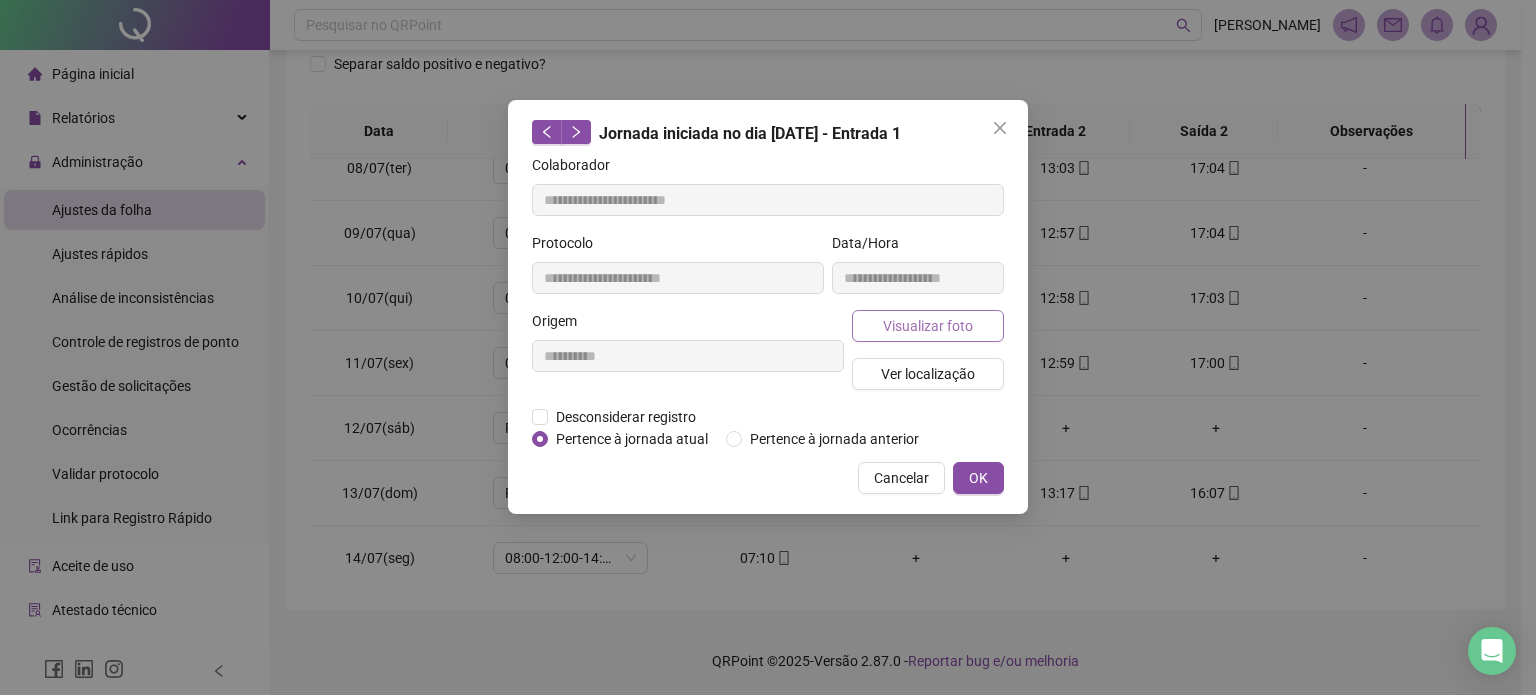 click on "Visualizar foto" at bounding box center [928, 326] 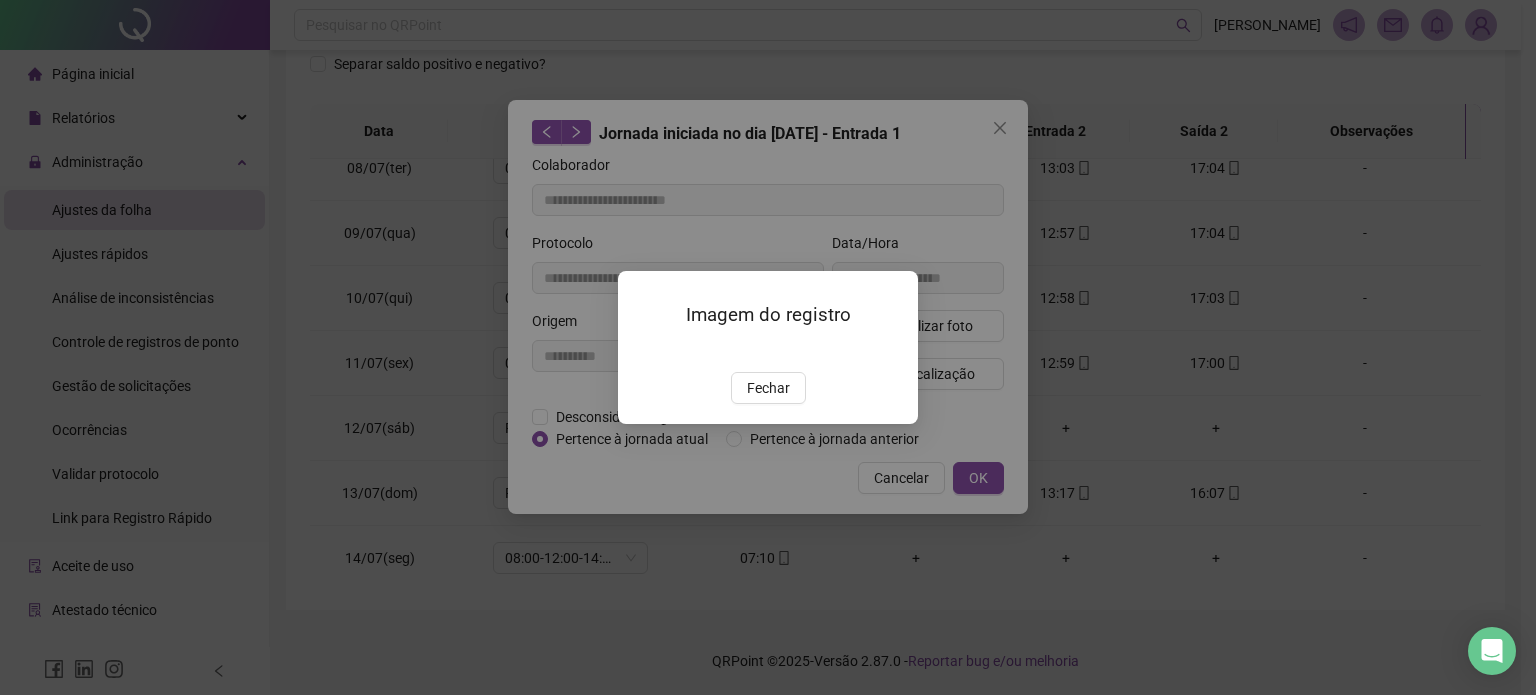 drag, startPoint x: 764, startPoint y: 499, endPoint x: 789, endPoint y: 471, distance: 37.536648 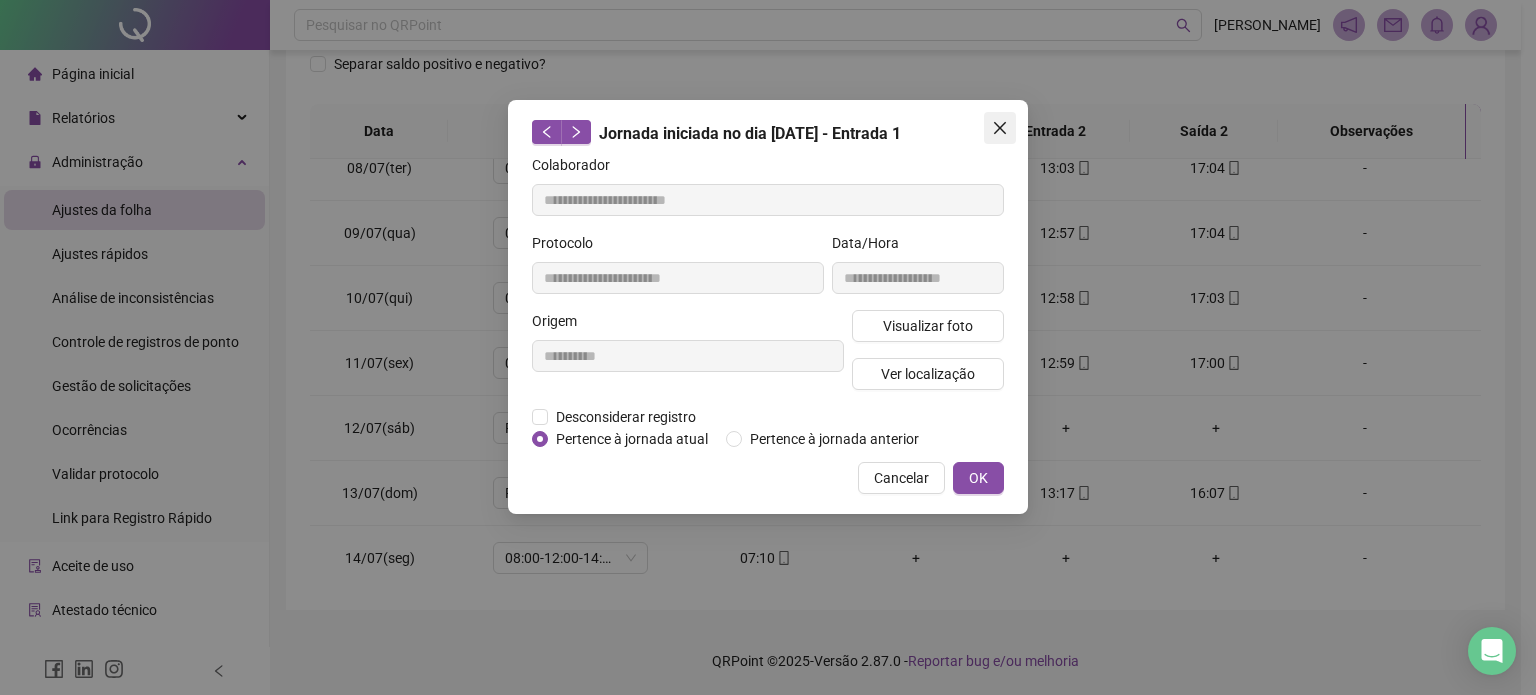 click 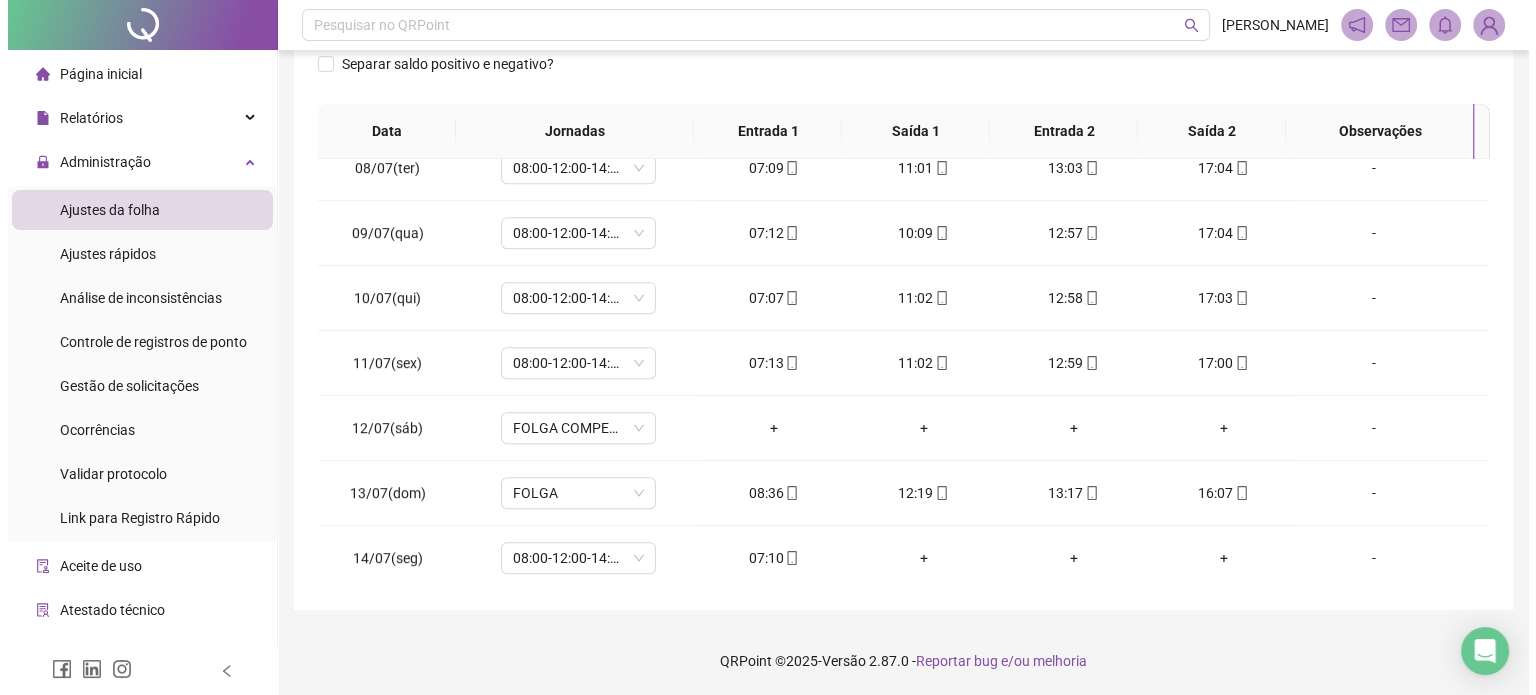 scroll, scrollTop: 0, scrollLeft: 0, axis: both 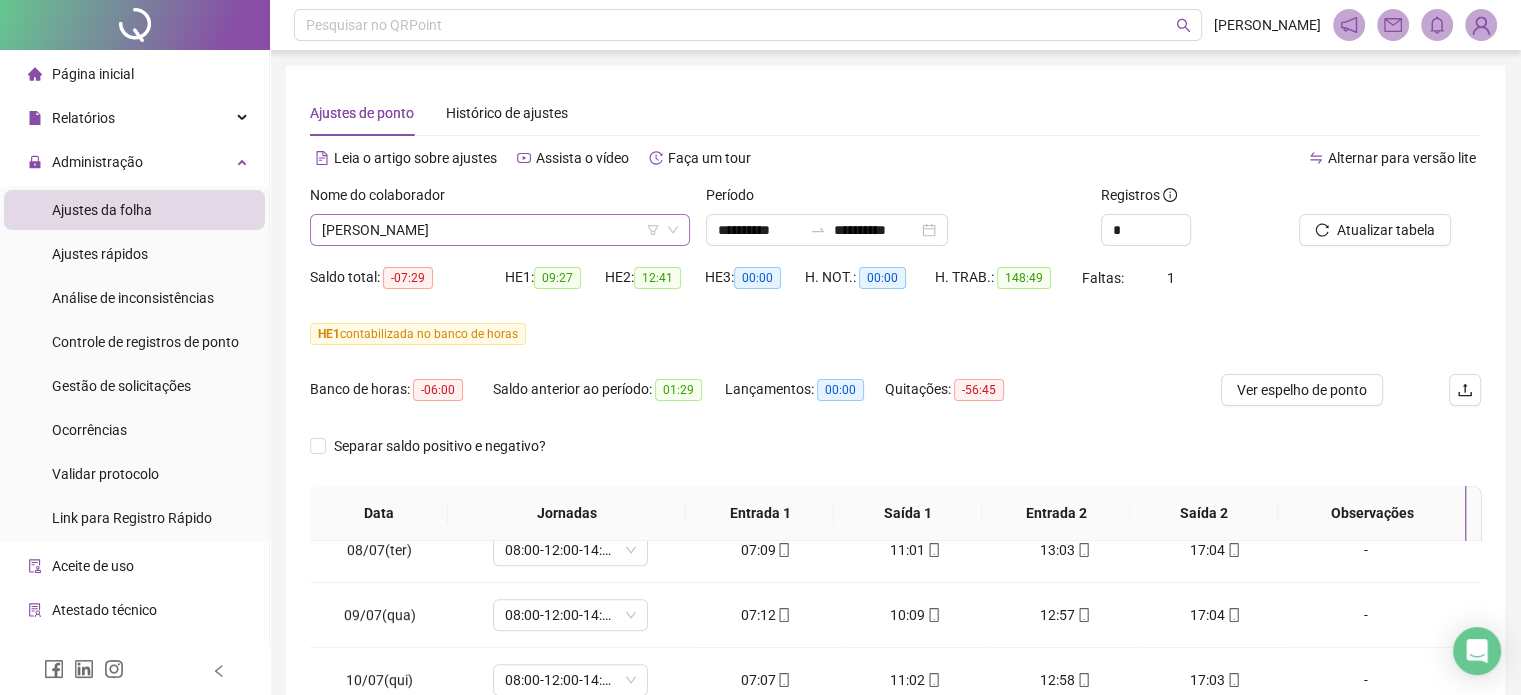 click on "[PERSON_NAME]" at bounding box center [500, 230] 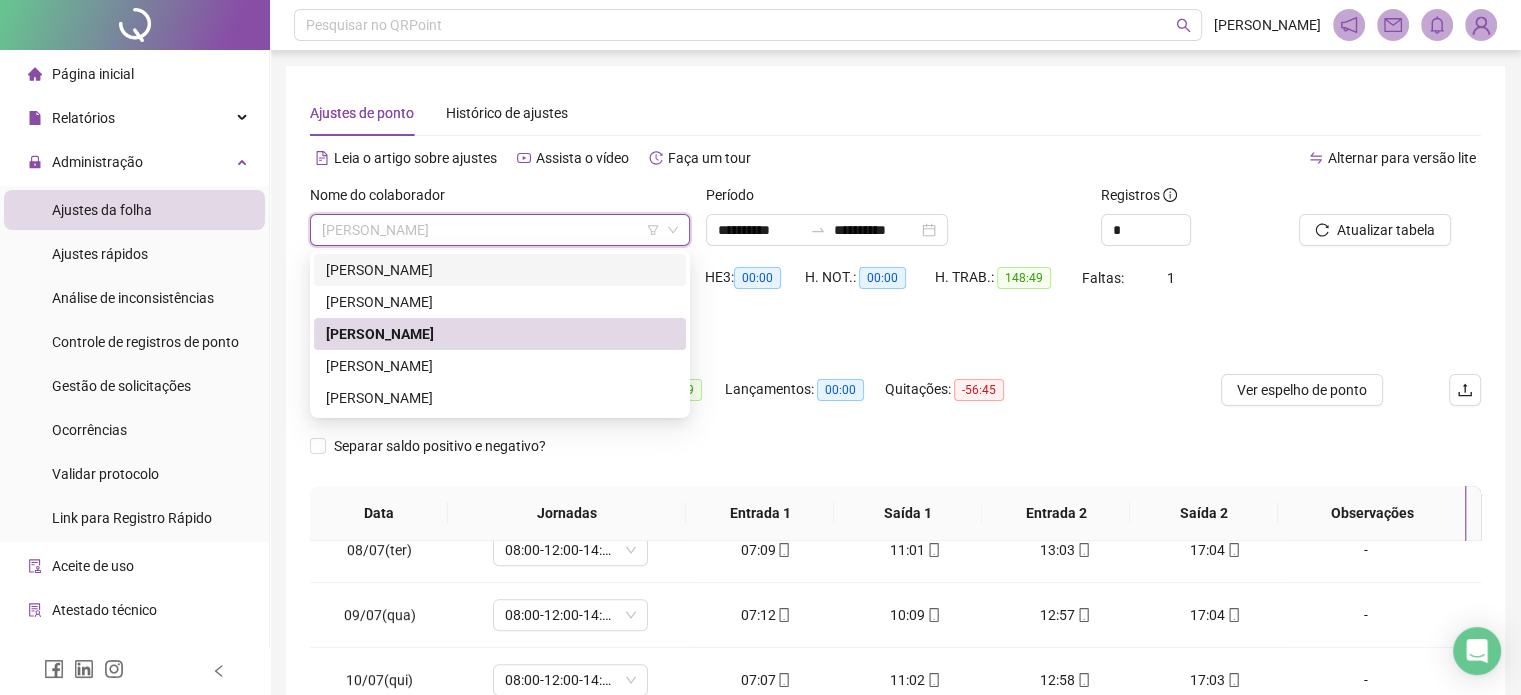 click on "[PERSON_NAME]" at bounding box center [500, 270] 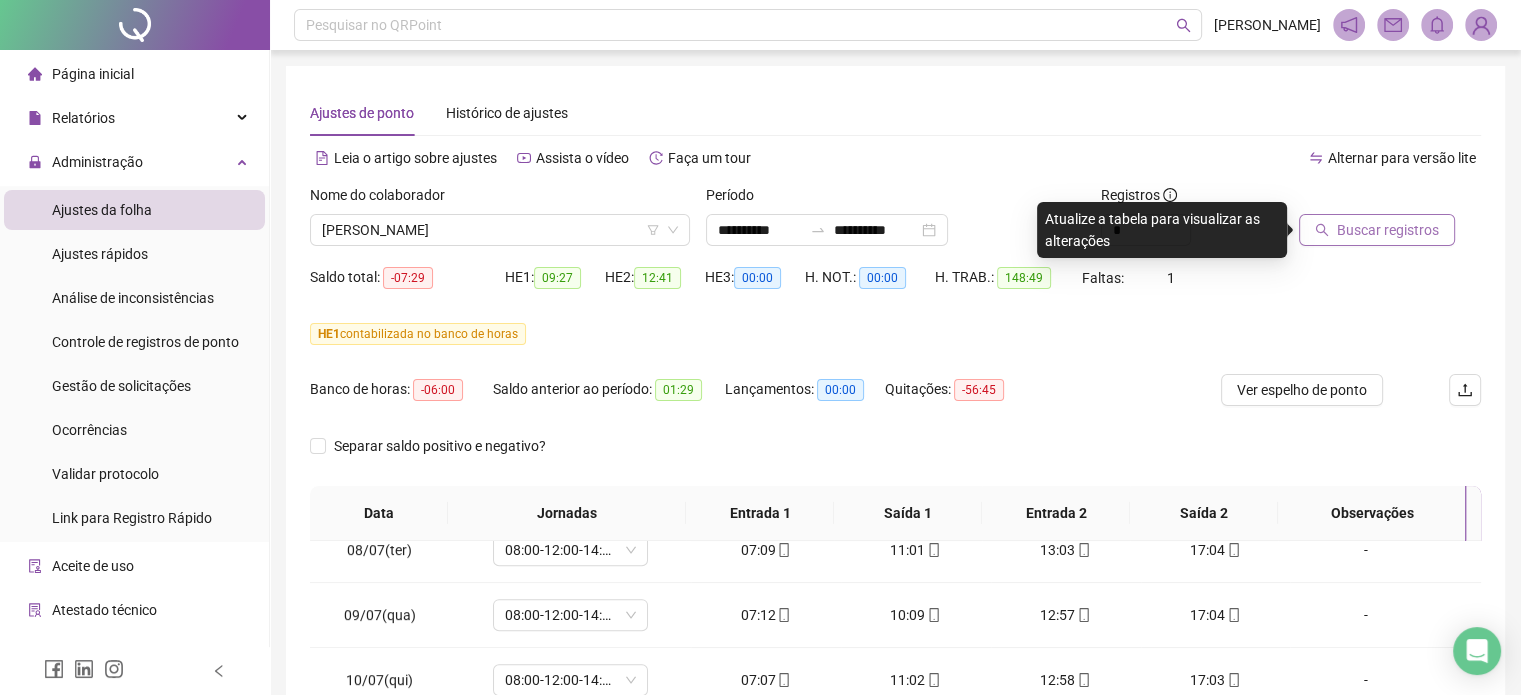 click on "Buscar registros" at bounding box center [1388, 230] 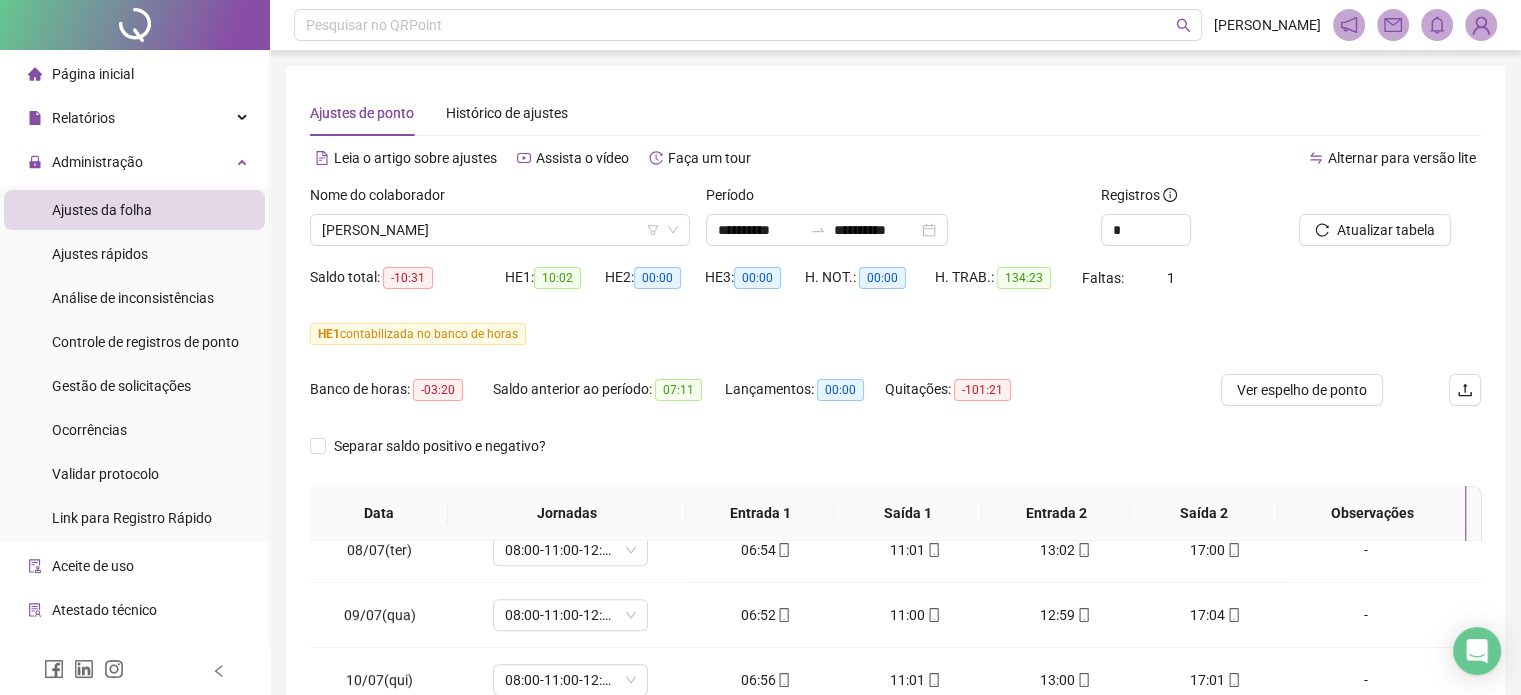 click on "**********" at bounding box center [896, 223] 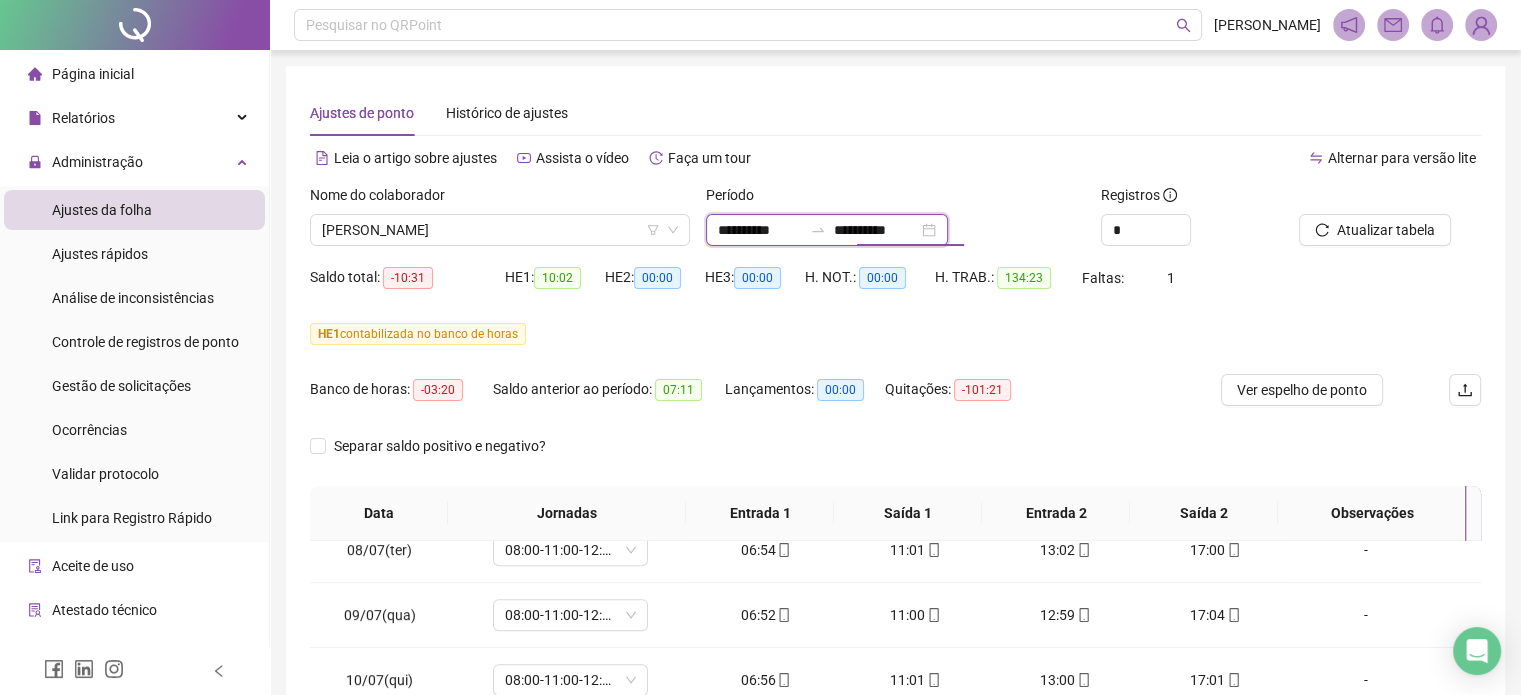 click on "**********" at bounding box center [876, 230] 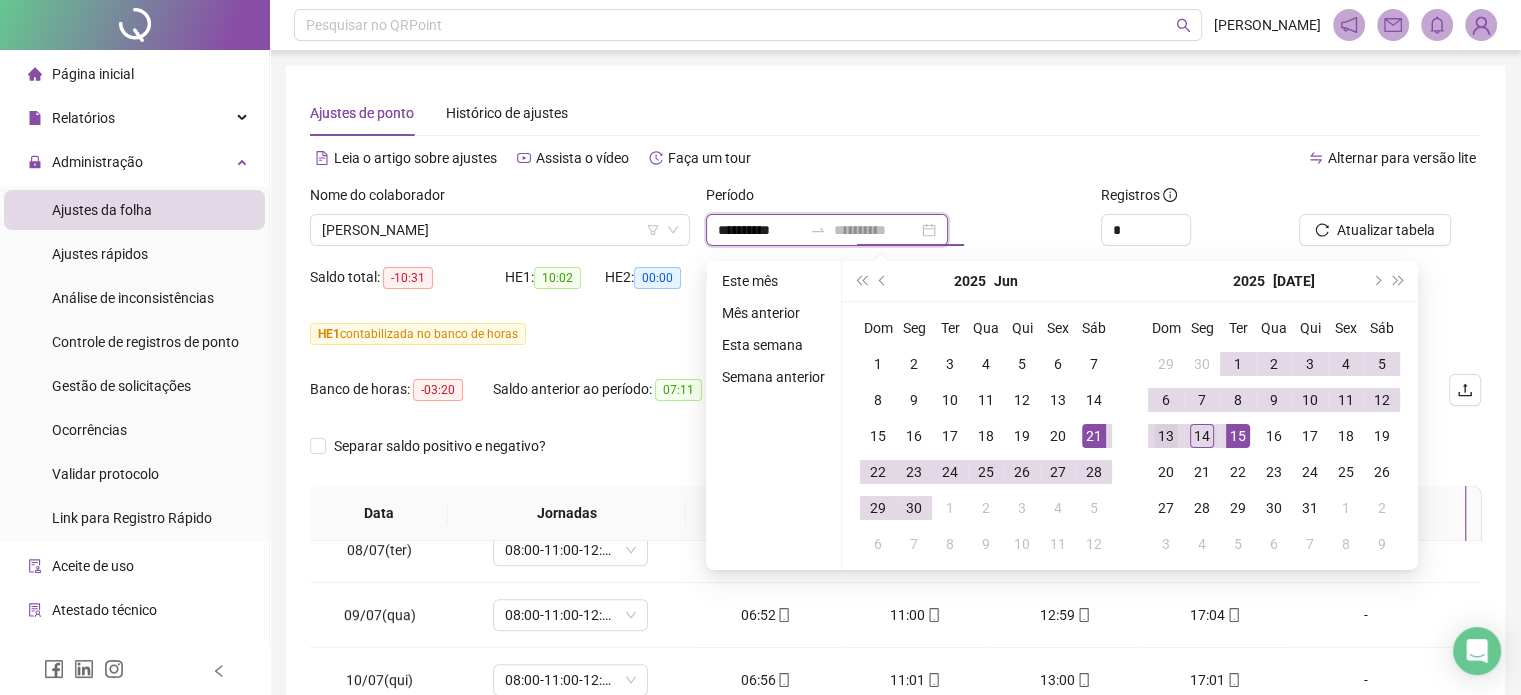 type on "**********" 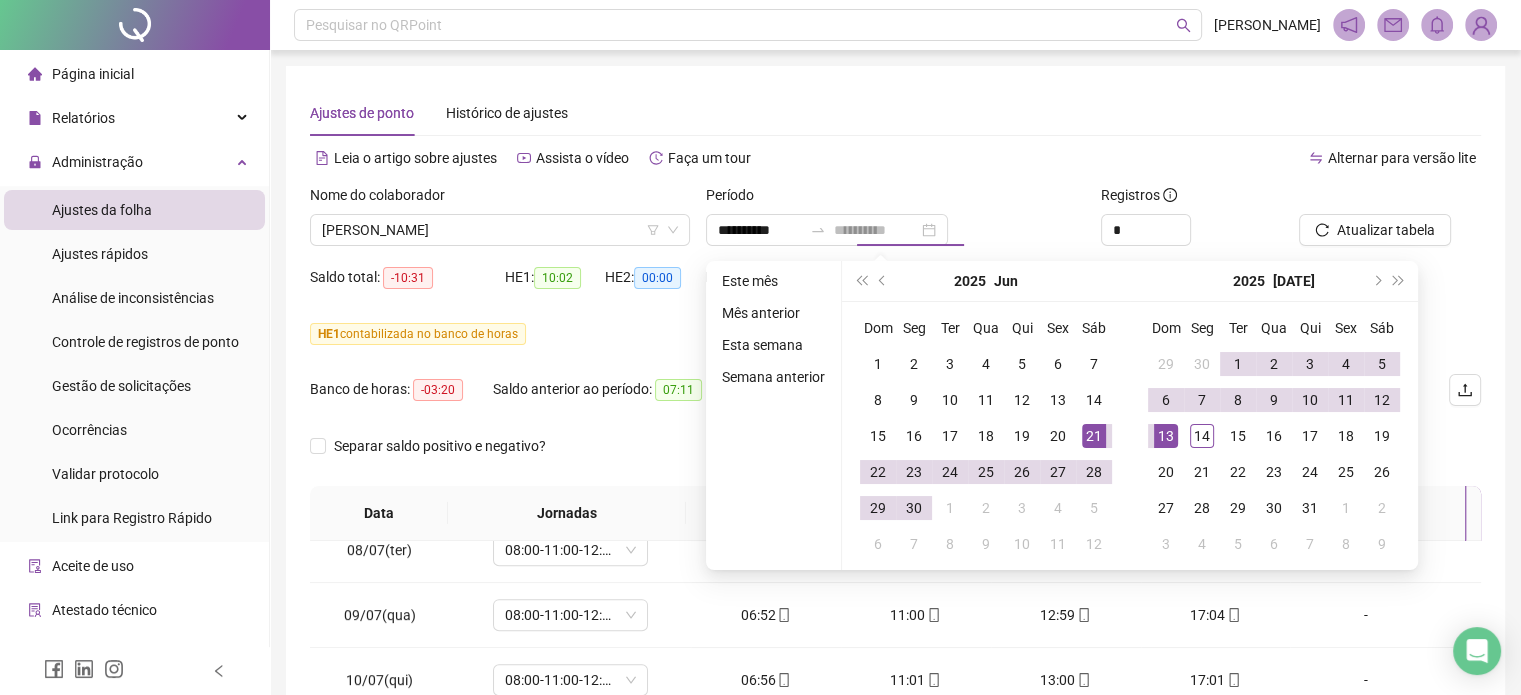 click on "13" at bounding box center (1166, 436) 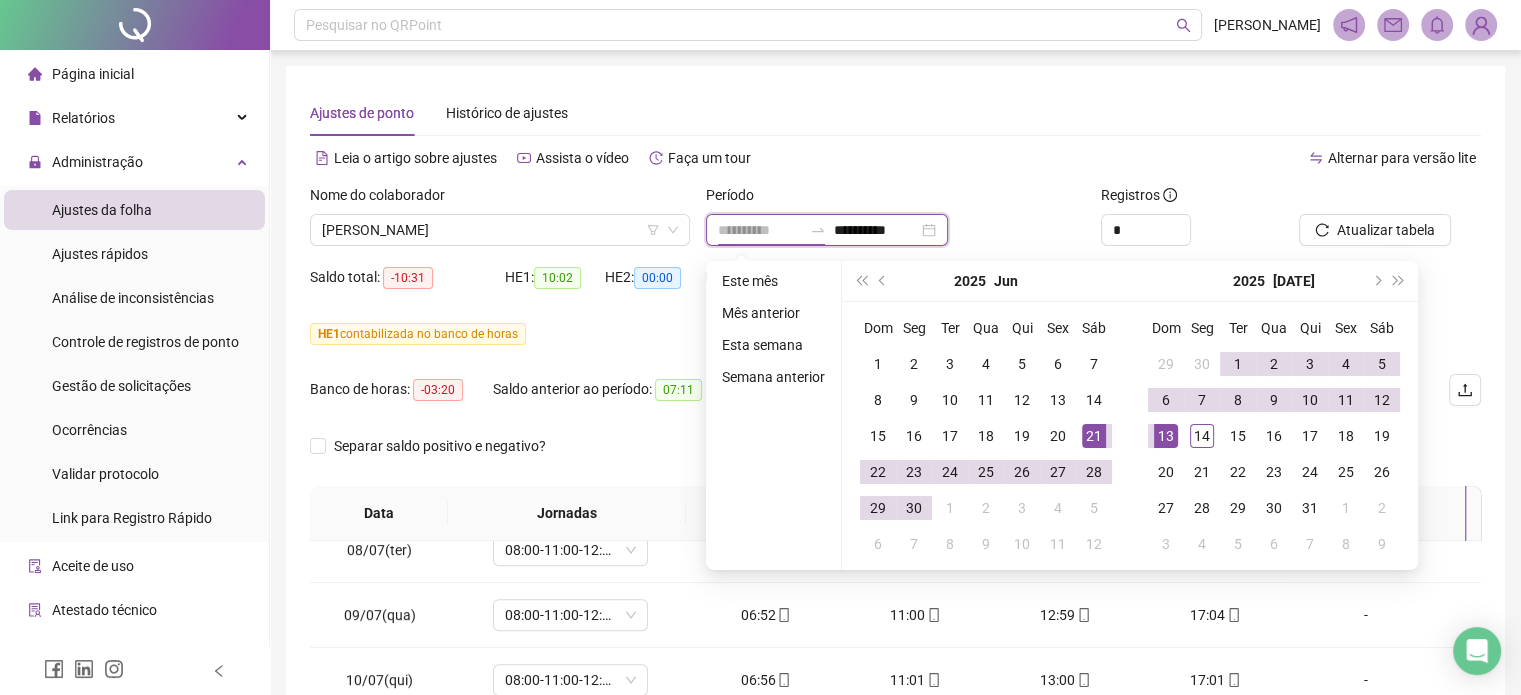type on "**********" 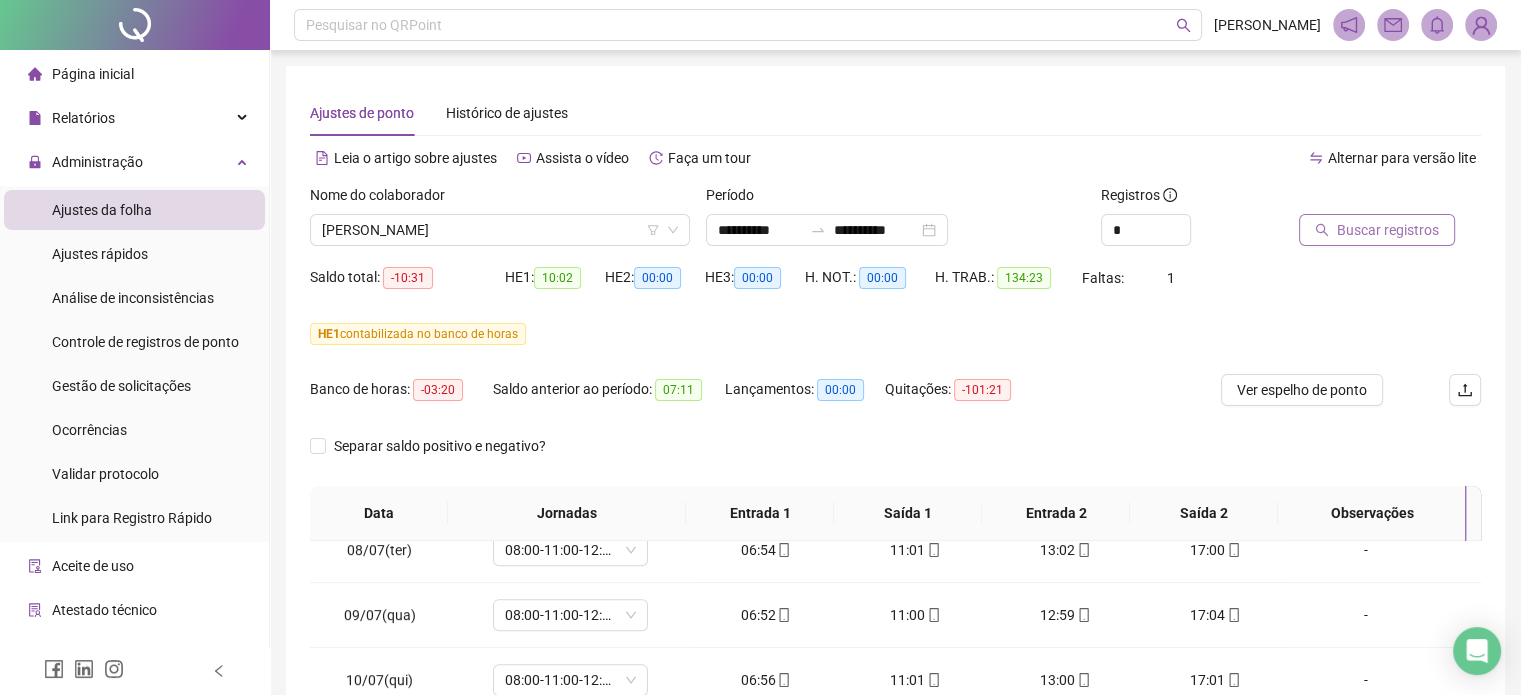 click on "Buscar registros" at bounding box center (1388, 230) 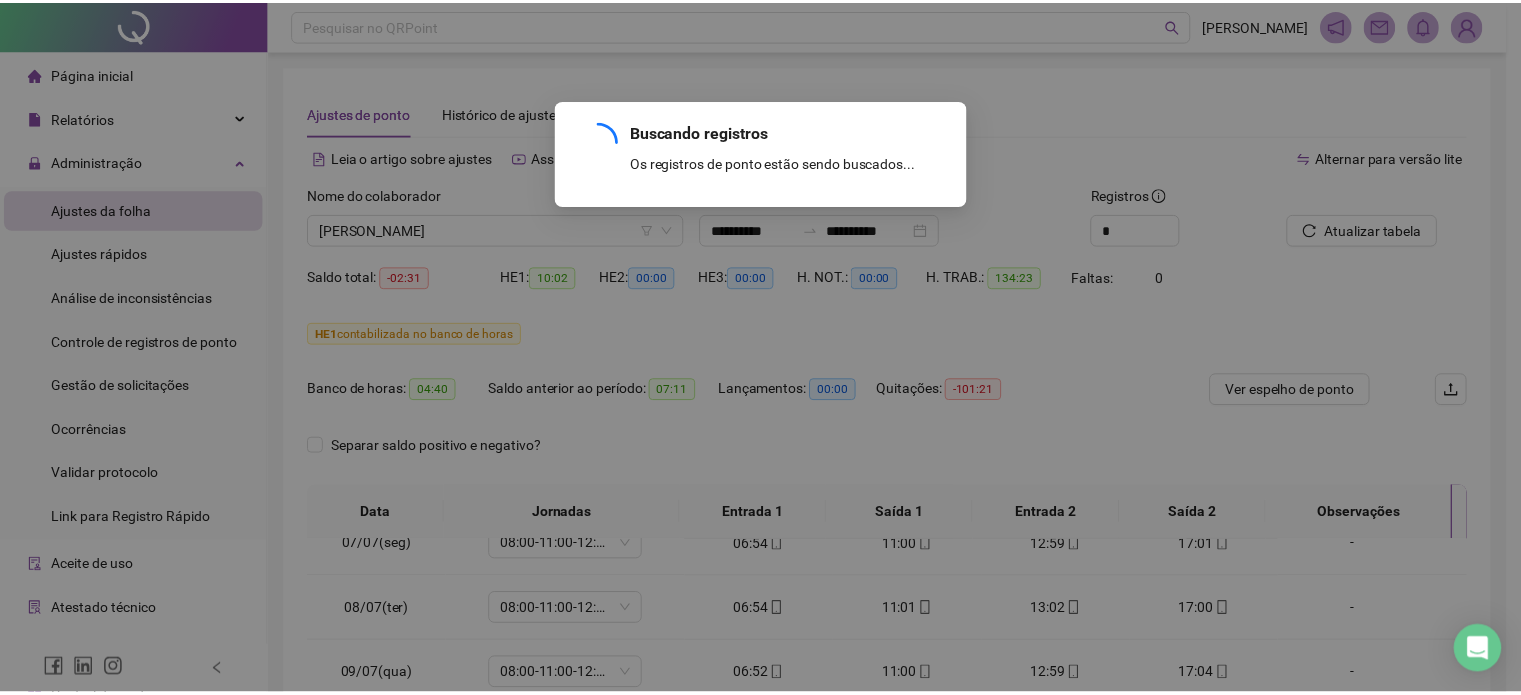 scroll, scrollTop: 1063, scrollLeft: 0, axis: vertical 